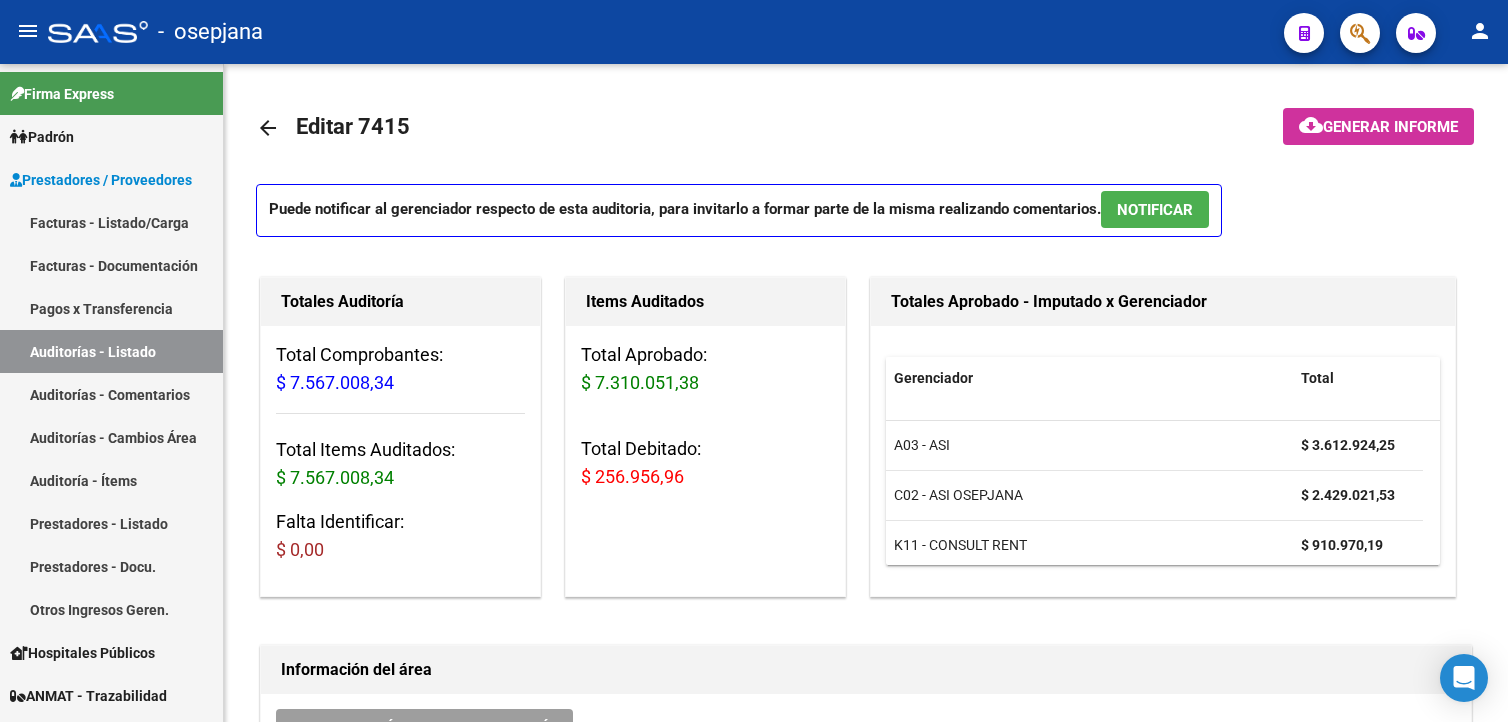 scroll, scrollTop: 0, scrollLeft: 0, axis: both 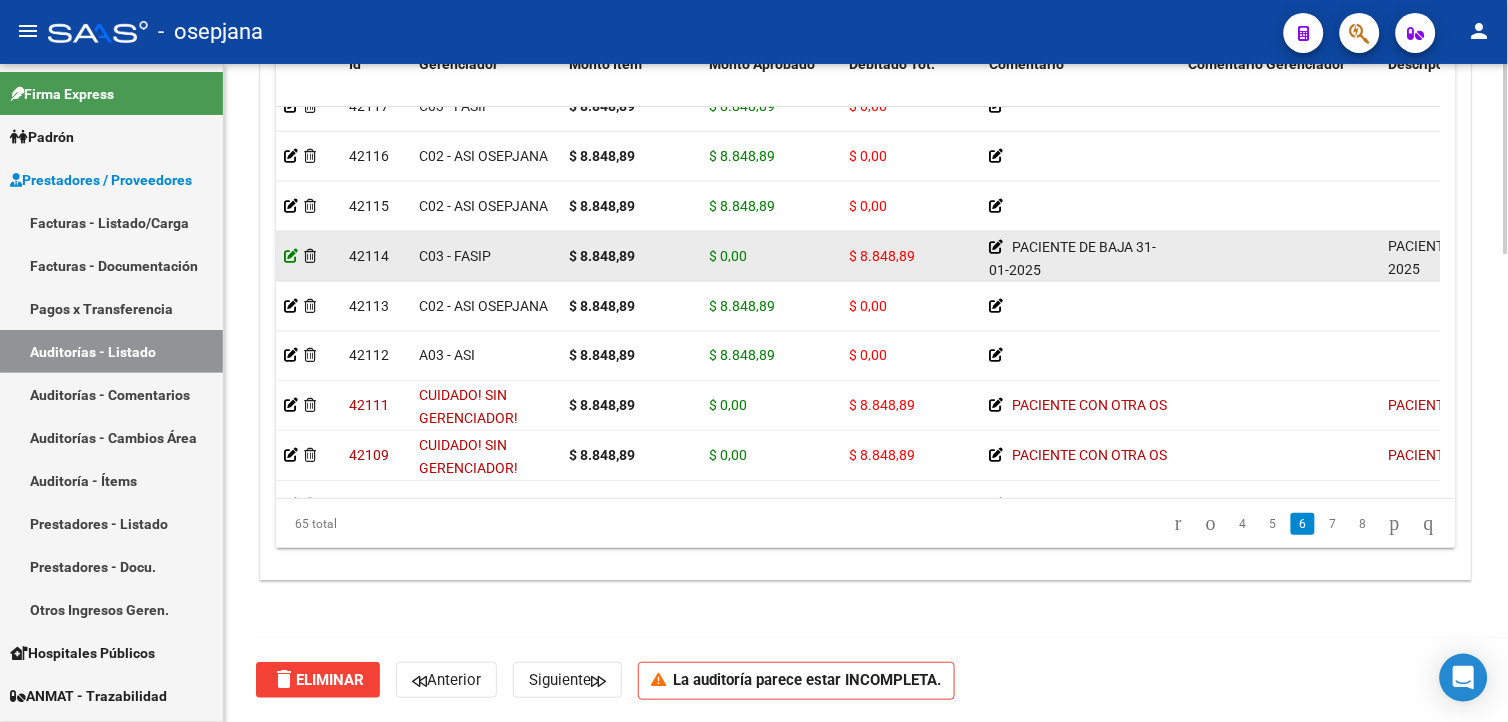 click 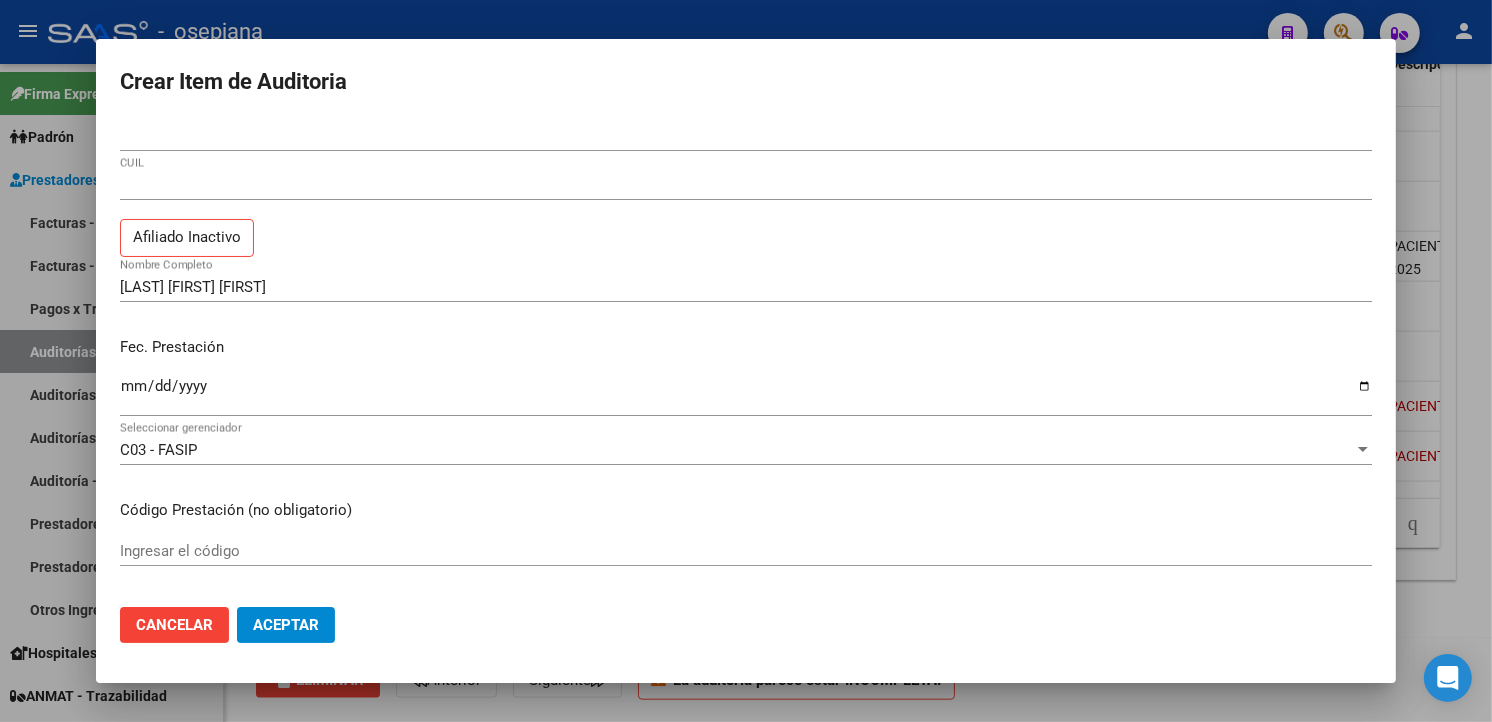 drag, startPoint x: 531, startPoint y: 25, endPoint x: 585, endPoint y: 46, distance: 57.939625 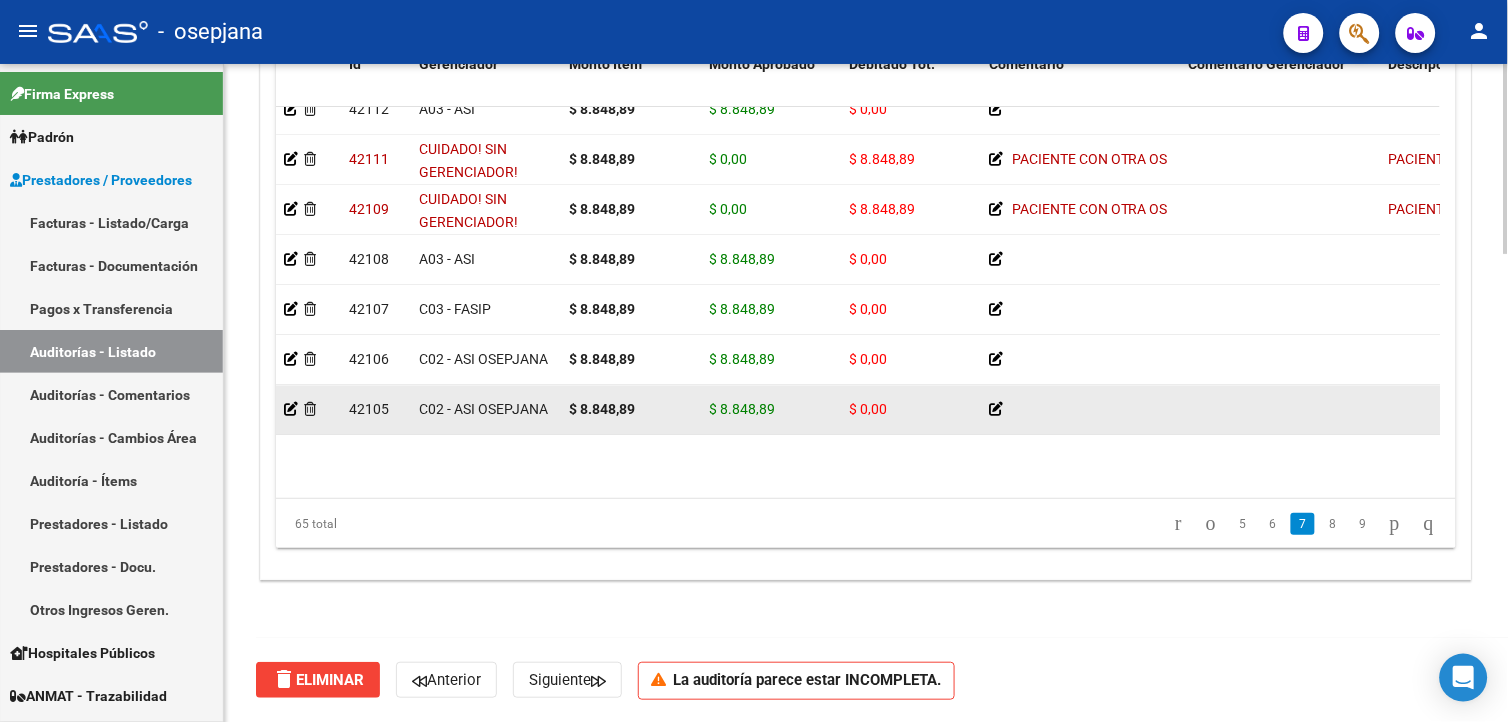 scroll, scrollTop: 2436, scrollLeft: 0, axis: vertical 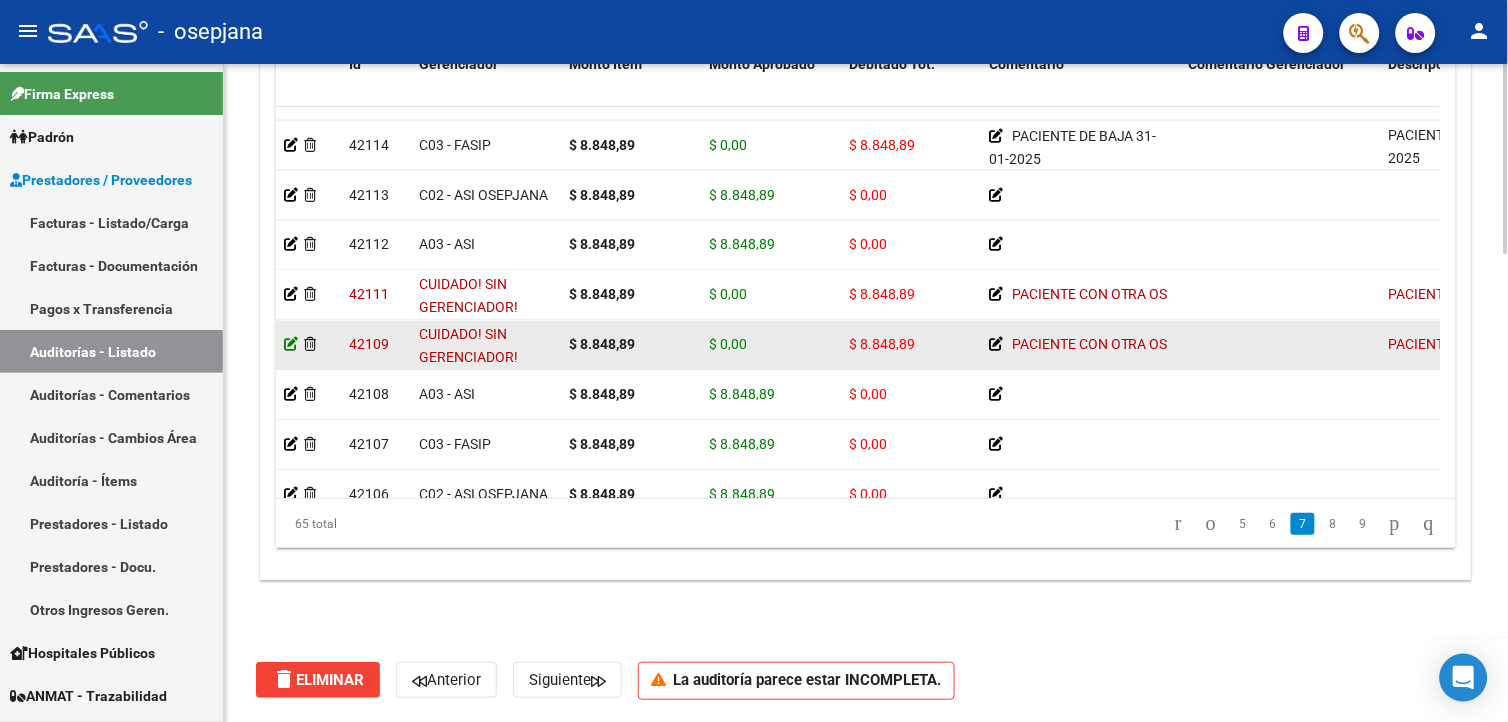 click 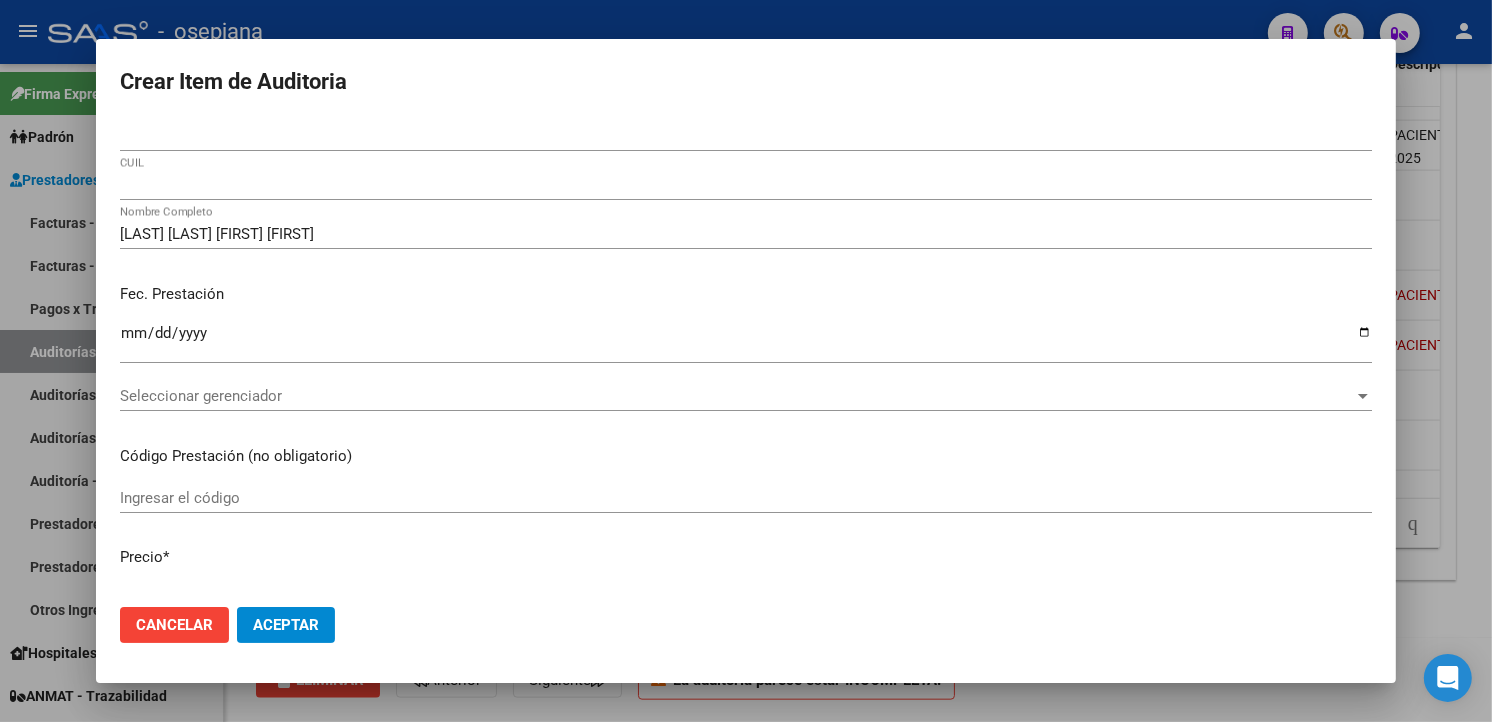click at bounding box center (746, 361) 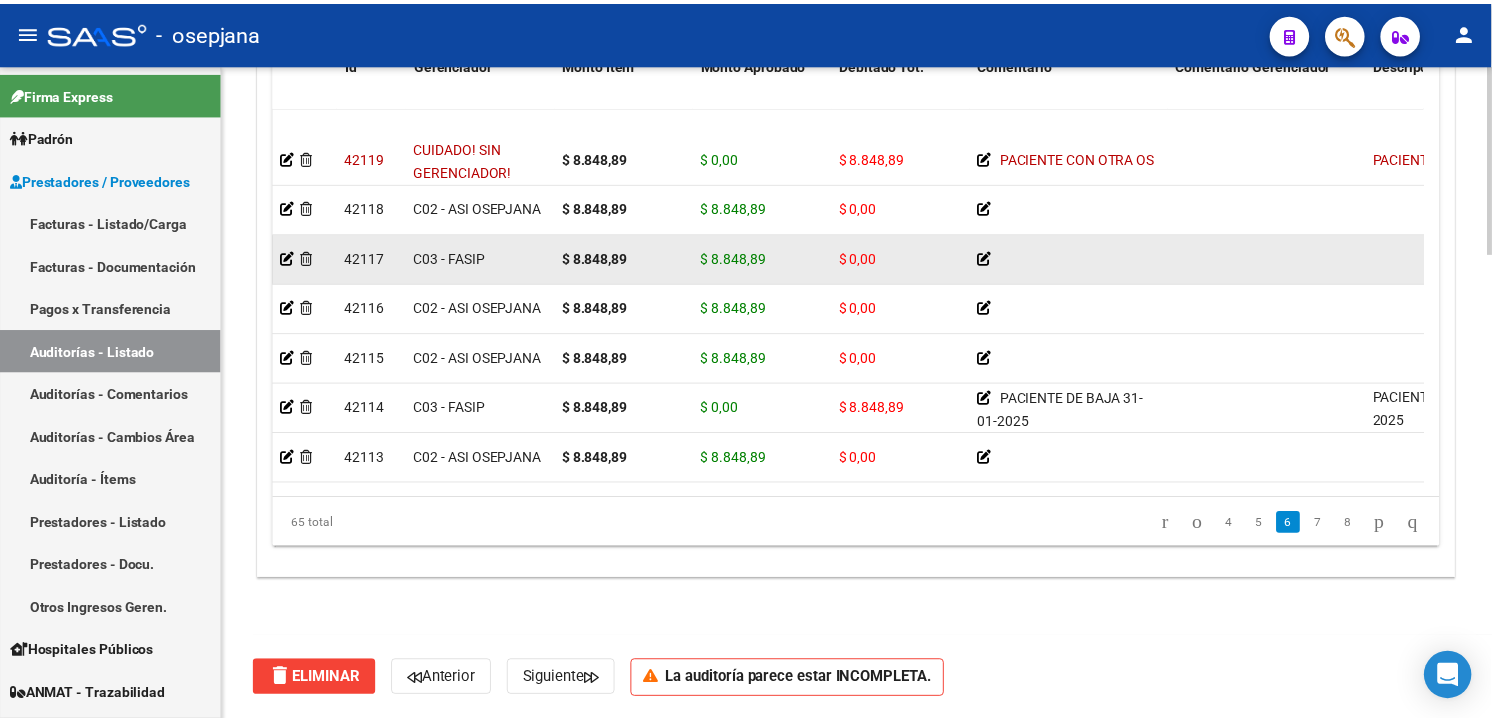 scroll, scrollTop: 2103, scrollLeft: 0, axis: vertical 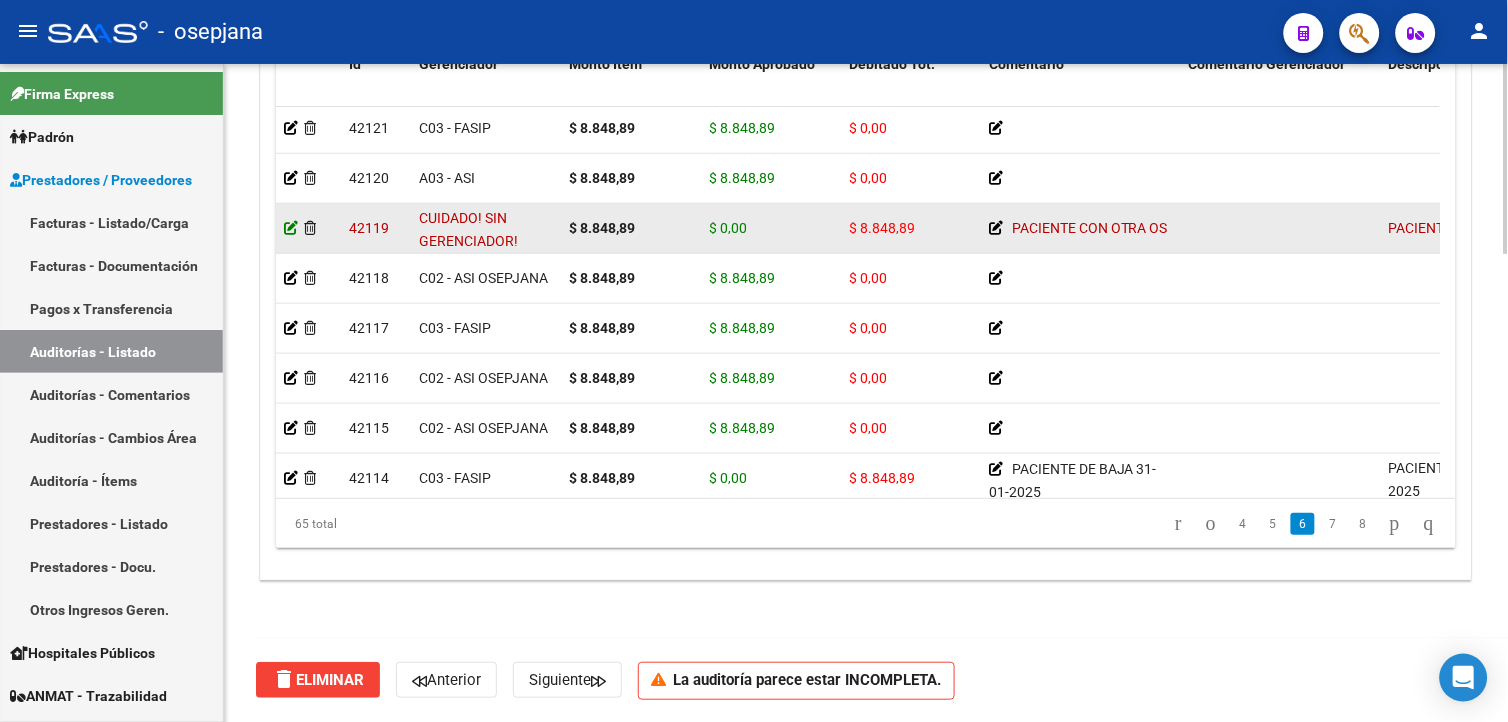 click 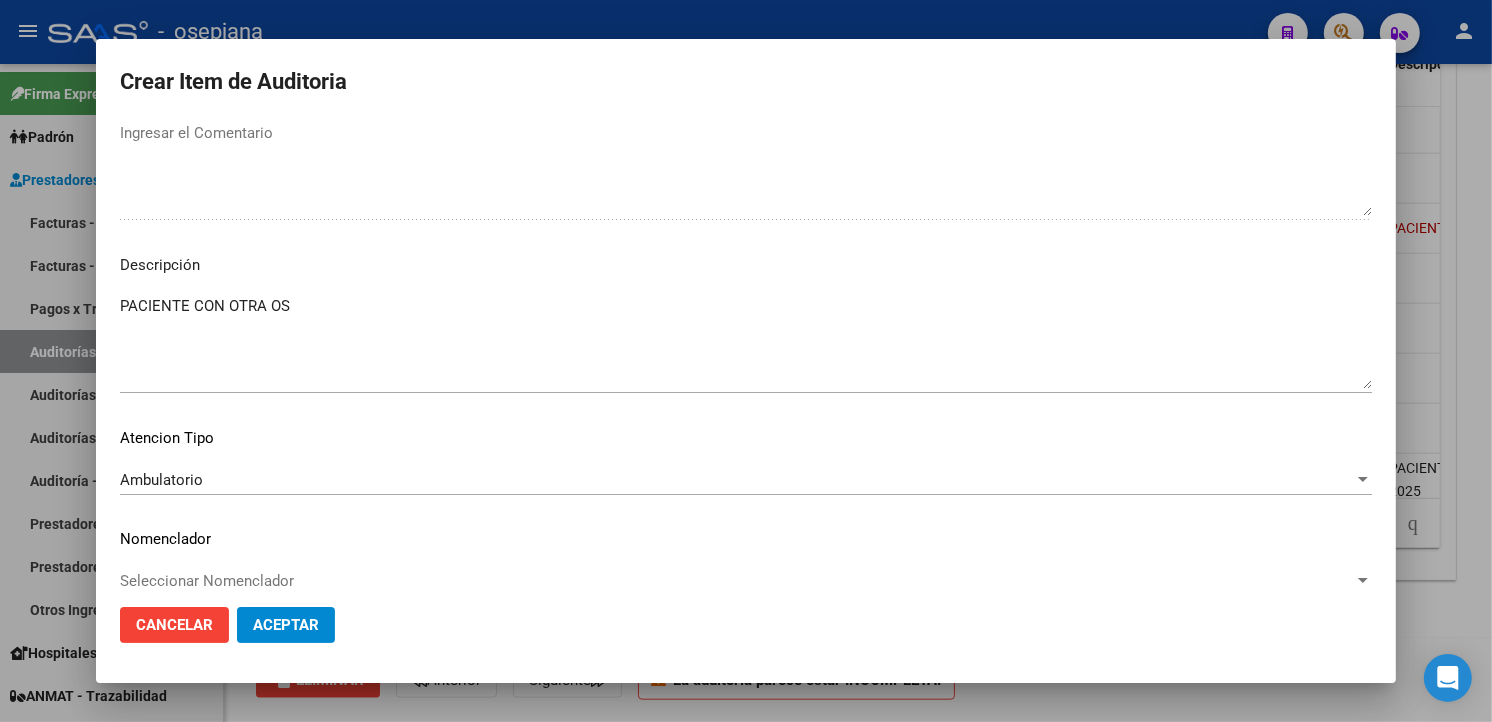scroll, scrollTop: 1066, scrollLeft: 0, axis: vertical 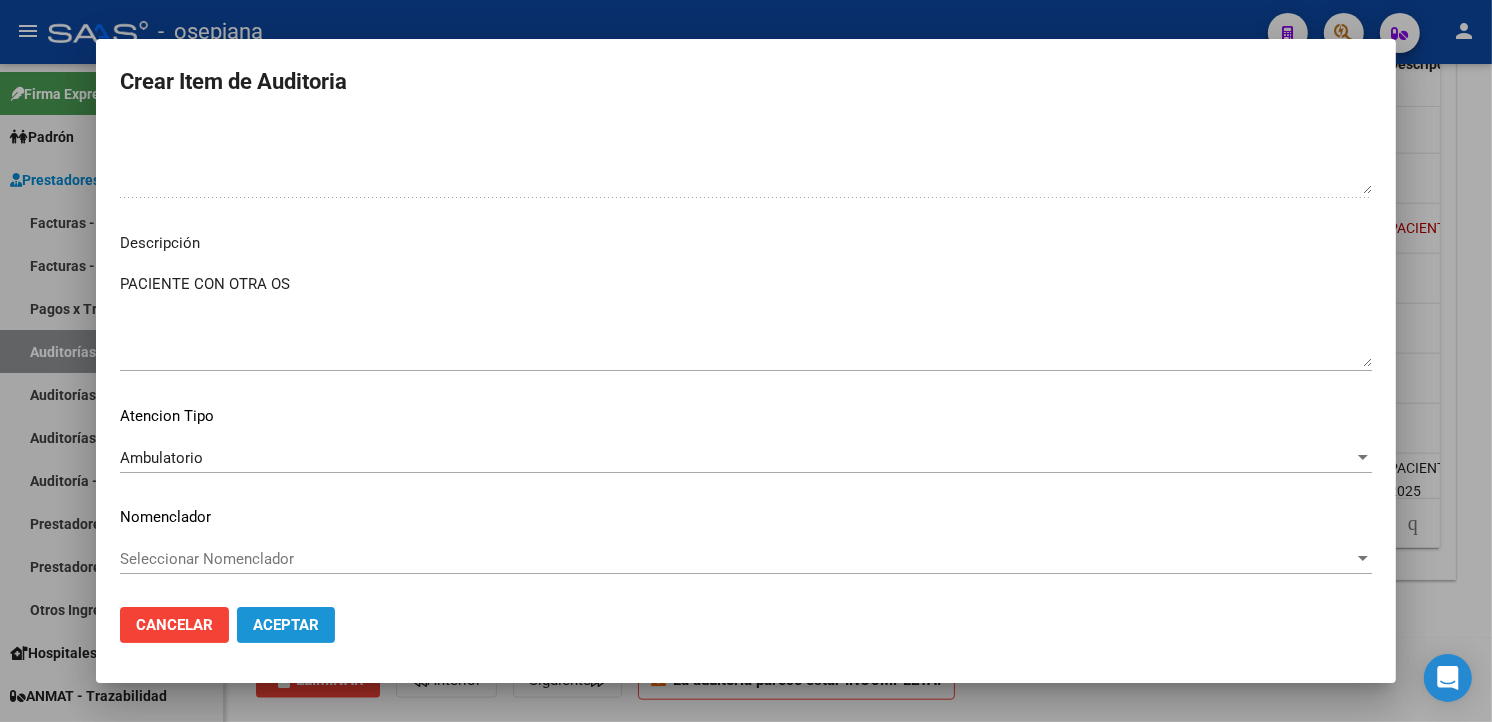 drag, startPoint x: 291, startPoint y: 623, endPoint x: 327, endPoint y: 616, distance: 36.67424 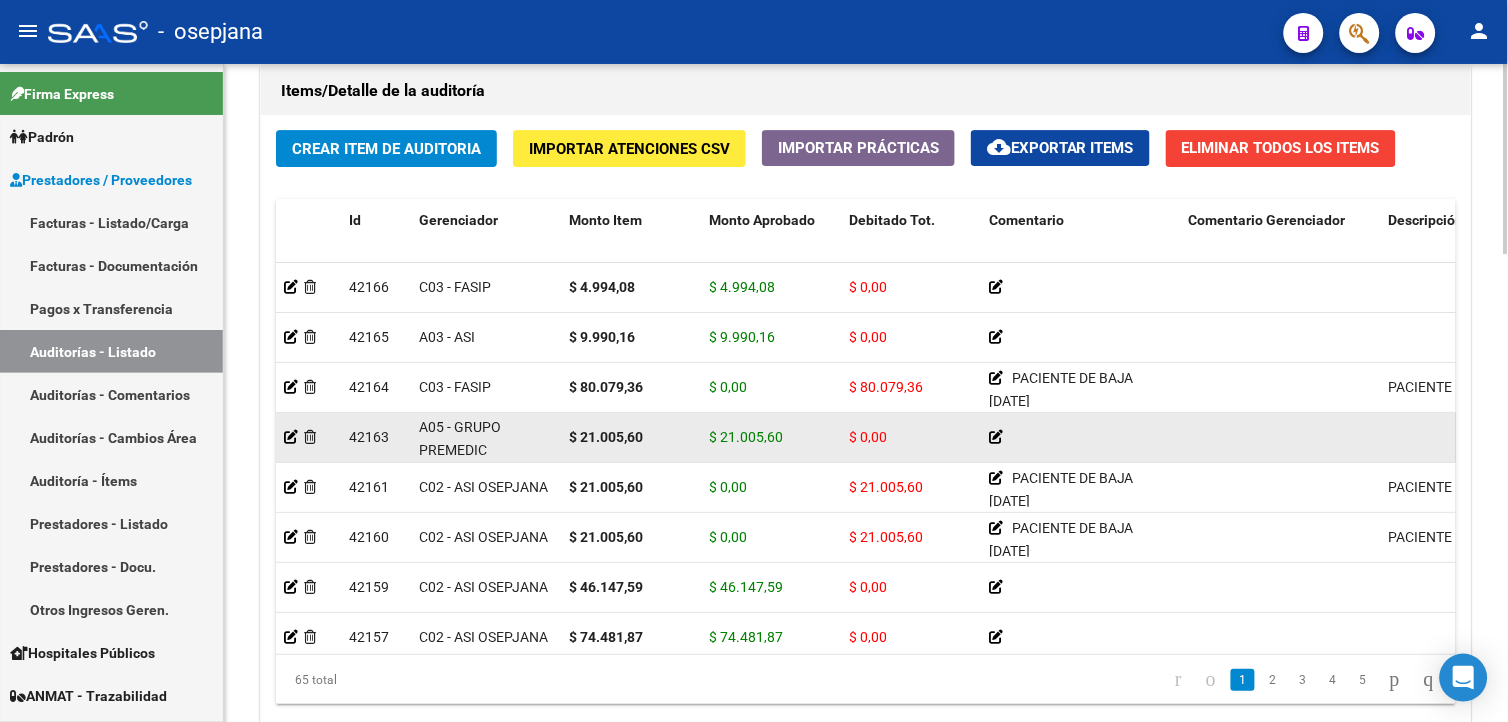 scroll, scrollTop: 1393, scrollLeft: 0, axis: vertical 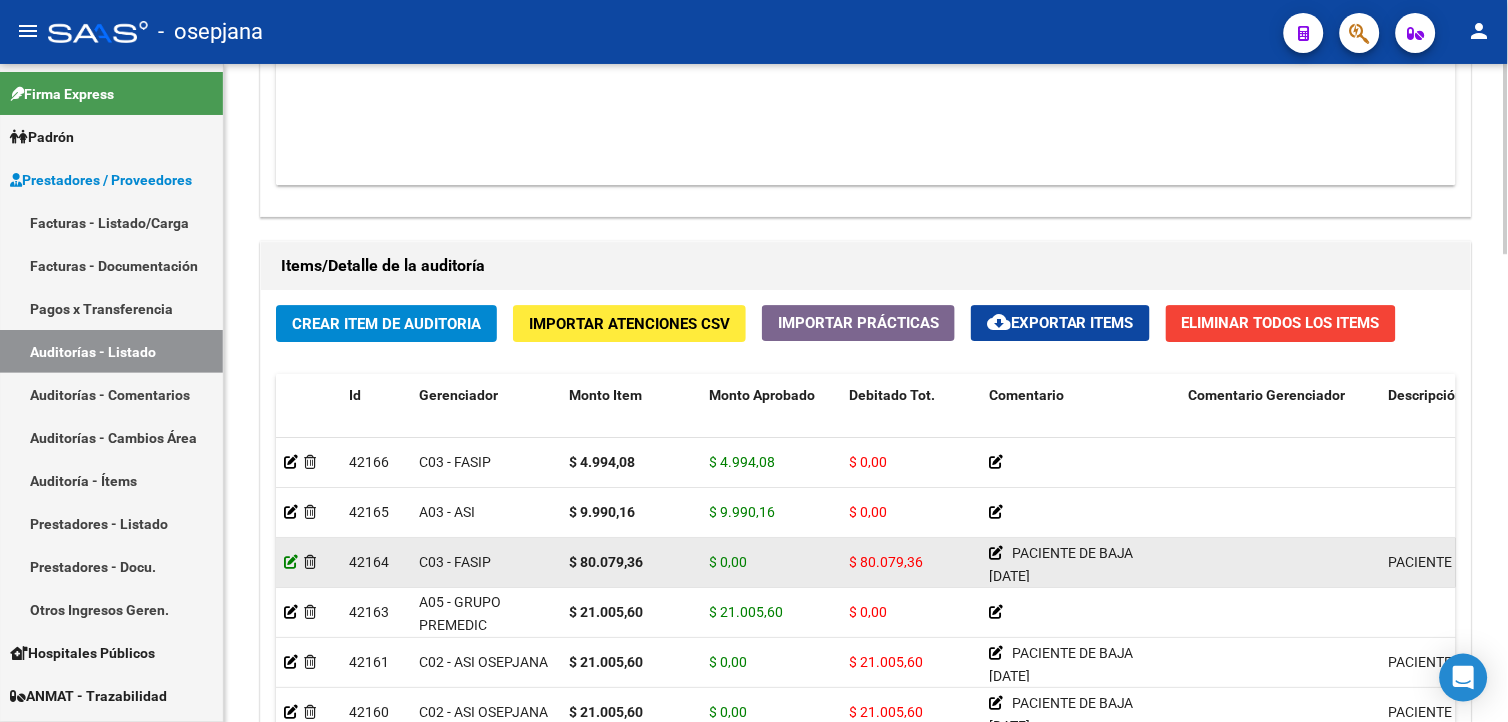click 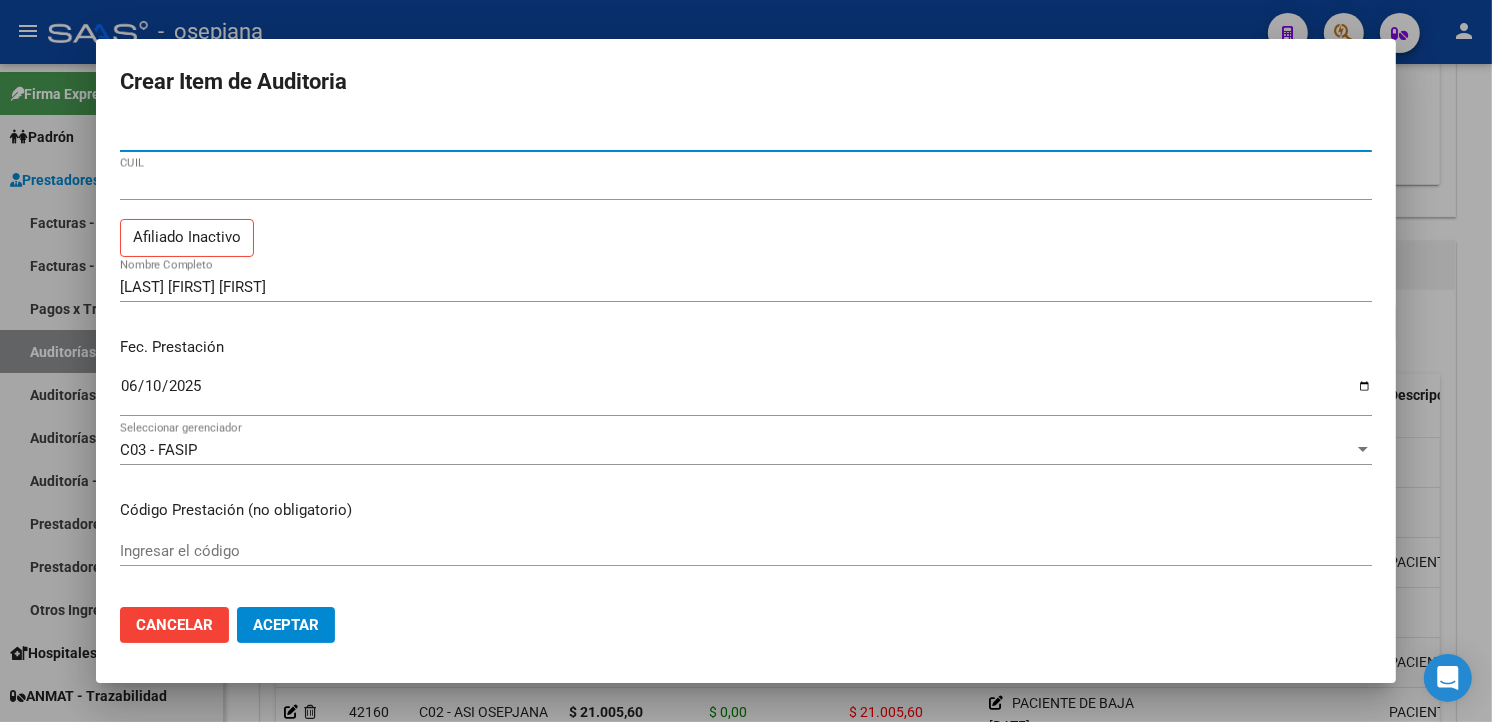 click on "Aceptar" 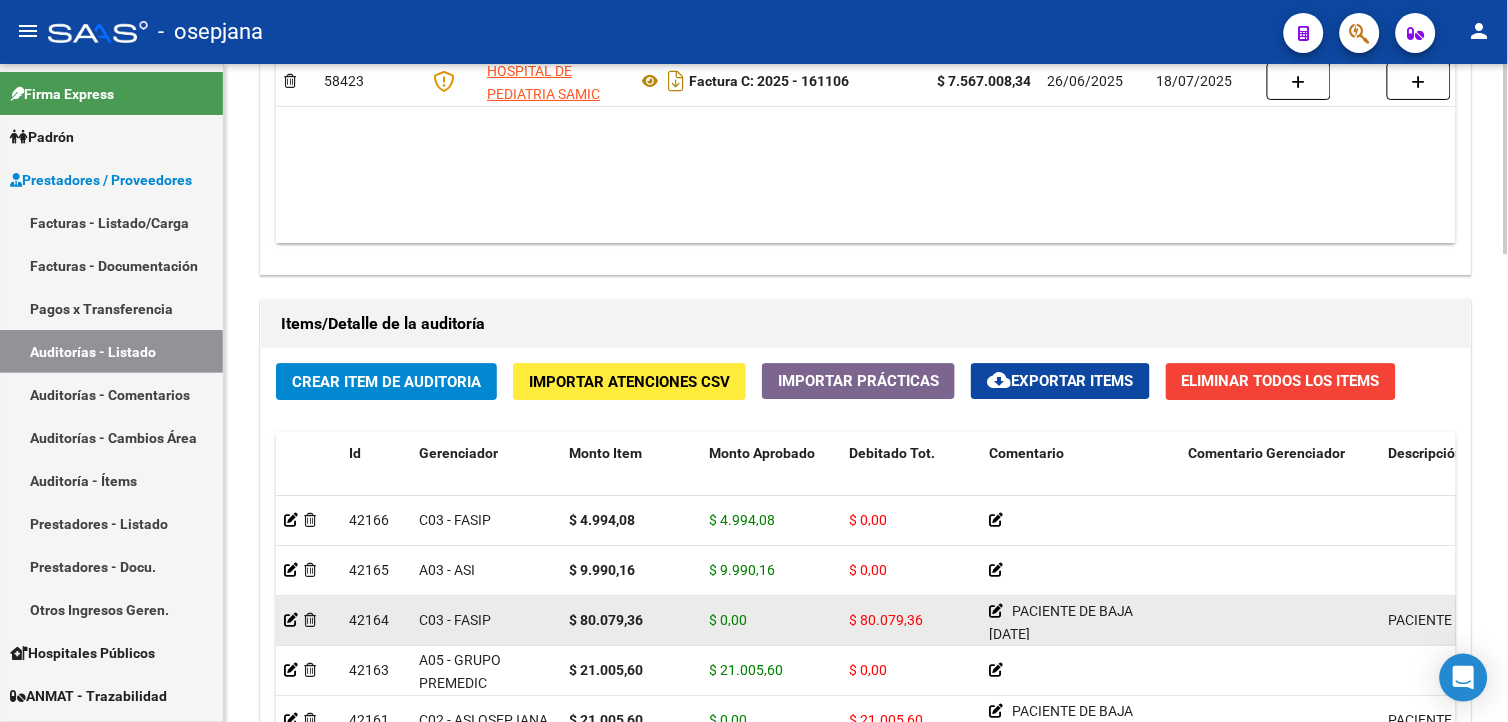 scroll, scrollTop: 1333, scrollLeft: 0, axis: vertical 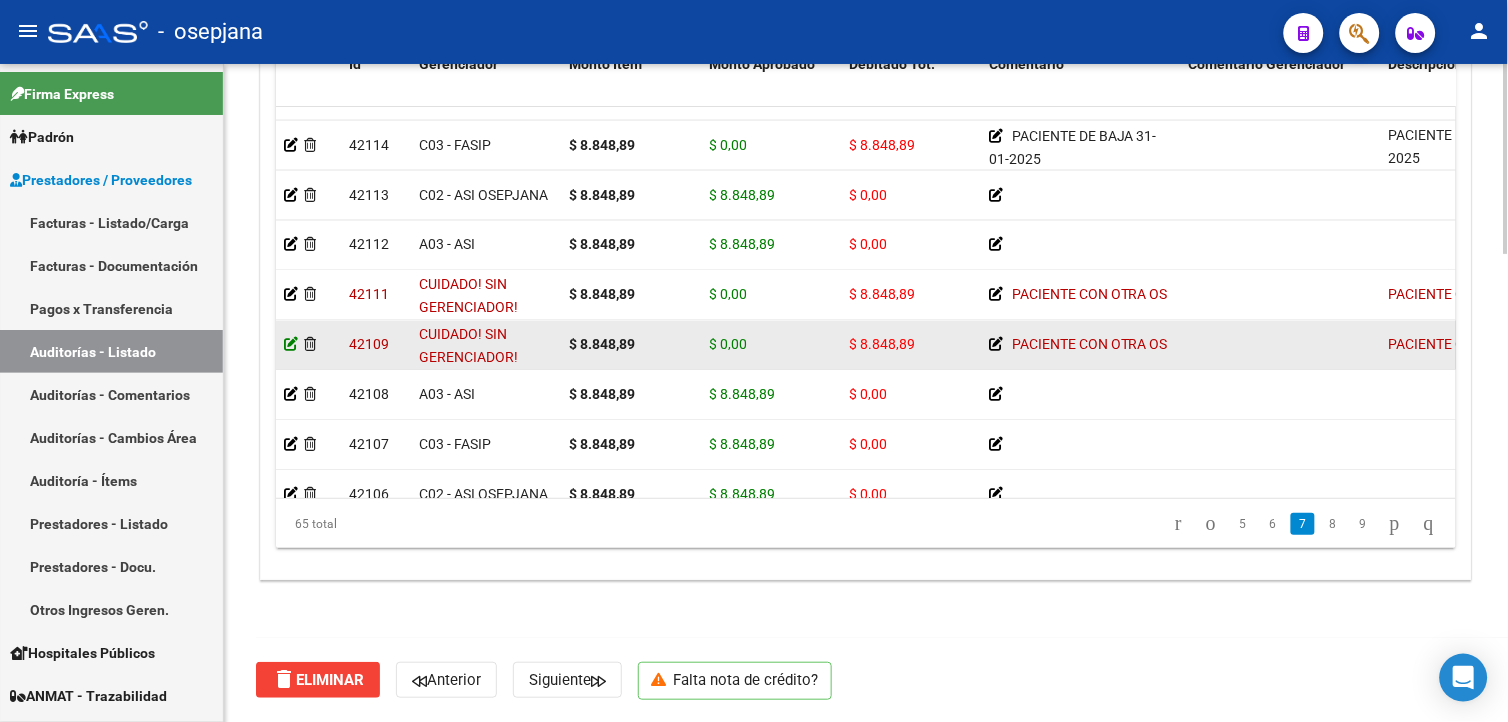 click 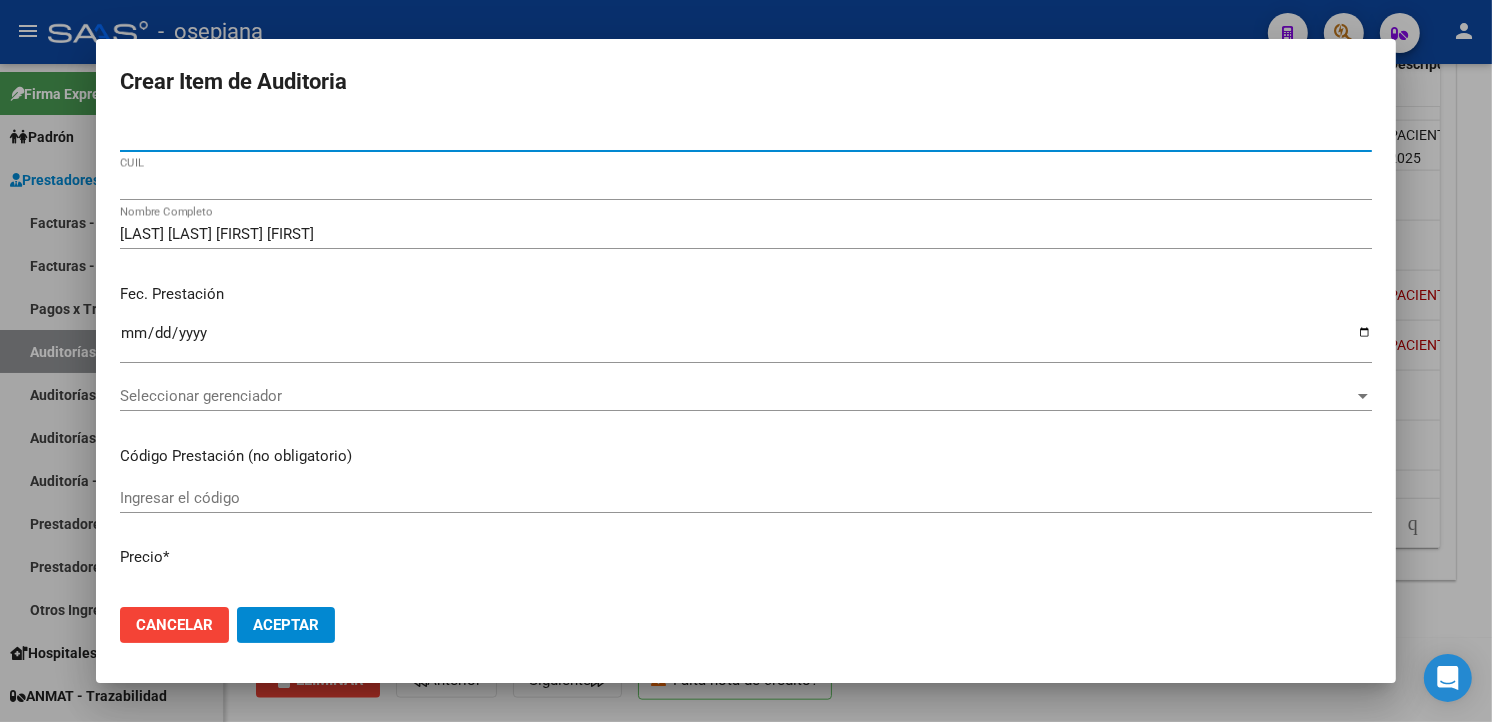 click on "Seleccionar gerenciador" at bounding box center [737, 396] 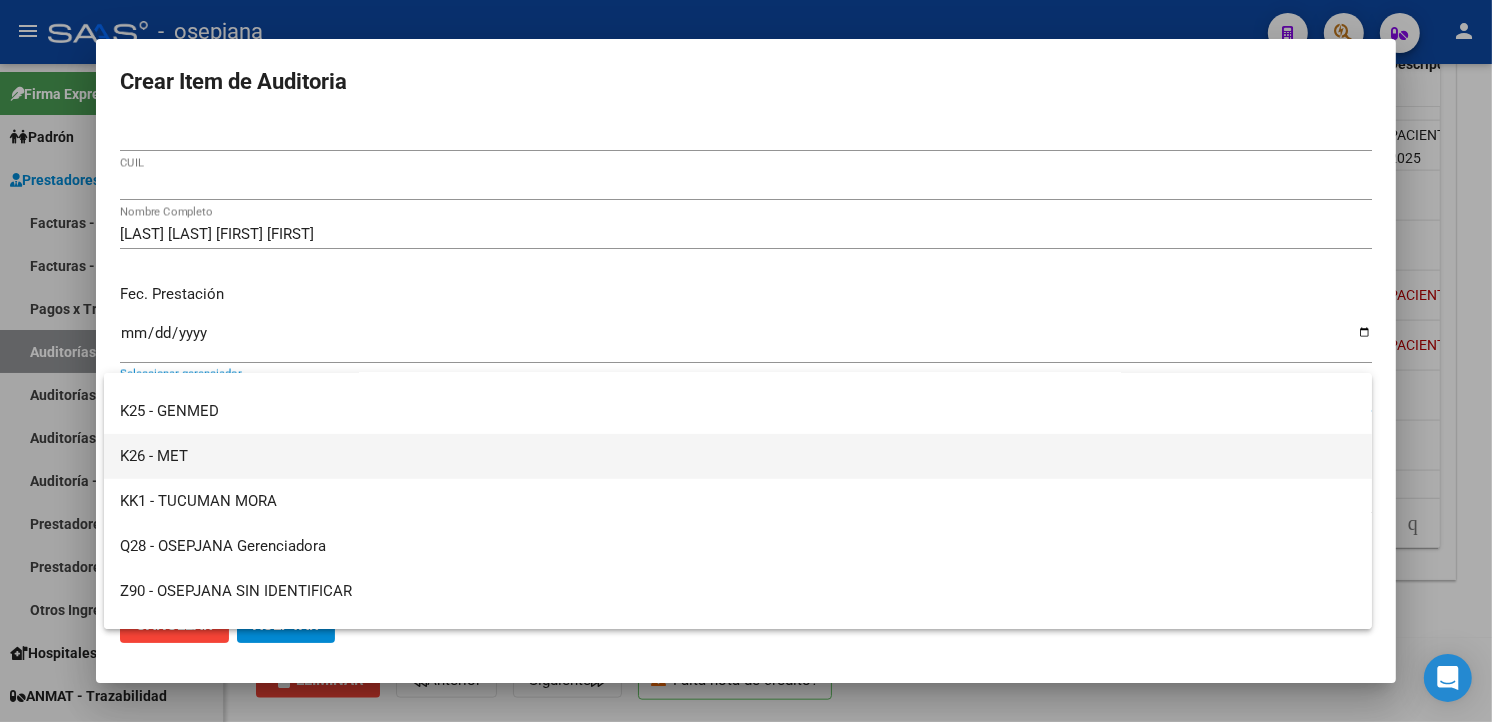 scroll, scrollTop: 734, scrollLeft: 0, axis: vertical 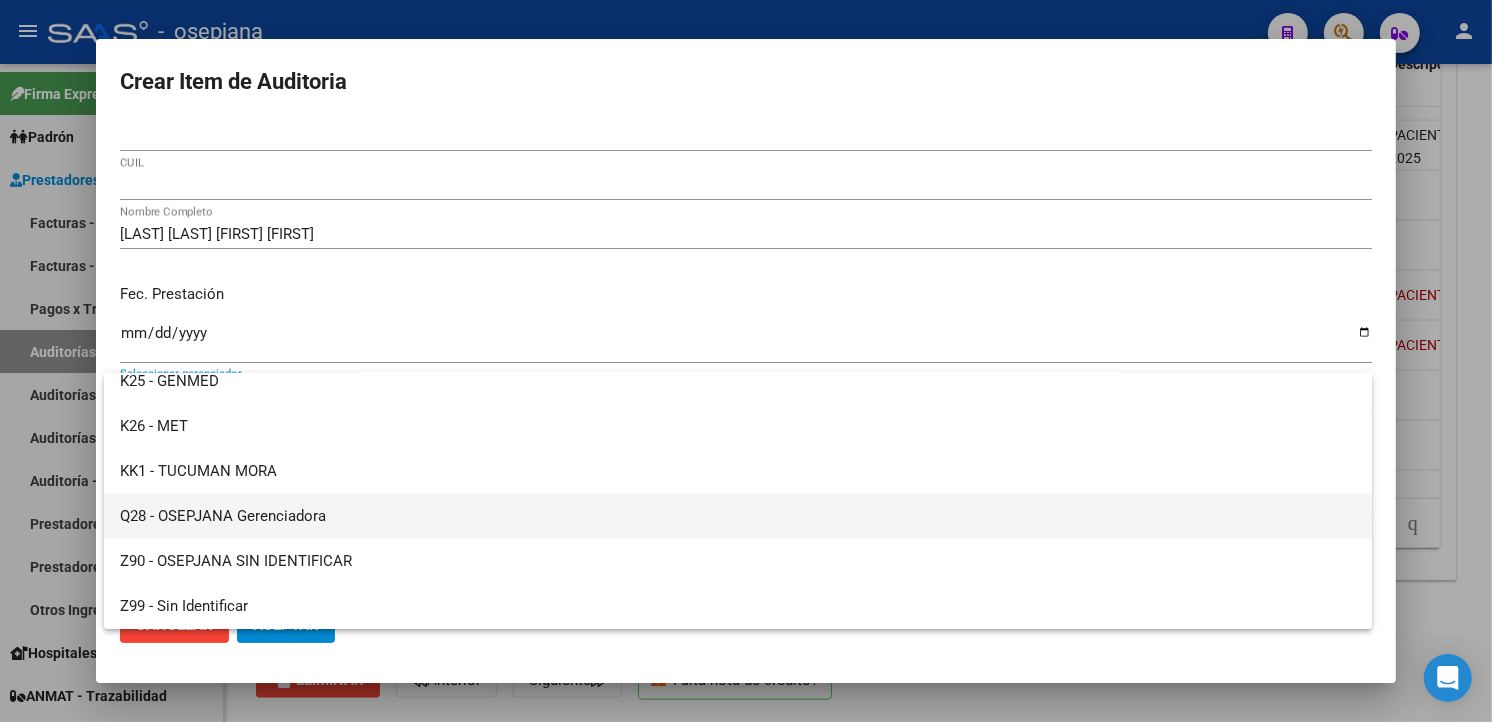 click on "Q28 - OSEPJANA Gerenciadora" at bounding box center (738, 516) 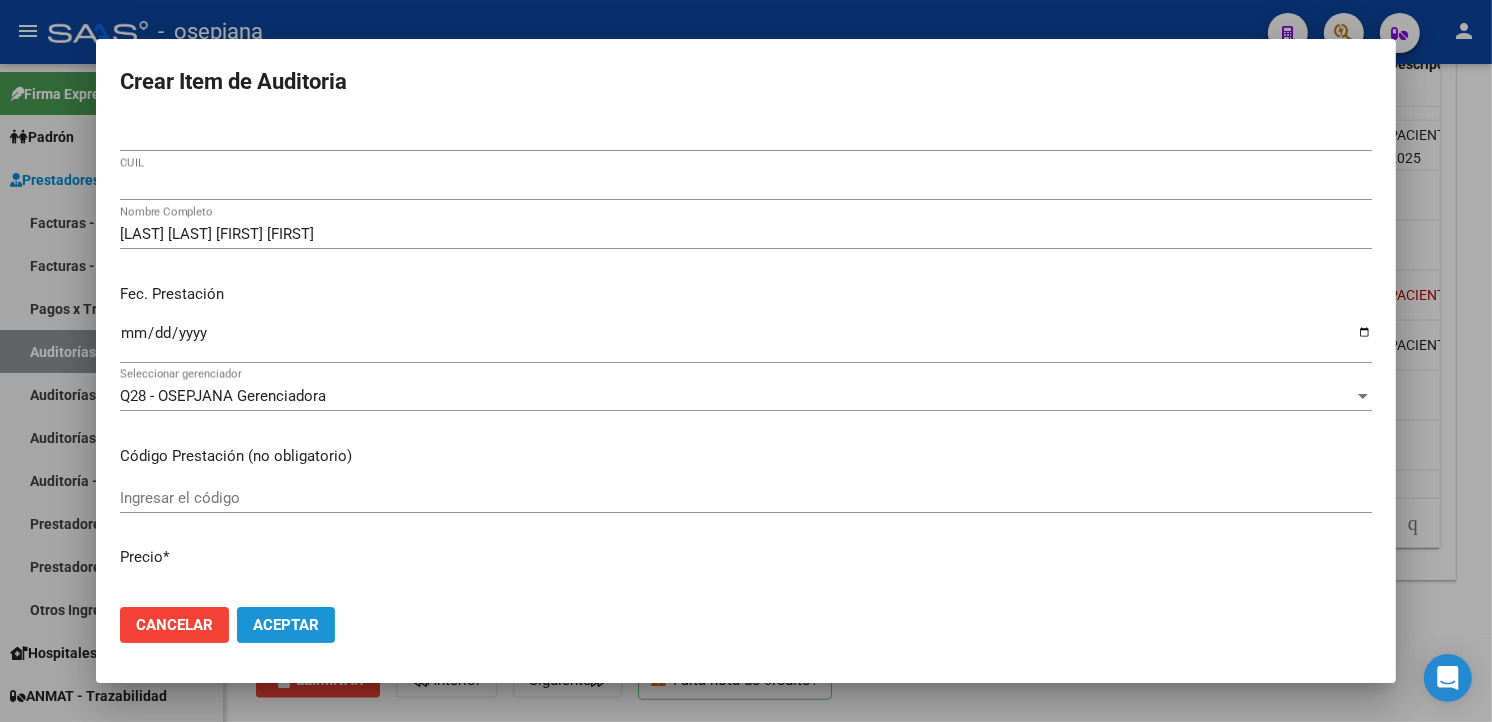 drag, startPoint x: 288, startPoint y: 627, endPoint x: 296, endPoint y: 614, distance: 15.264338 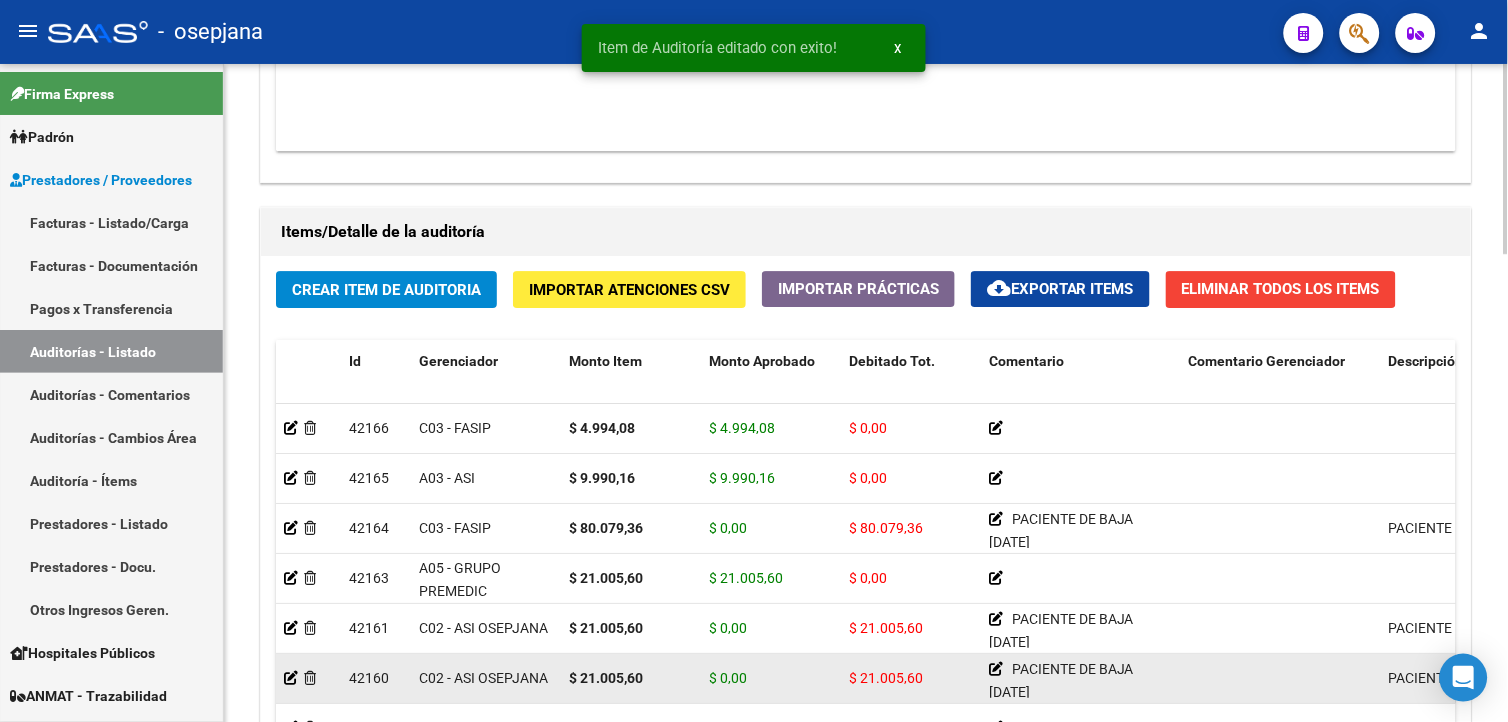 scroll, scrollTop: 1444, scrollLeft: 0, axis: vertical 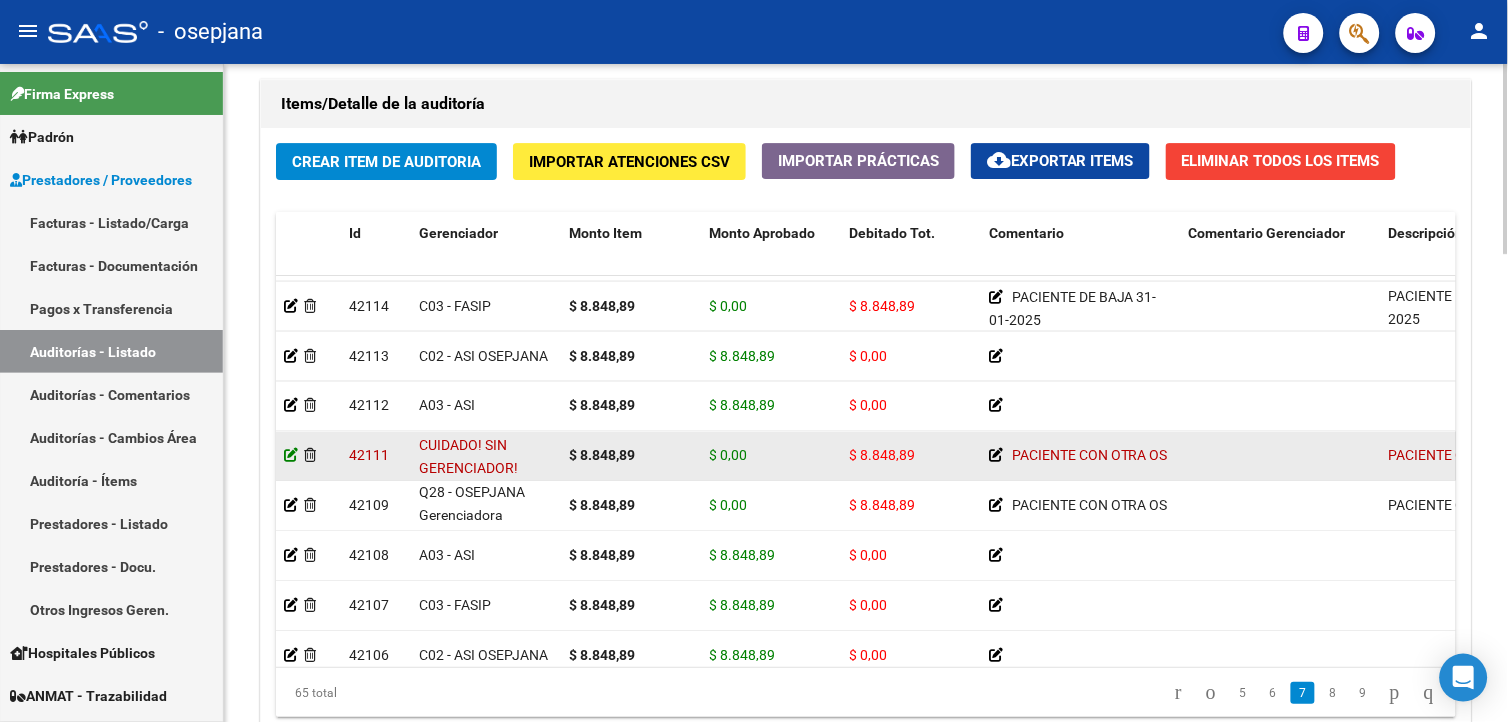 click 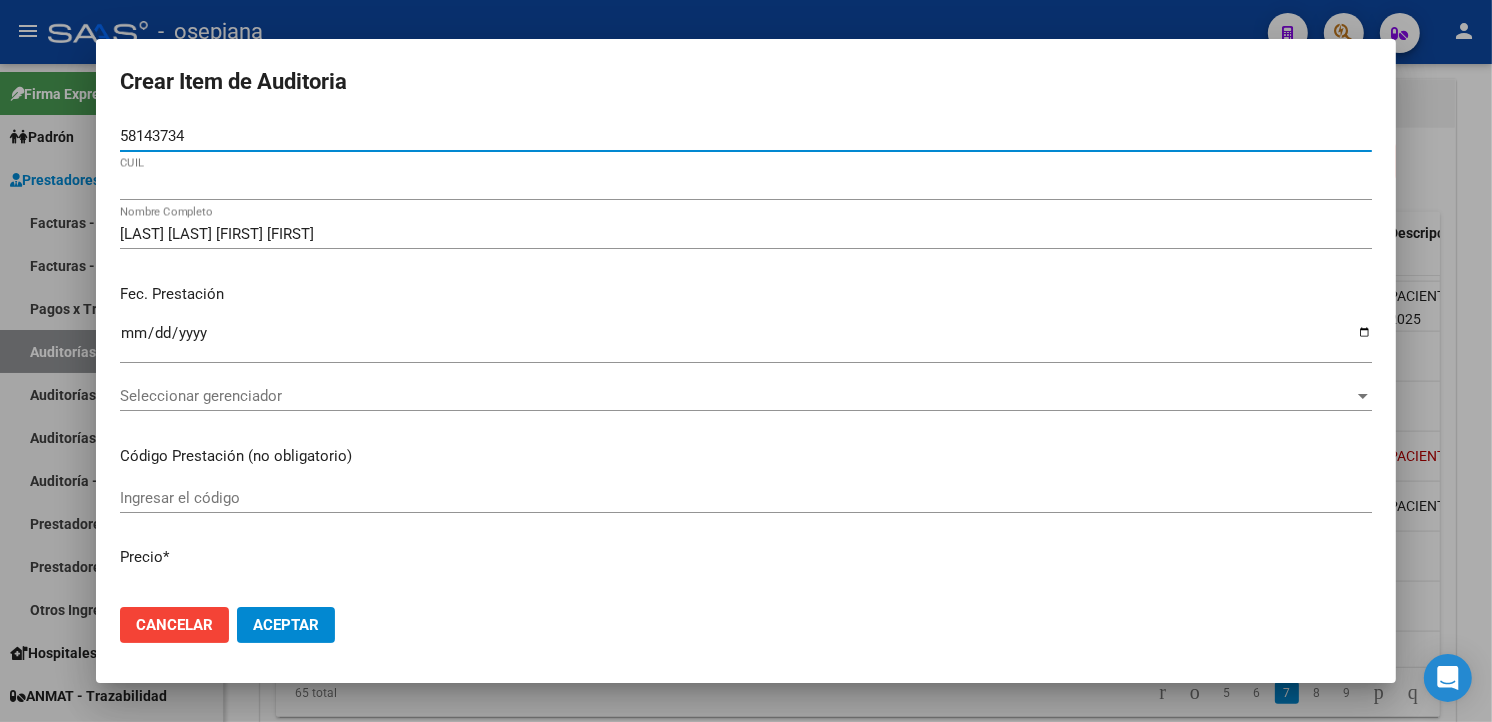 click on "Seleccionar gerenciador Seleccionar gerenciador" at bounding box center (746, 396) 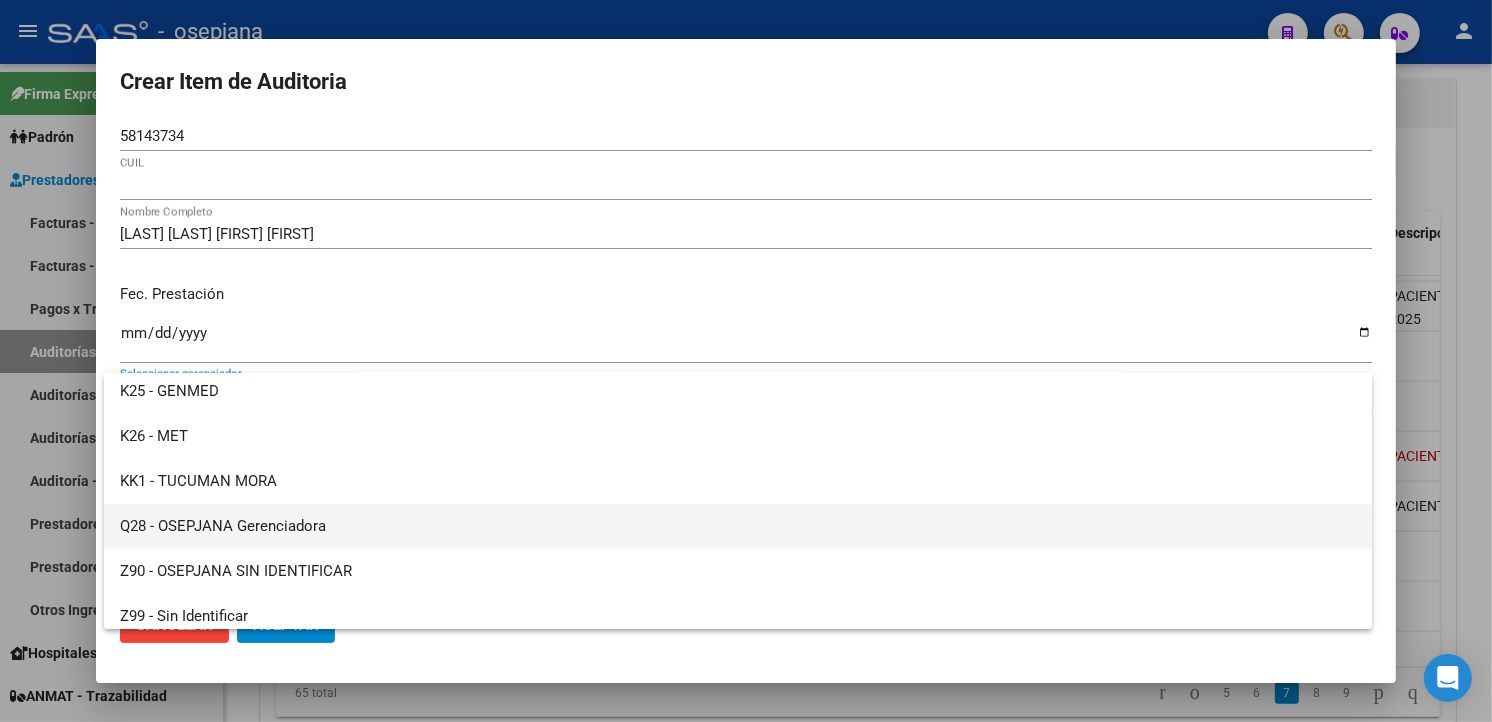 scroll, scrollTop: 734, scrollLeft: 0, axis: vertical 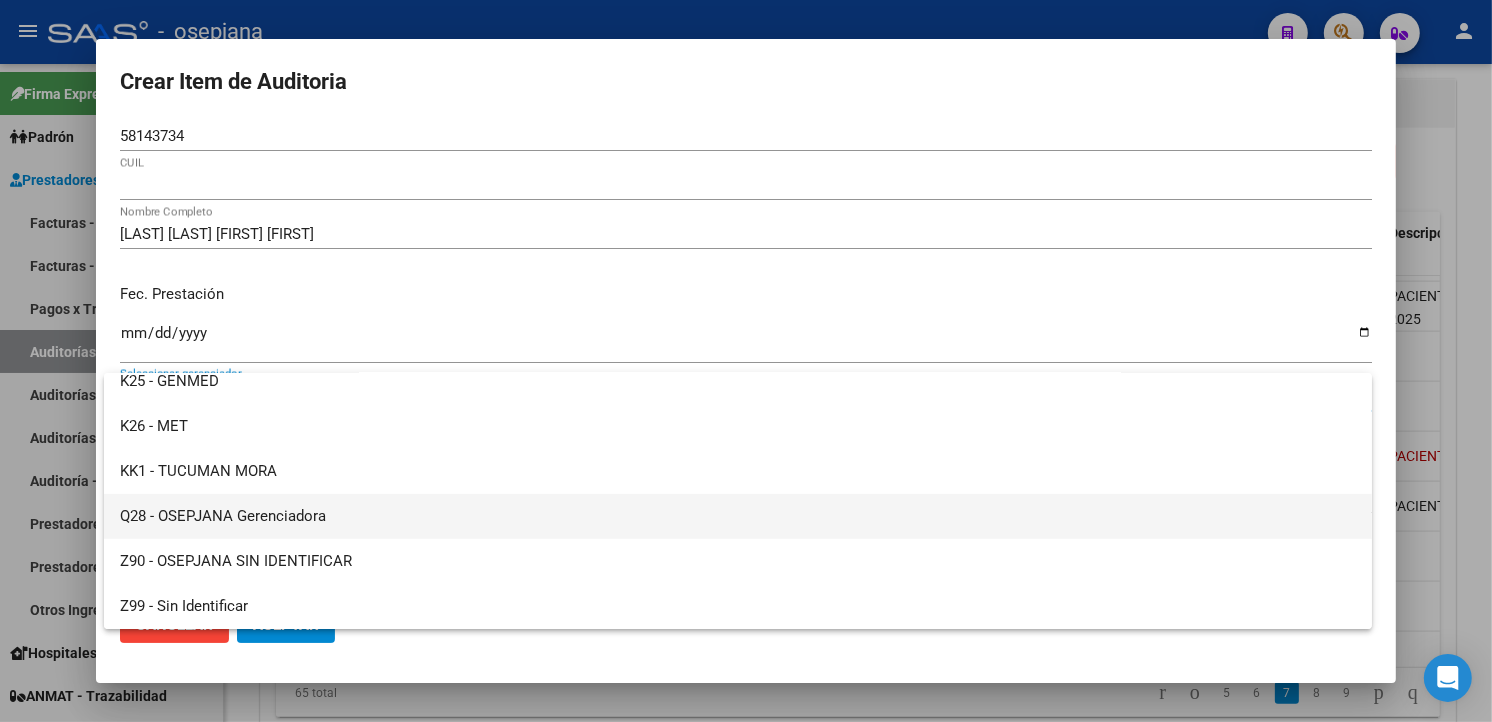 click on "Q28 - OSEPJANA Gerenciadora" at bounding box center (738, 516) 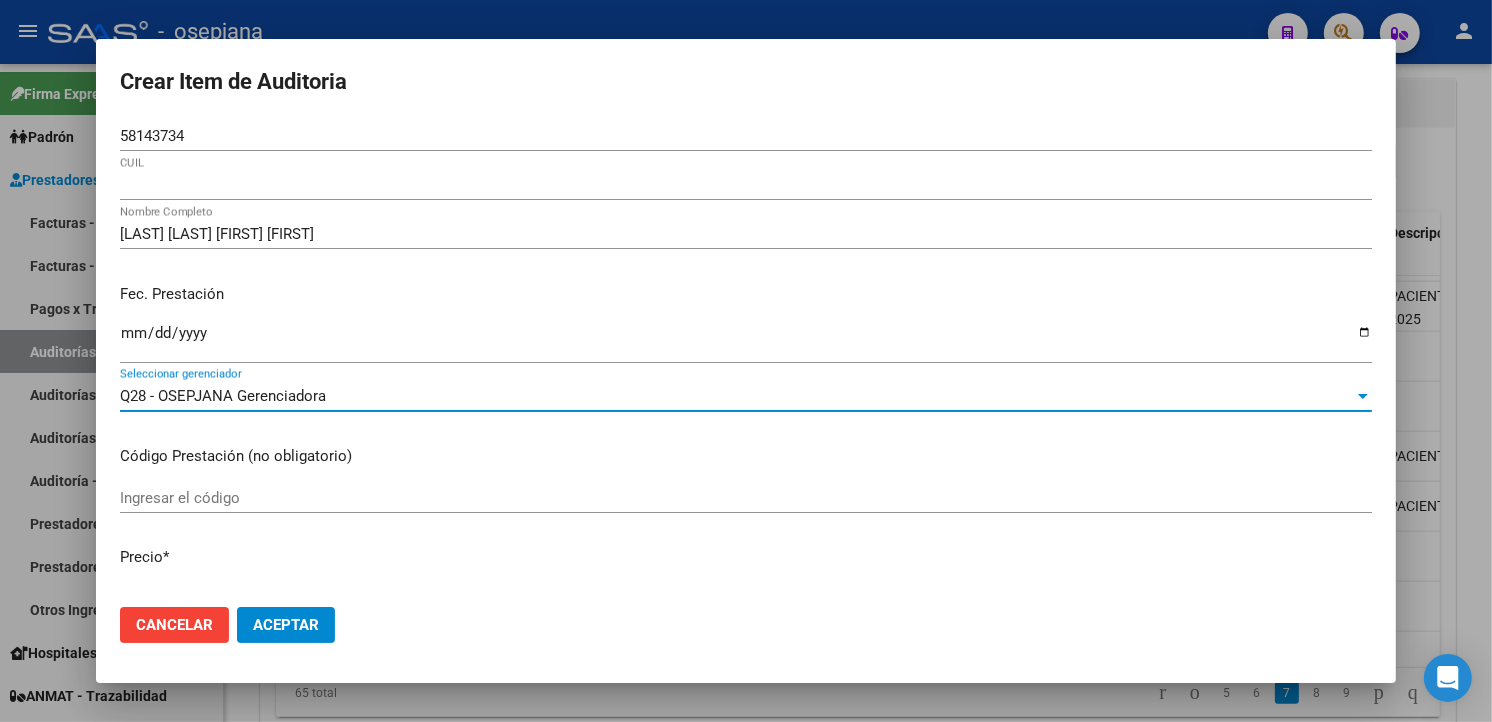 drag, startPoint x: 278, startPoint y: 615, endPoint x: 317, endPoint y: 594, distance: 44.294468 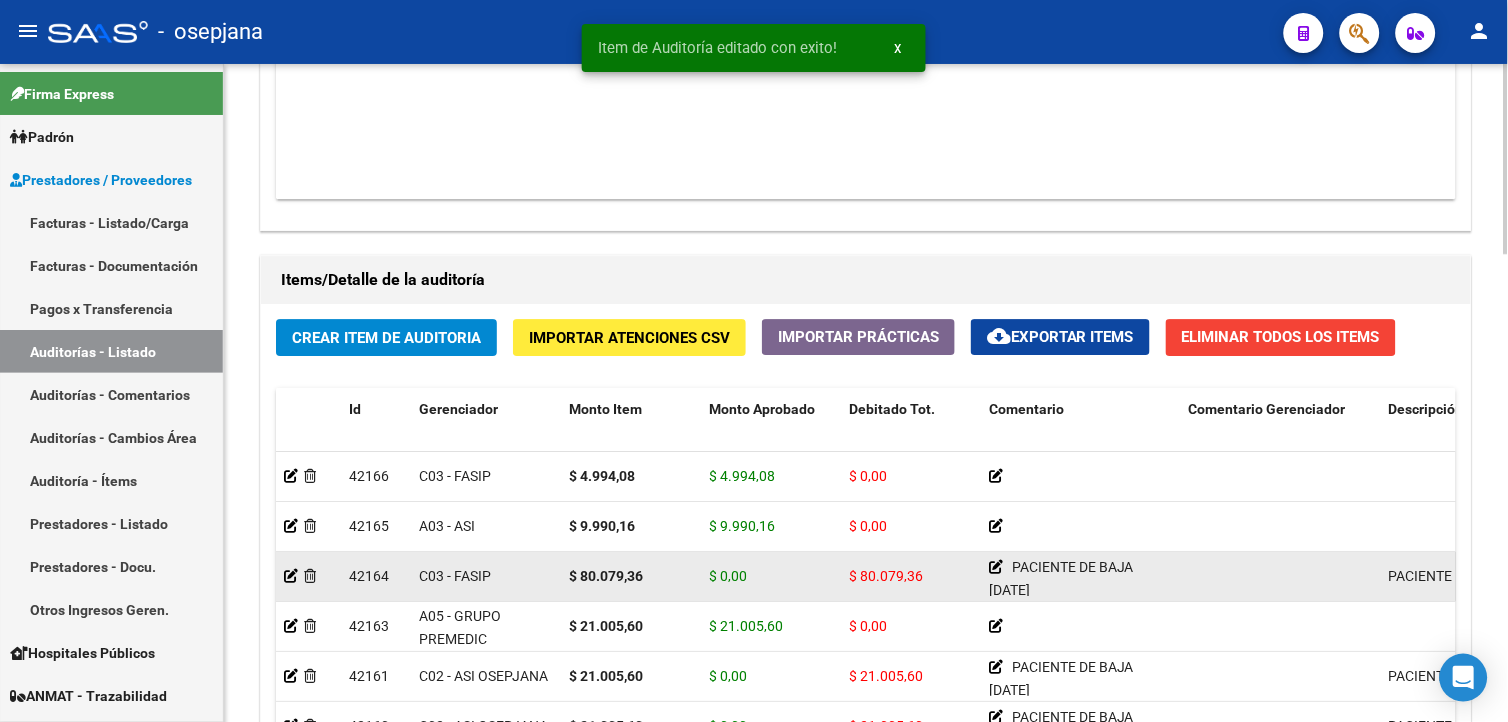 scroll, scrollTop: 1333, scrollLeft: 0, axis: vertical 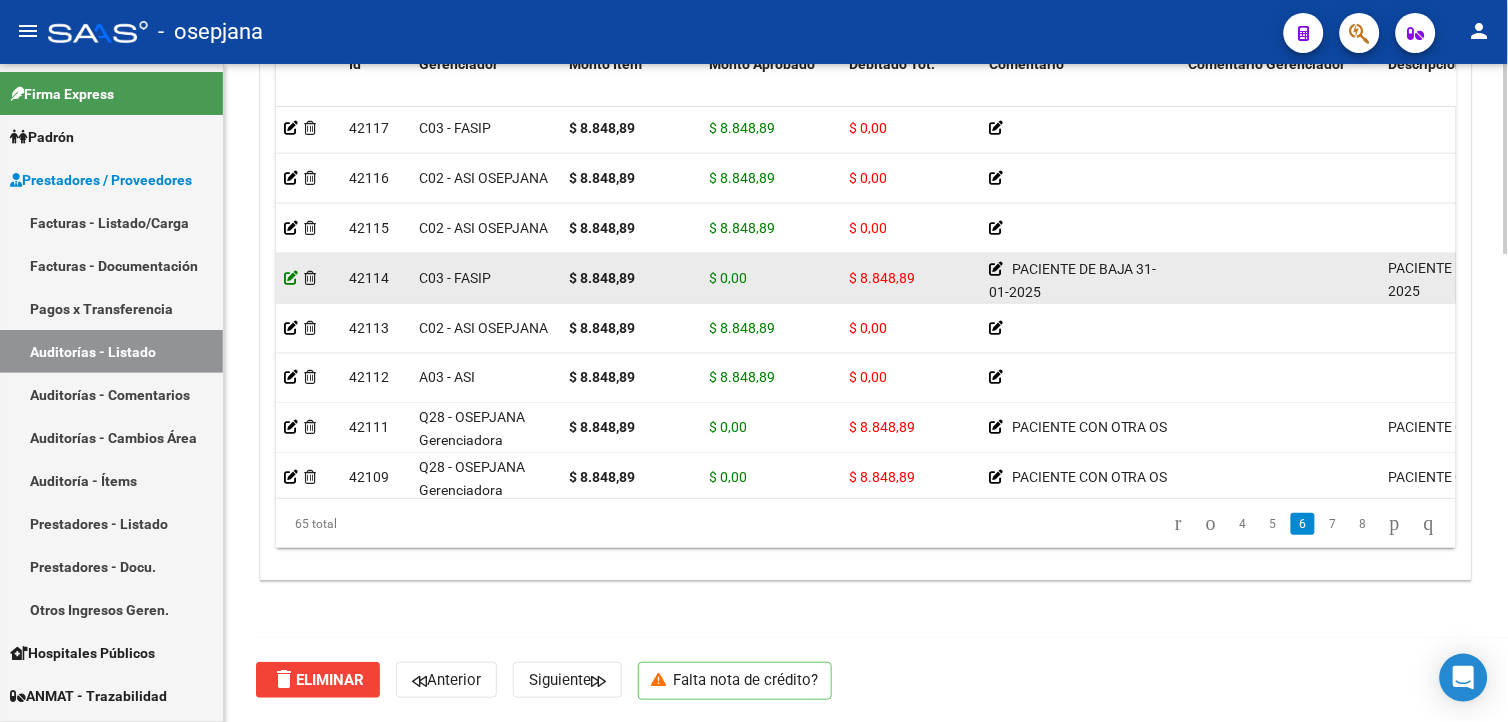 click 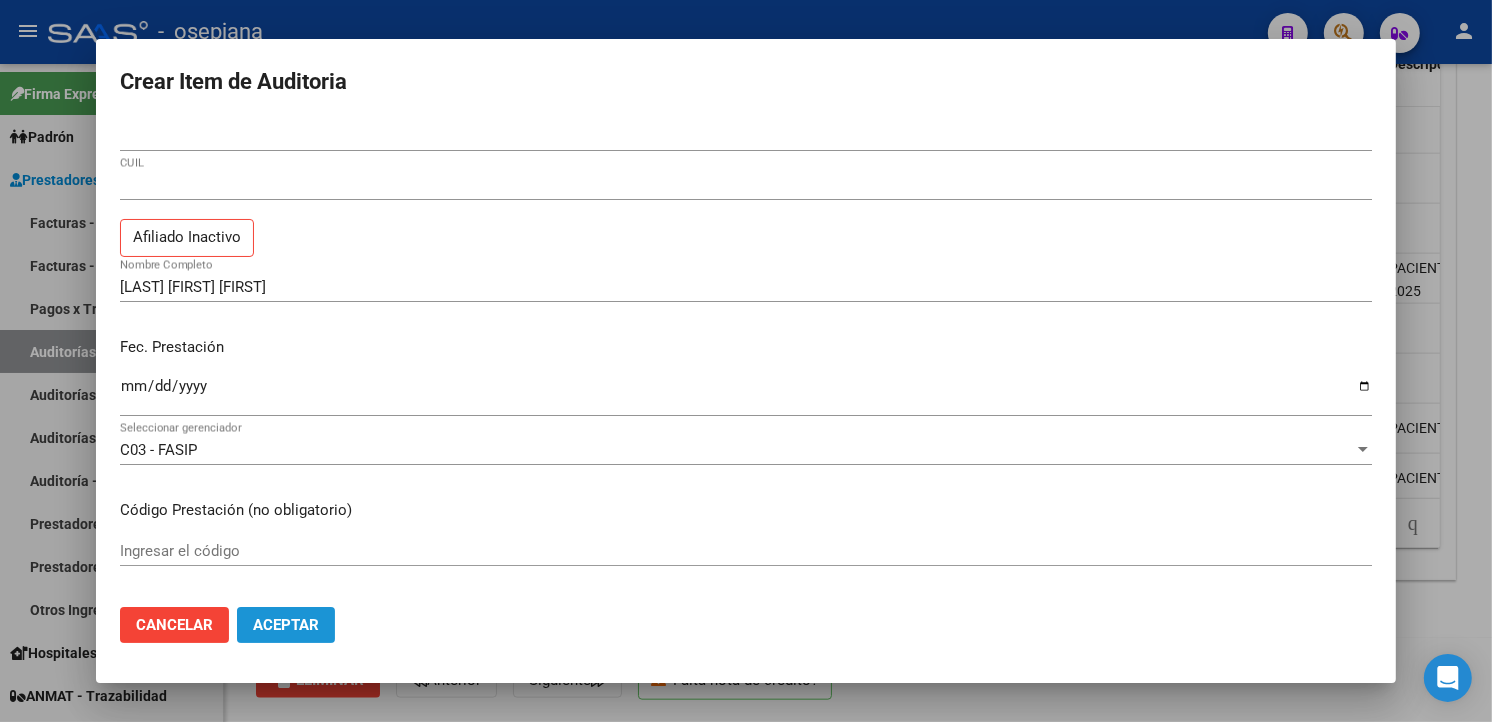 drag, startPoint x: 293, startPoint y: 628, endPoint x: 325, endPoint y: 605, distance: 39.40812 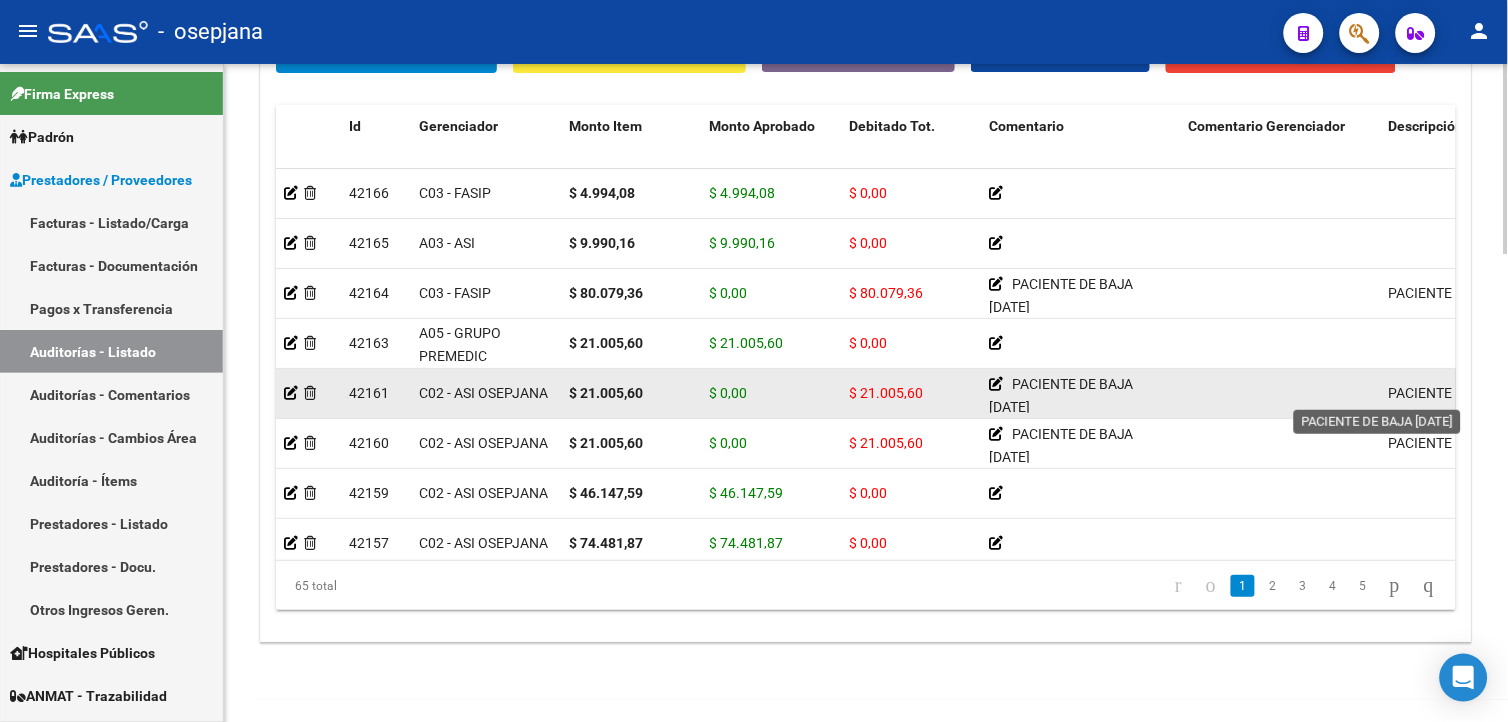 scroll, scrollTop: 1504, scrollLeft: 0, axis: vertical 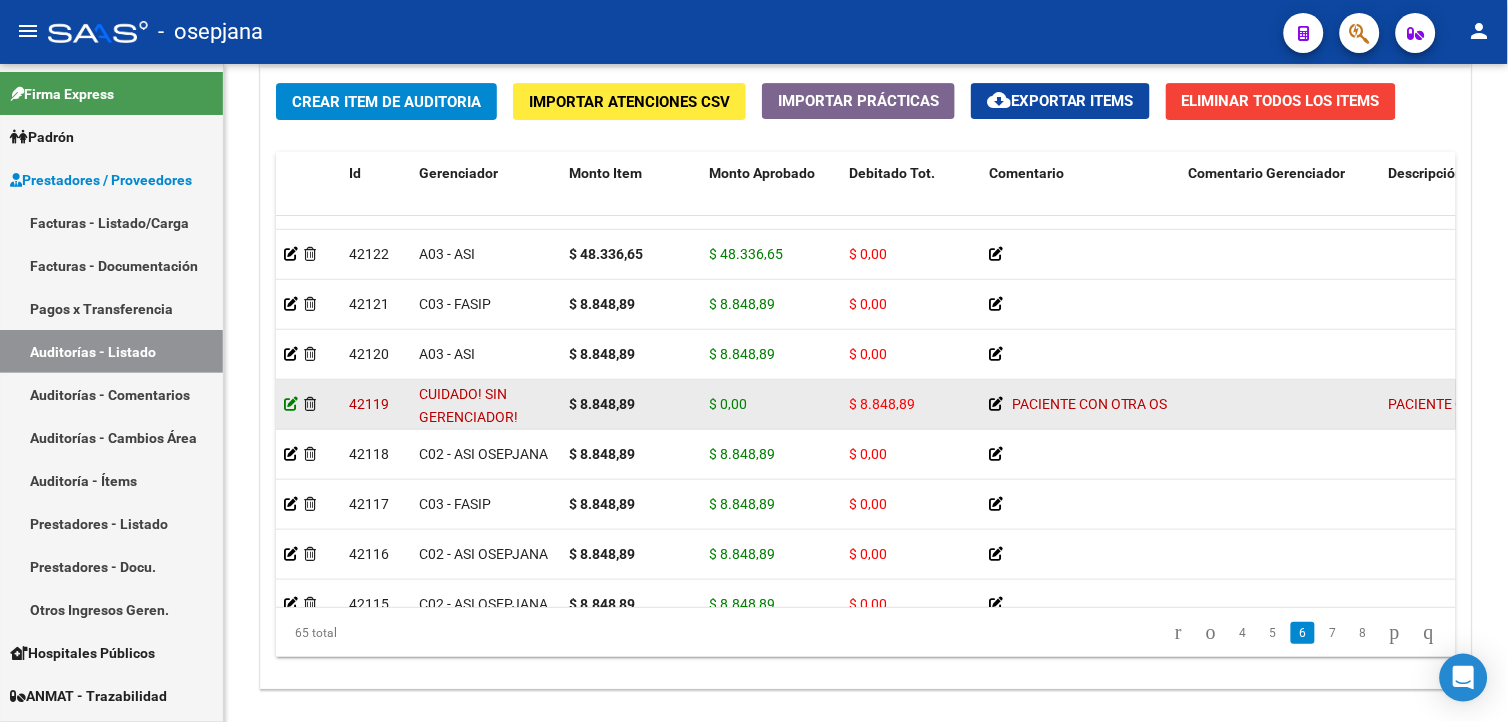 click 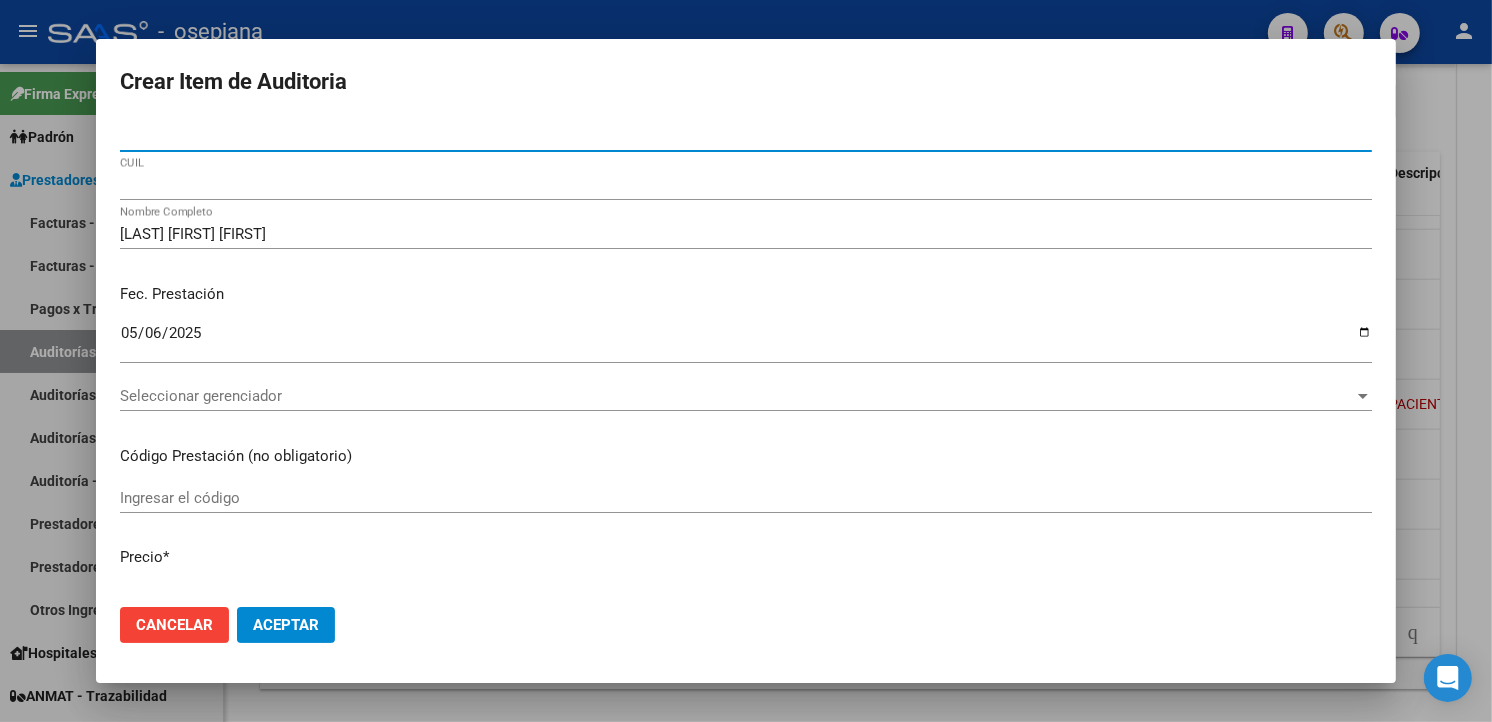 click on "Seleccionar gerenciador" at bounding box center [737, 396] 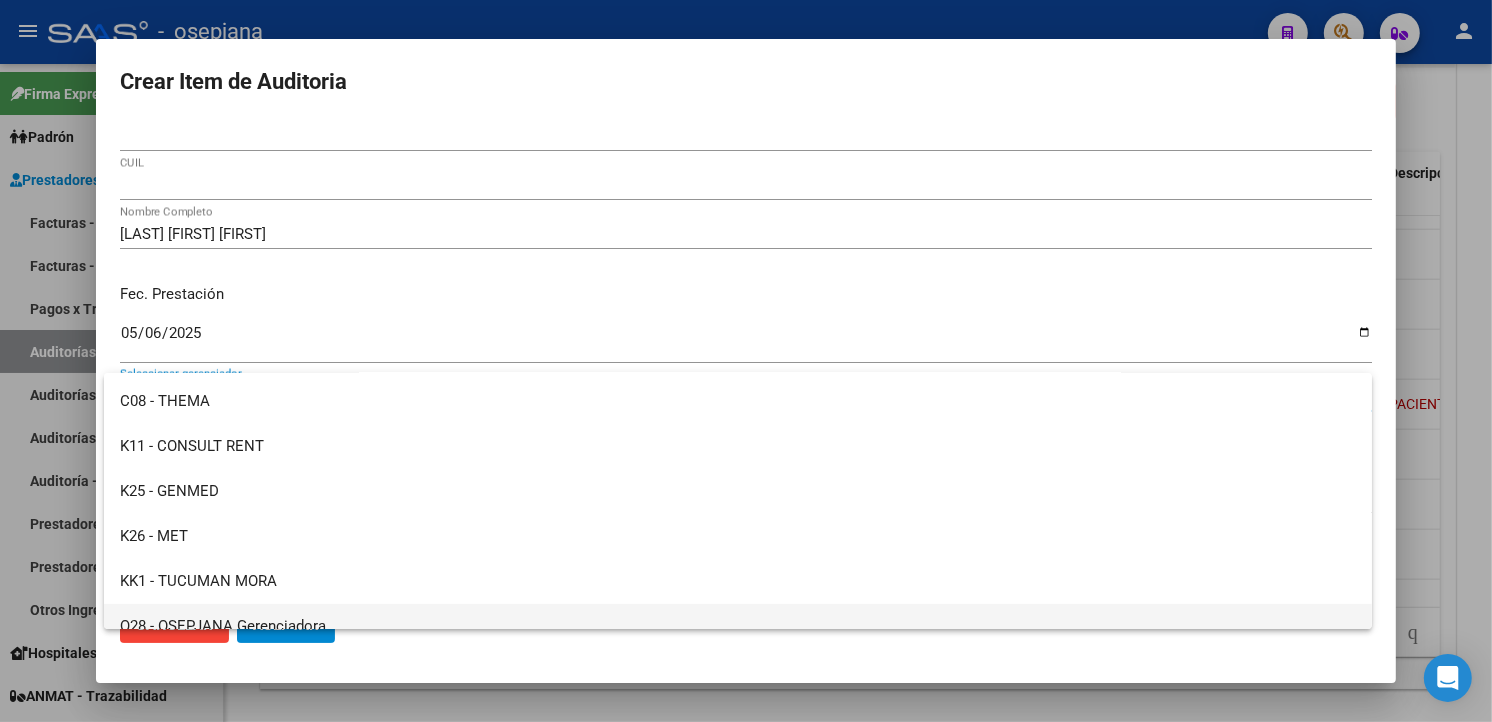 scroll, scrollTop: 734, scrollLeft: 0, axis: vertical 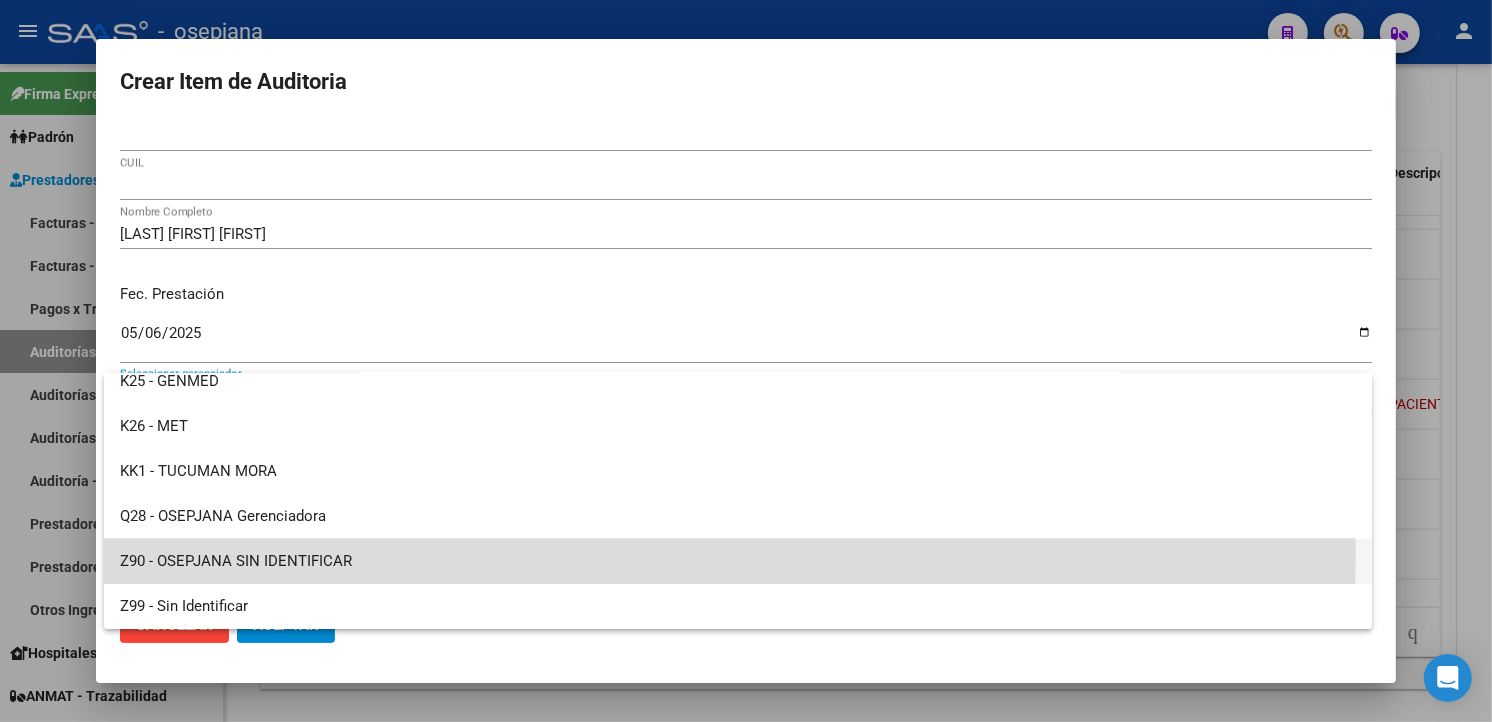 click on "Z90 - OSEPJANA SIN IDENTIFICAR" at bounding box center [738, 561] 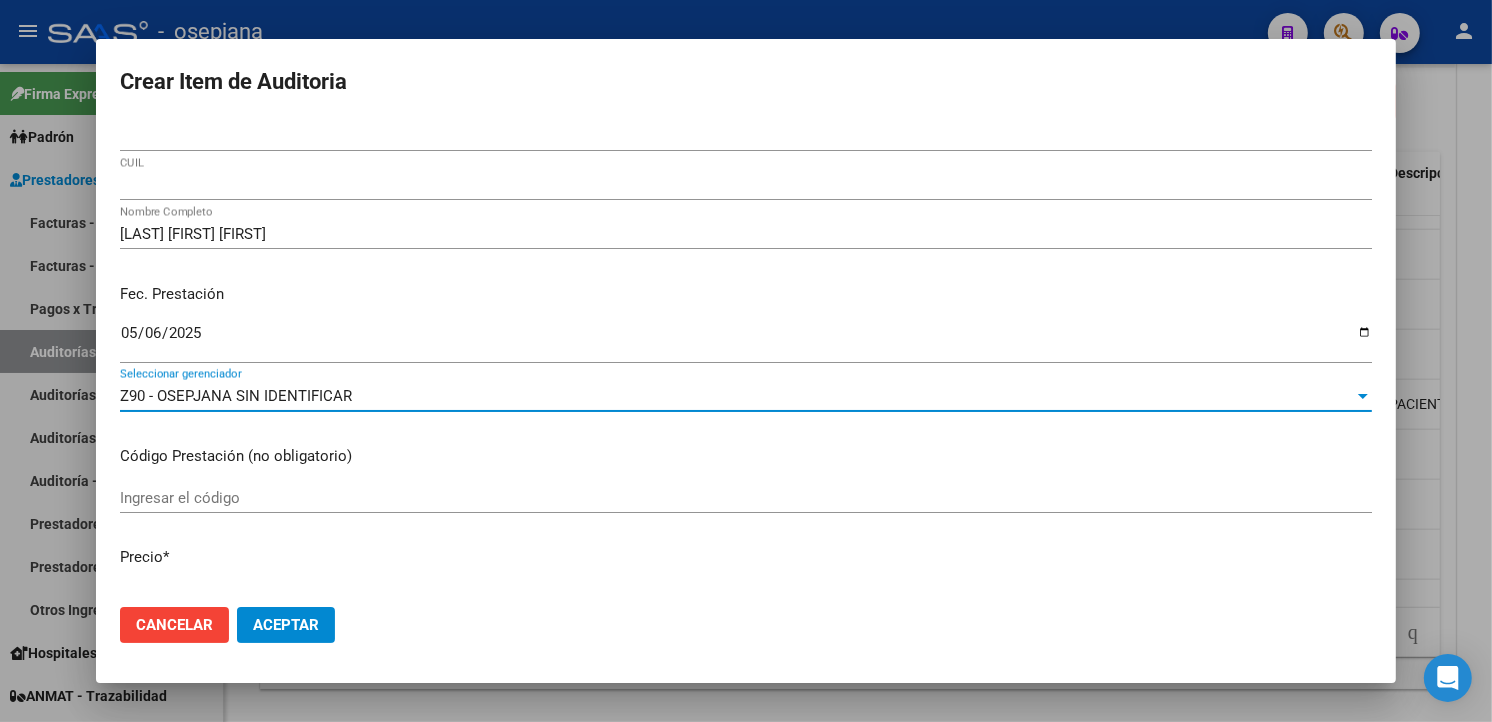 drag, startPoint x: 292, startPoint y: 623, endPoint x: 371, endPoint y: 586, distance: 87.23531 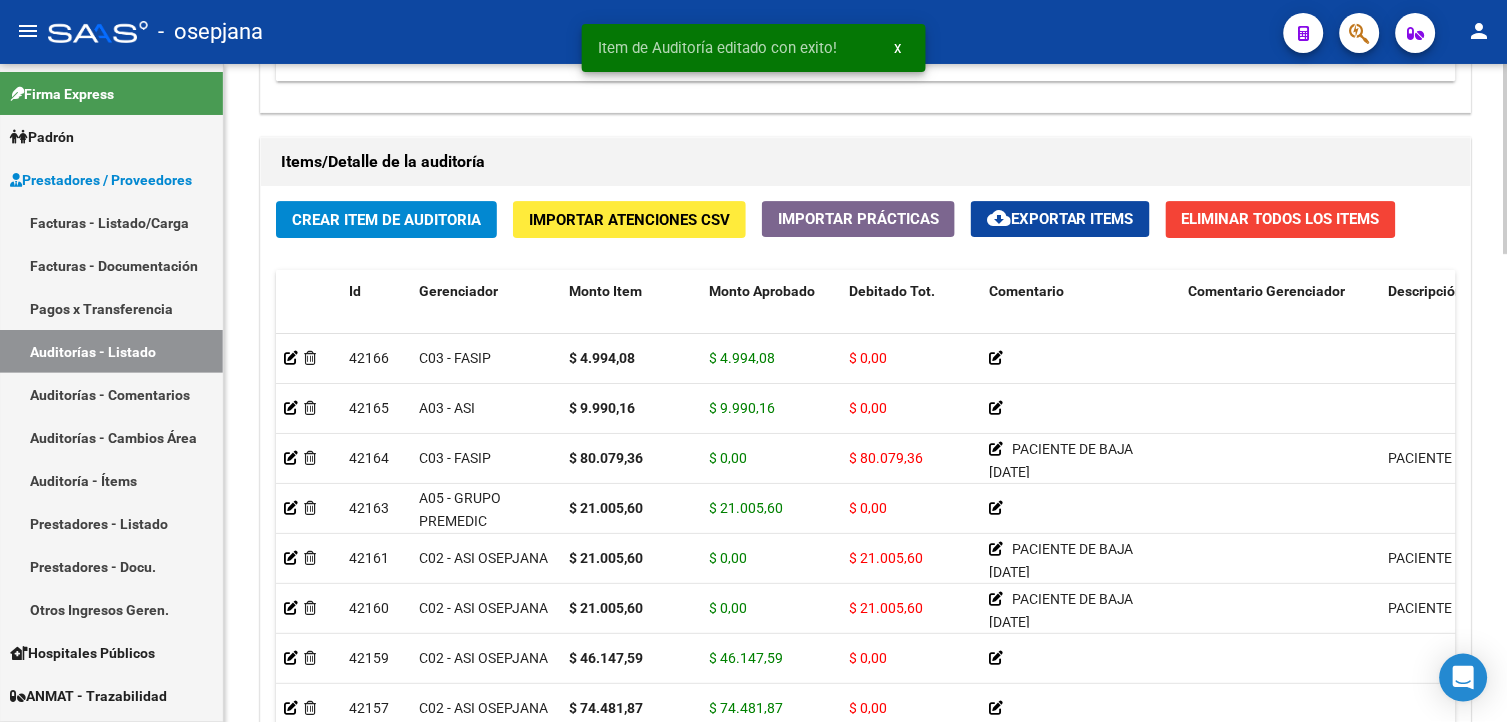 scroll, scrollTop: 1333, scrollLeft: 0, axis: vertical 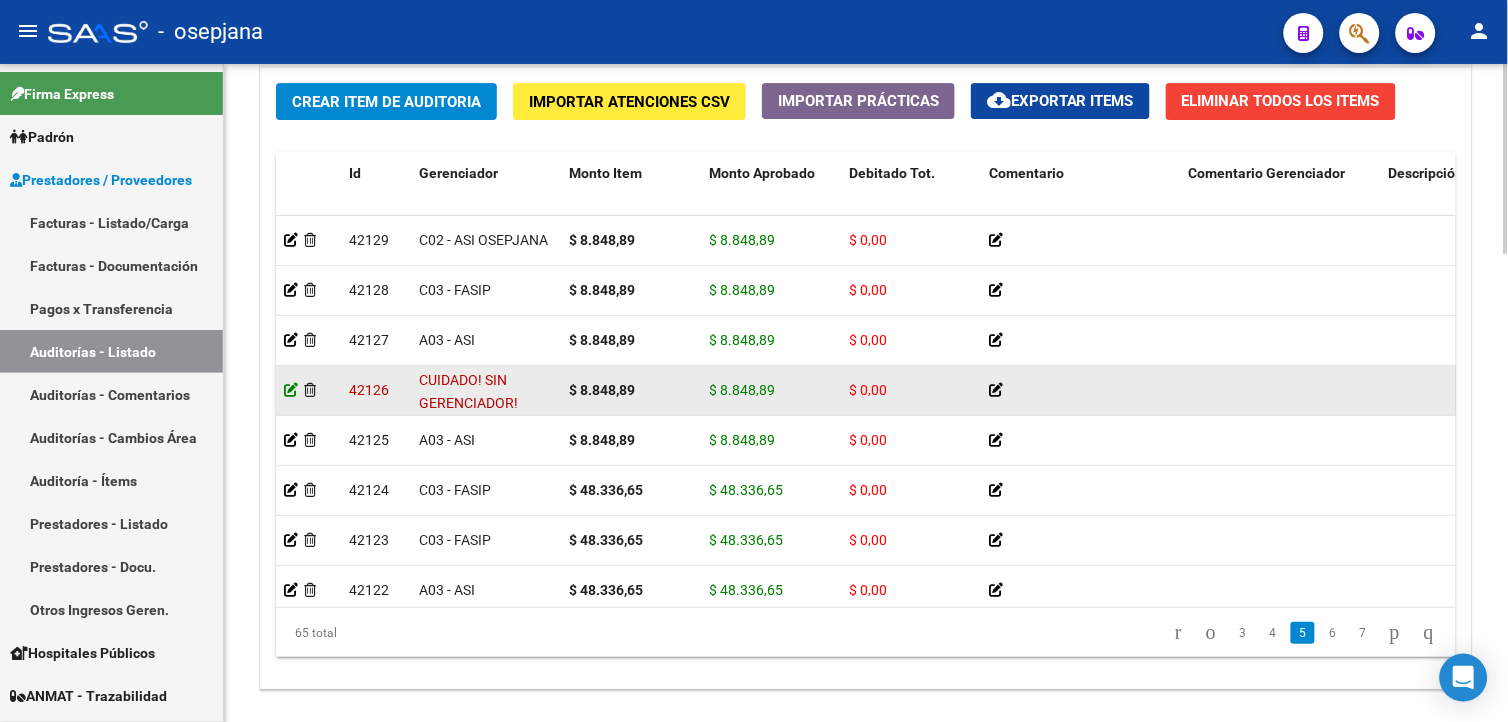 click 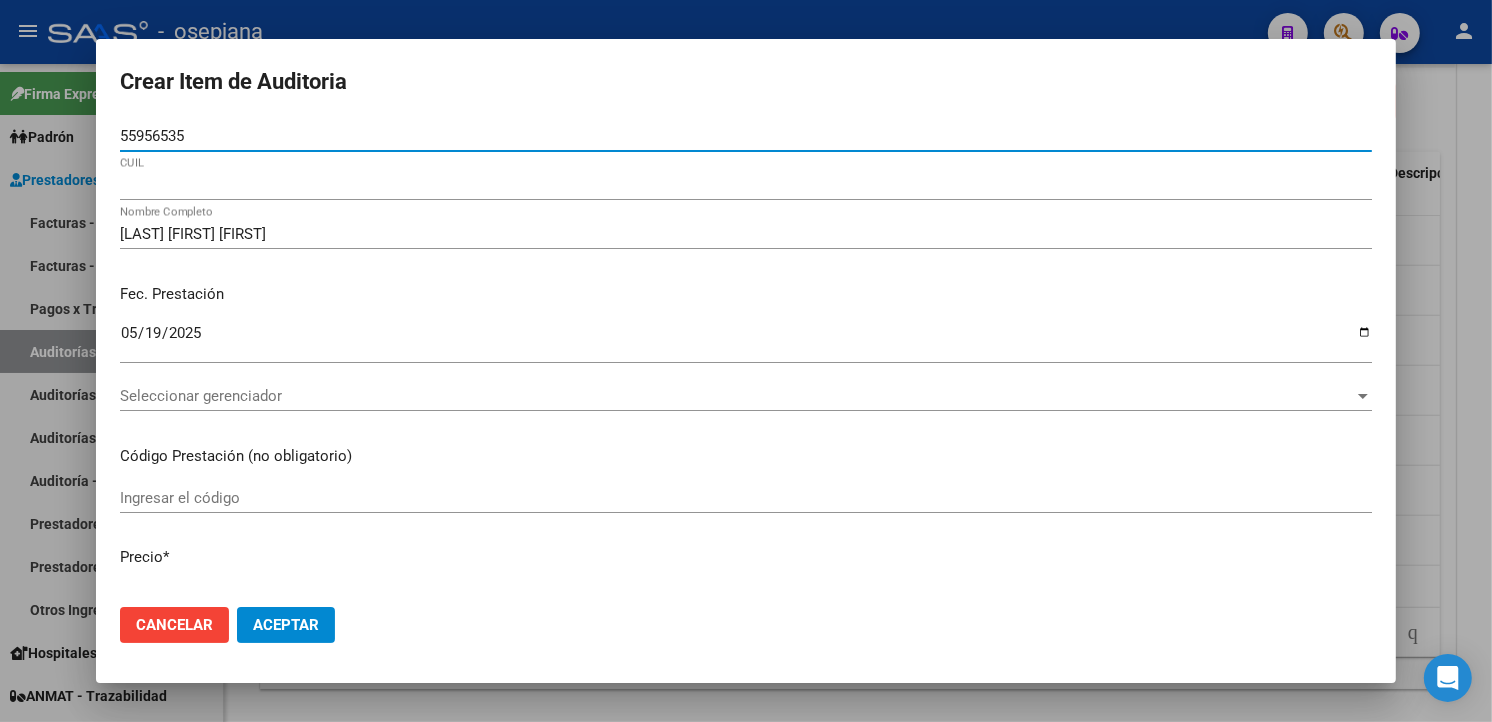 click on "Seleccionar gerenciador" at bounding box center (737, 396) 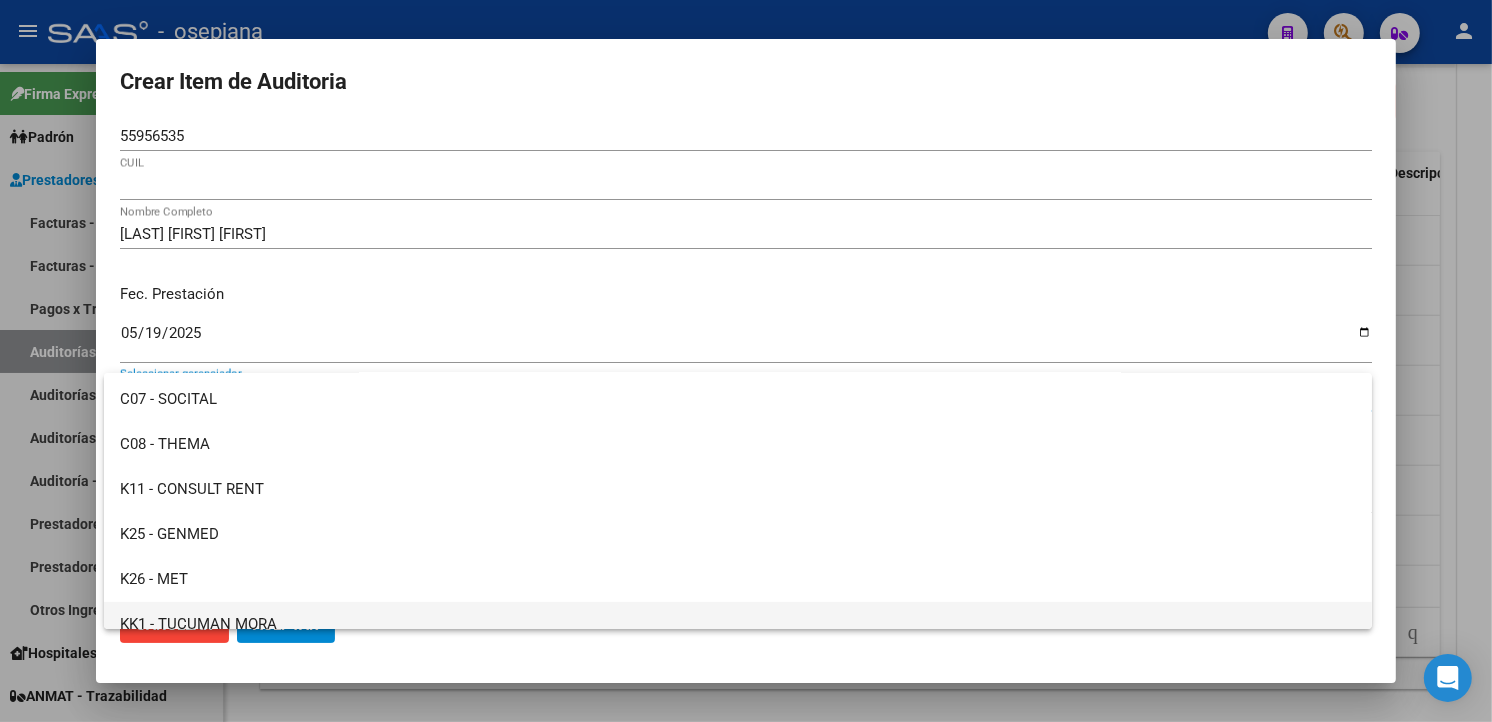 scroll, scrollTop: 734, scrollLeft: 0, axis: vertical 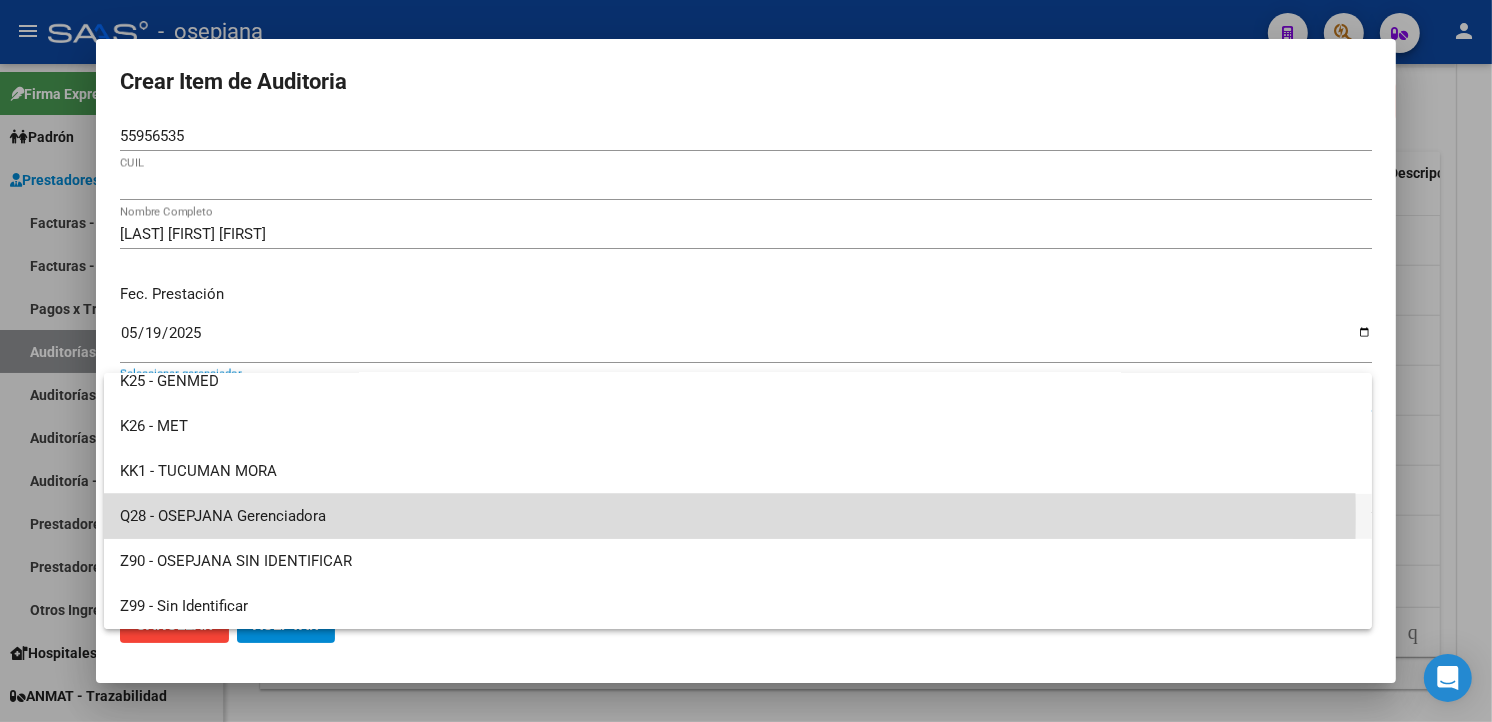 click on "Q28 - OSEPJANA Gerenciadora" at bounding box center [738, 516] 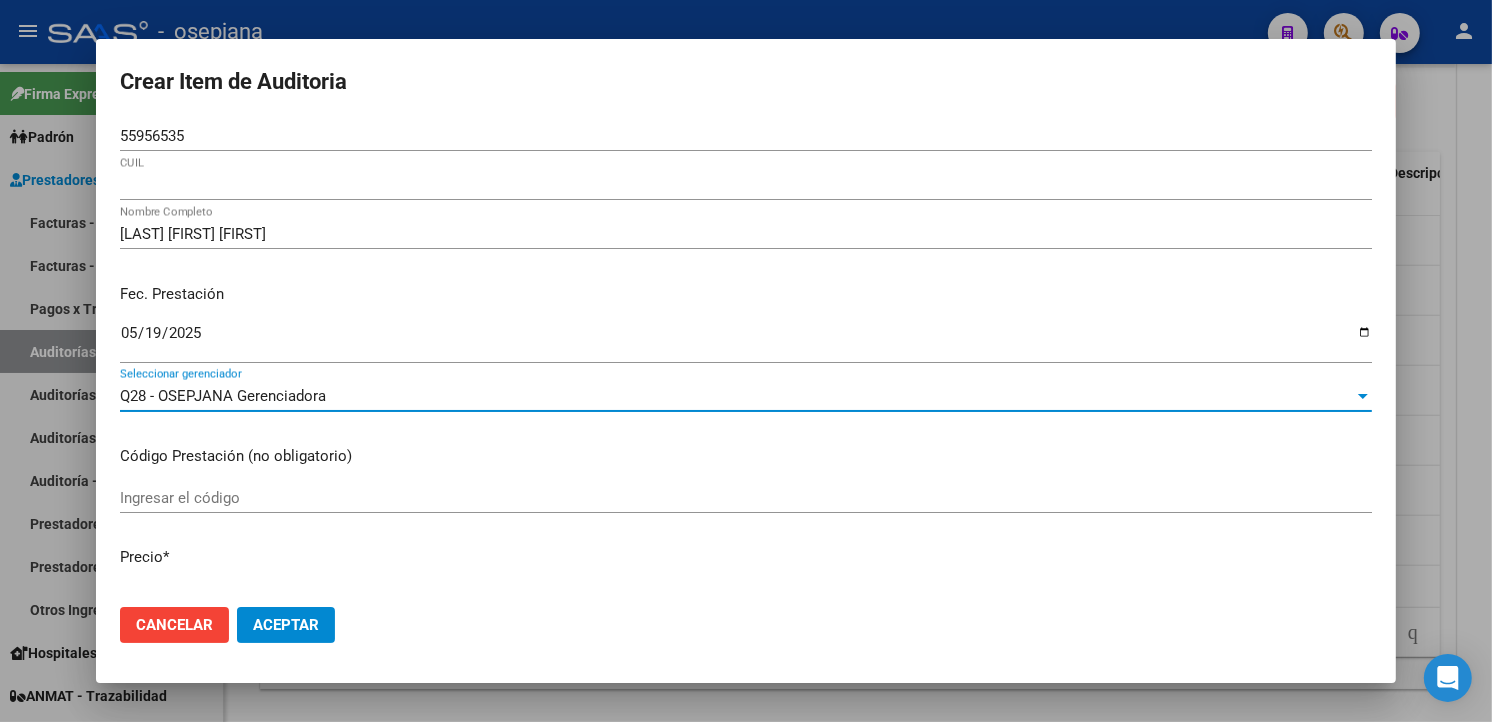 drag, startPoint x: 306, startPoint y: 521, endPoint x: 276, endPoint y: 623, distance: 106.320274 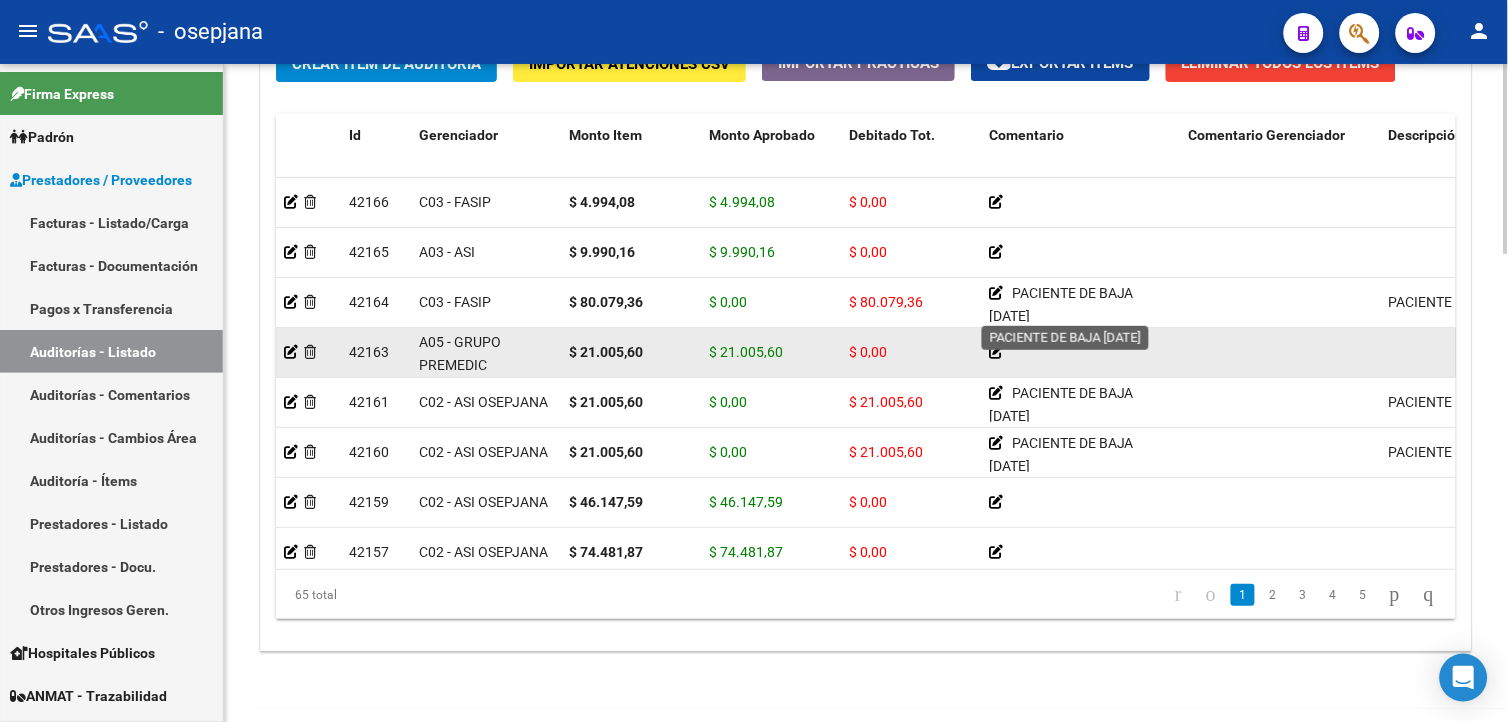 scroll, scrollTop: 1555, scrollLeft: 0, axis: vertical 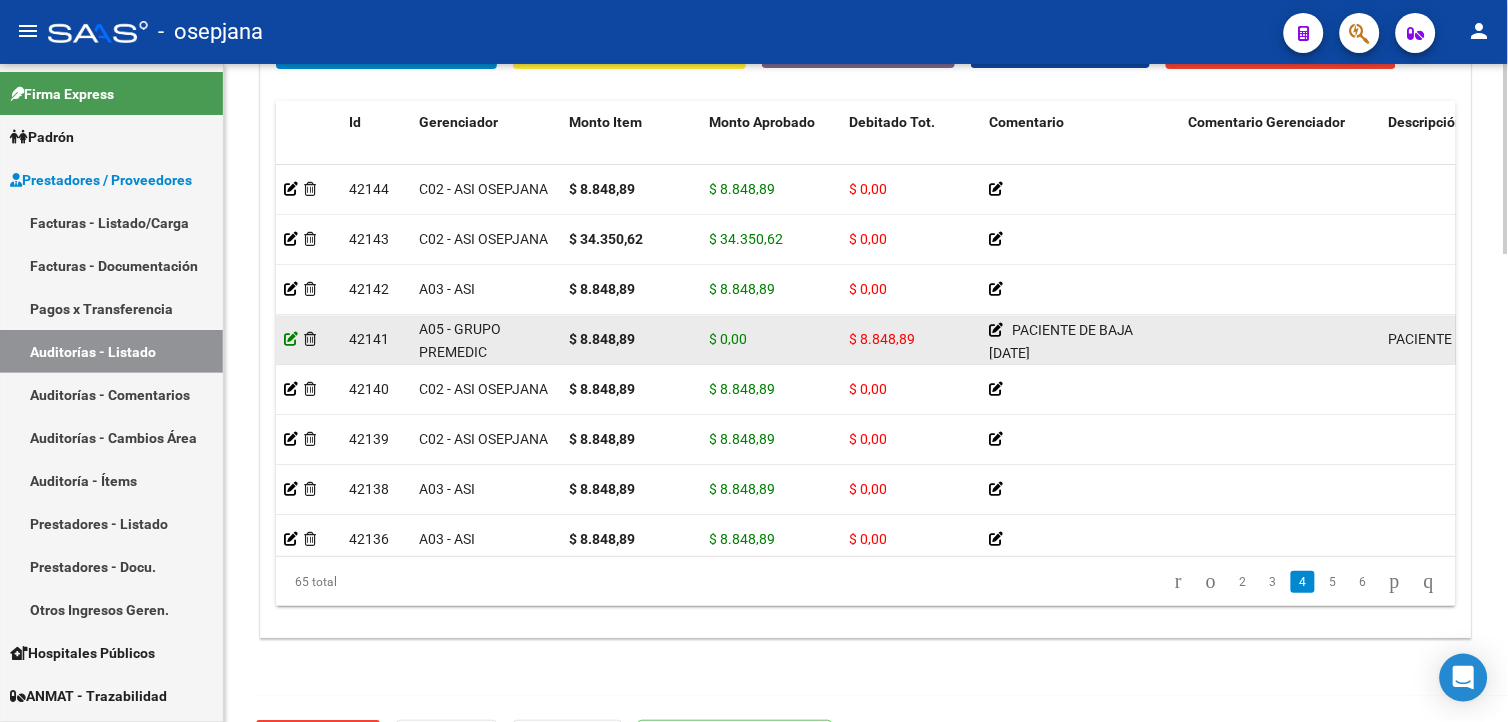 click 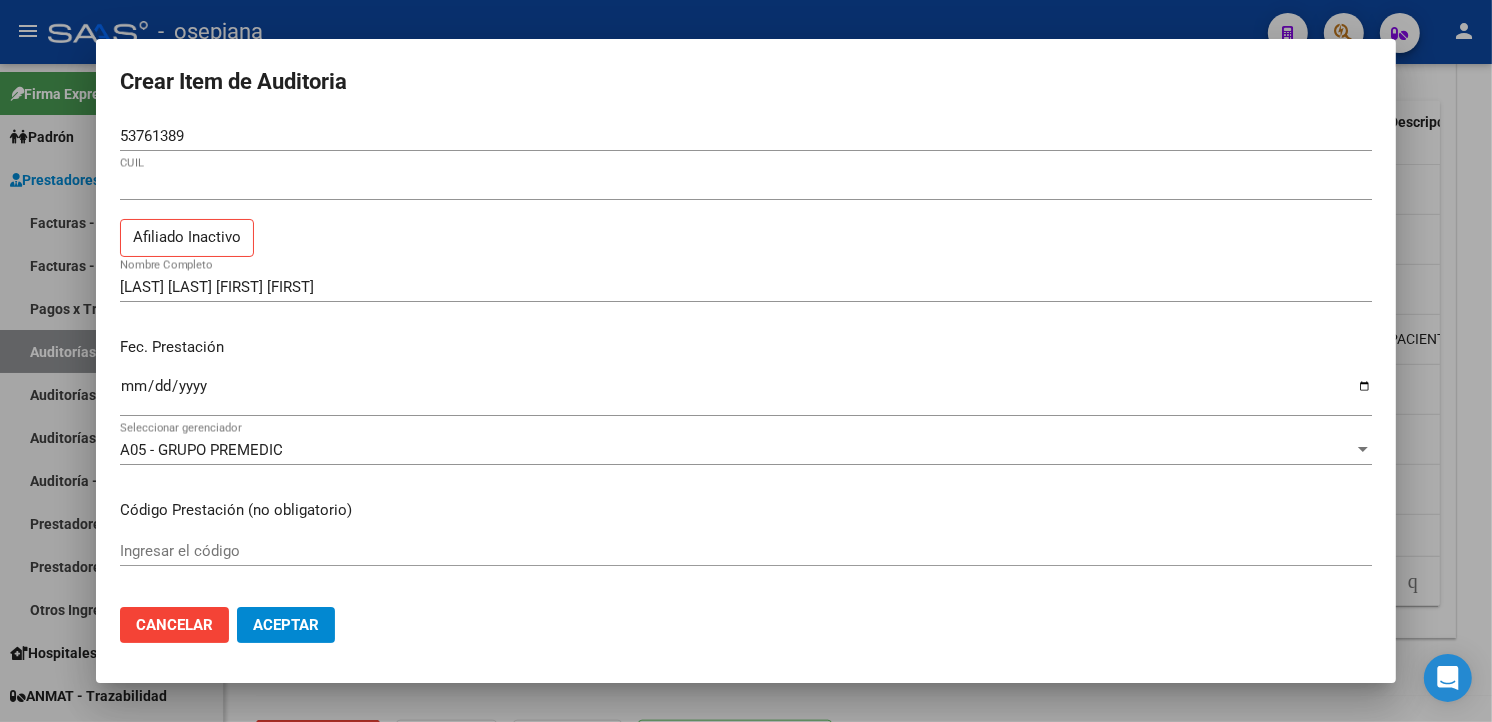drag, startPoint x: 303, startPoint y: 622, endPoint x: 663, endPoint y: 403, distance: 421.37988 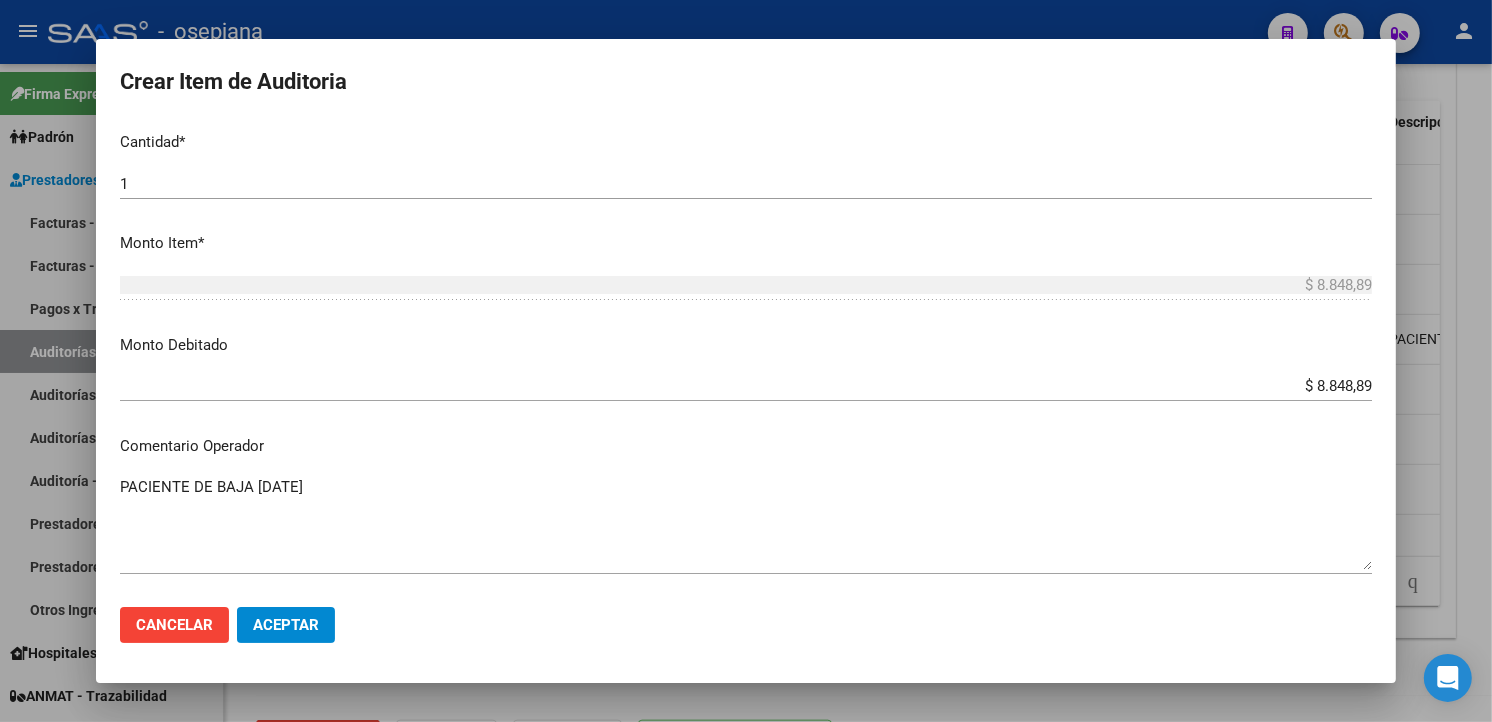 scroll, scrollTop: 666, scrollLeft: 0, axis: vertical 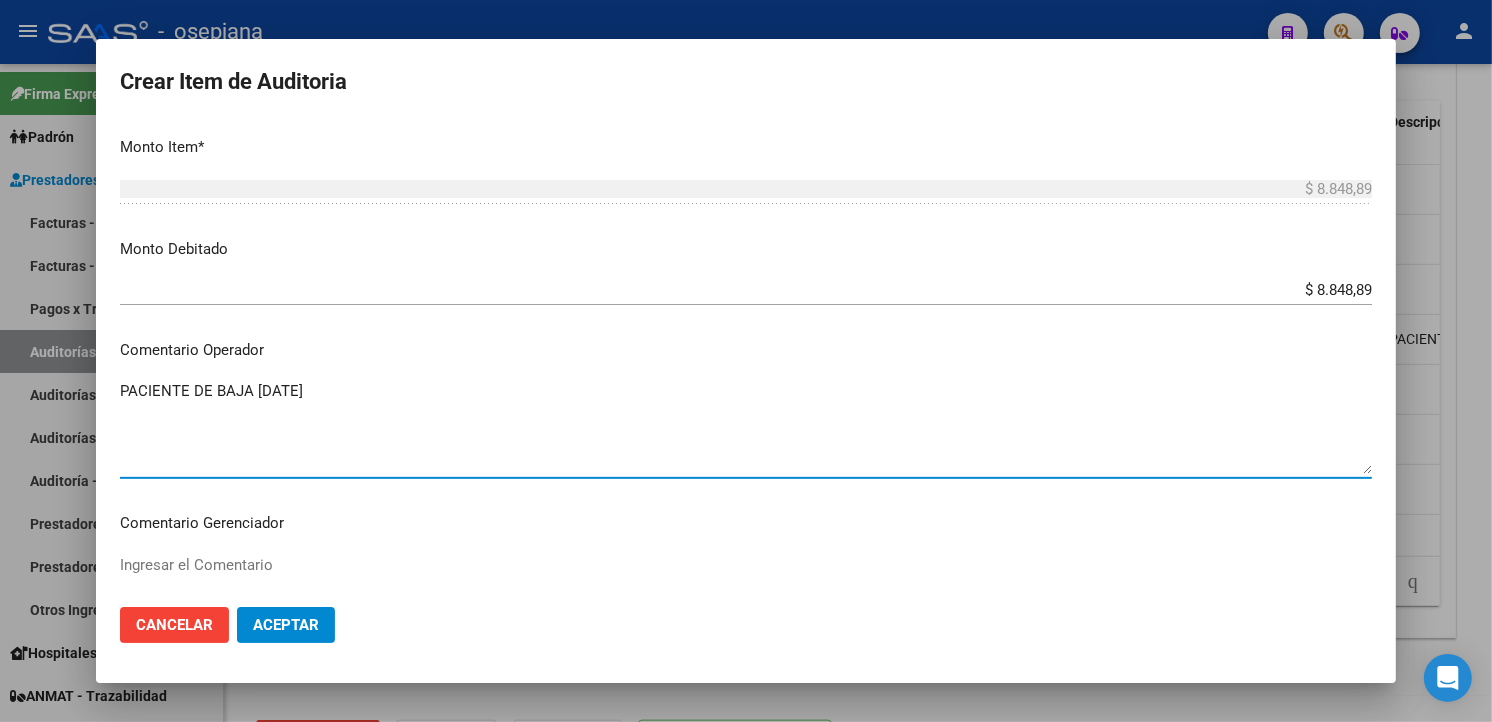 drag, startPoint x: 350, startPoint y: 402, endPoint x: 121, endPoint y: 391, distance: 229.26404 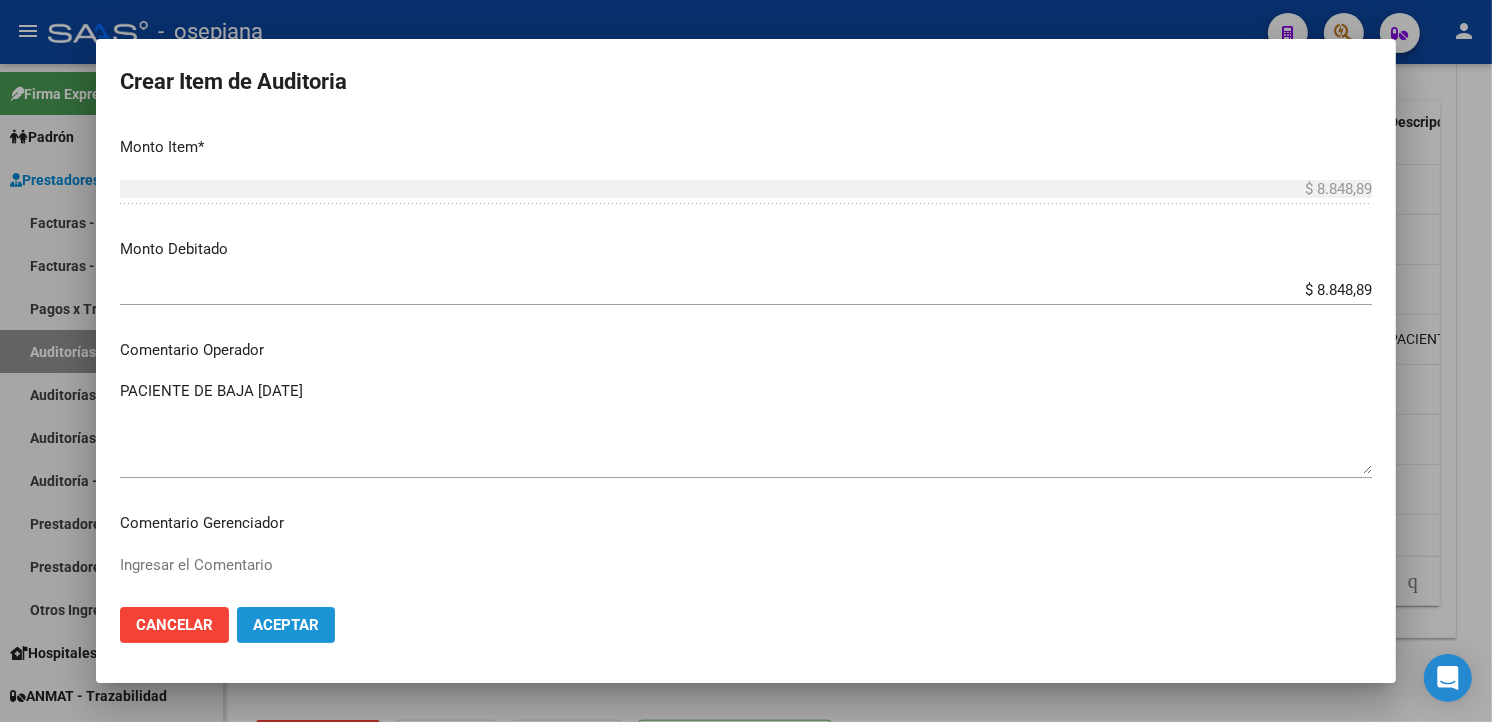 drag, startPoint x: 301, startPoint y: 606, endPoint x: 328, endPoint y: 585, distance: 34.20526 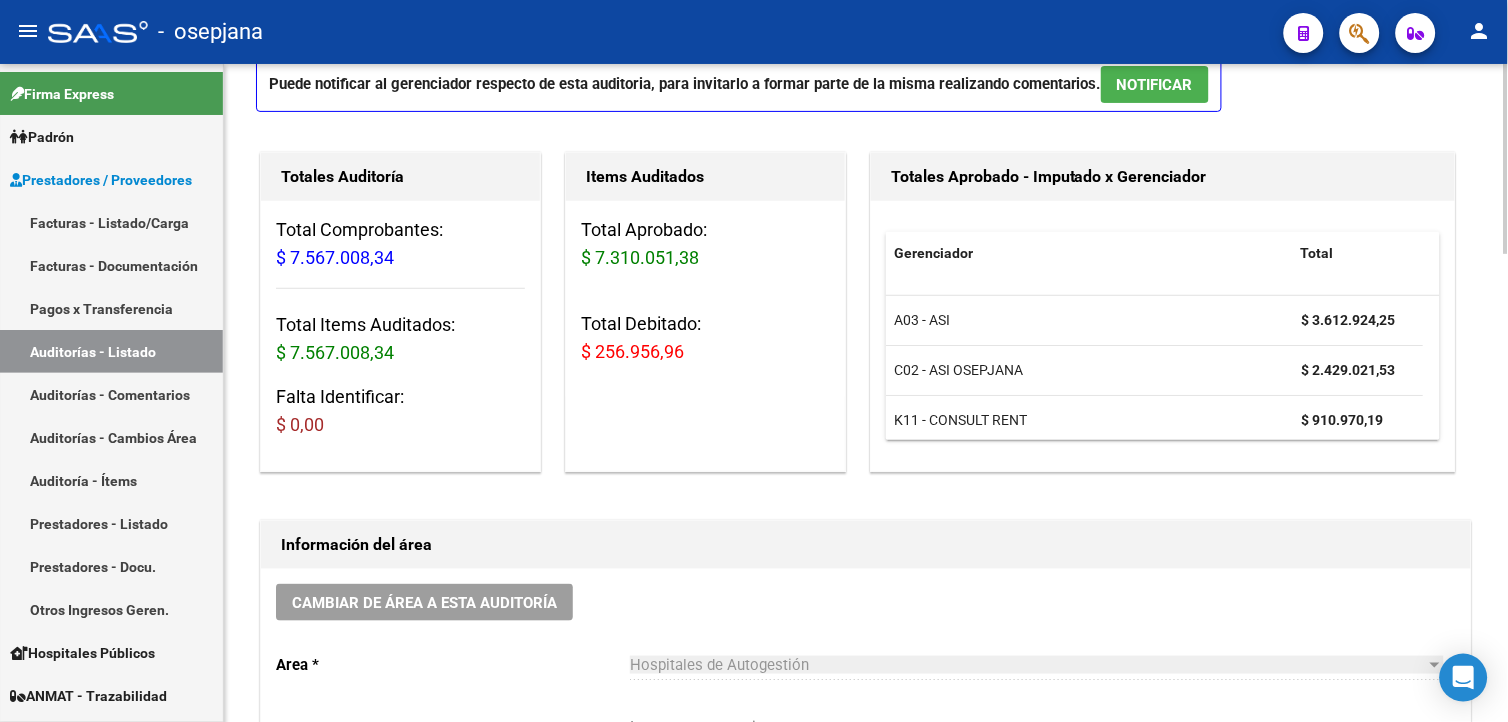 scroll, scrollTop: 111, scrollLeft: 0, axis: vertical 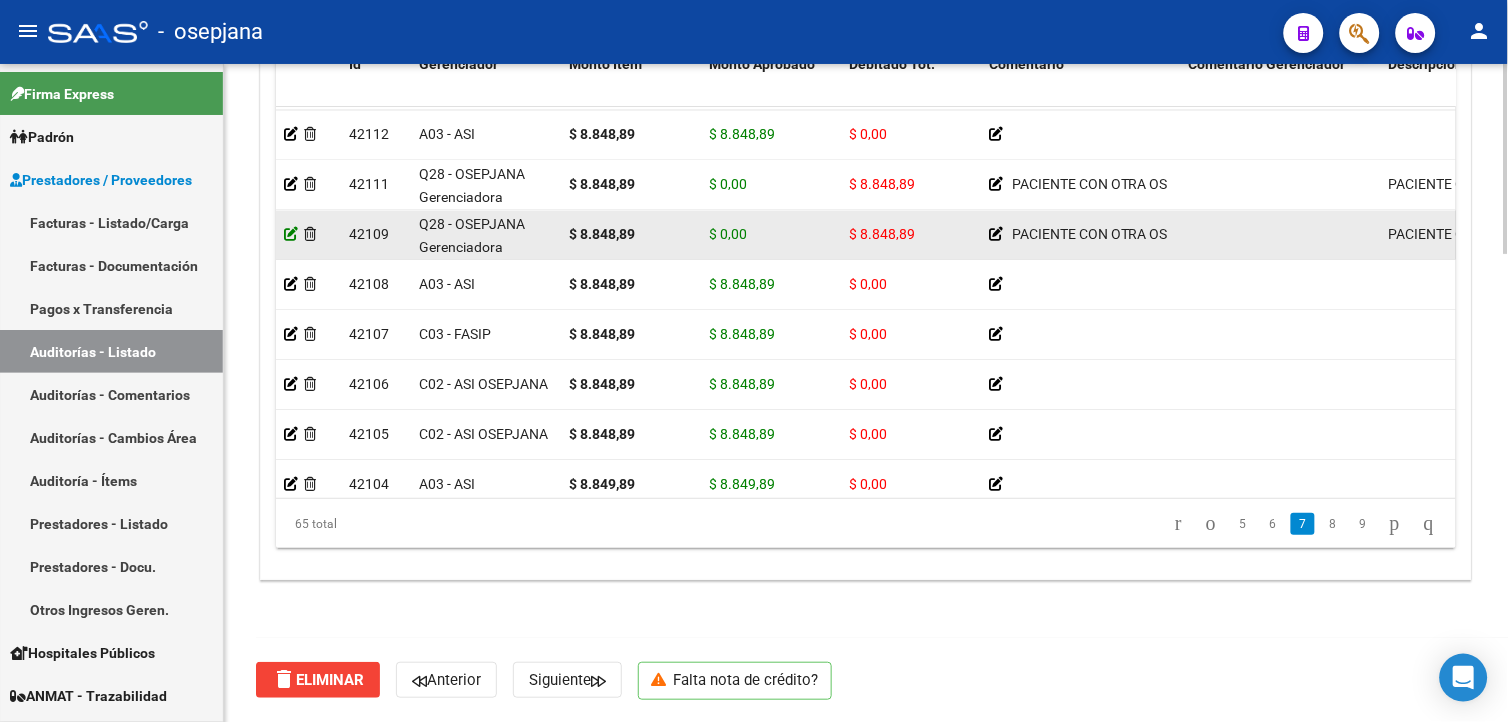 click 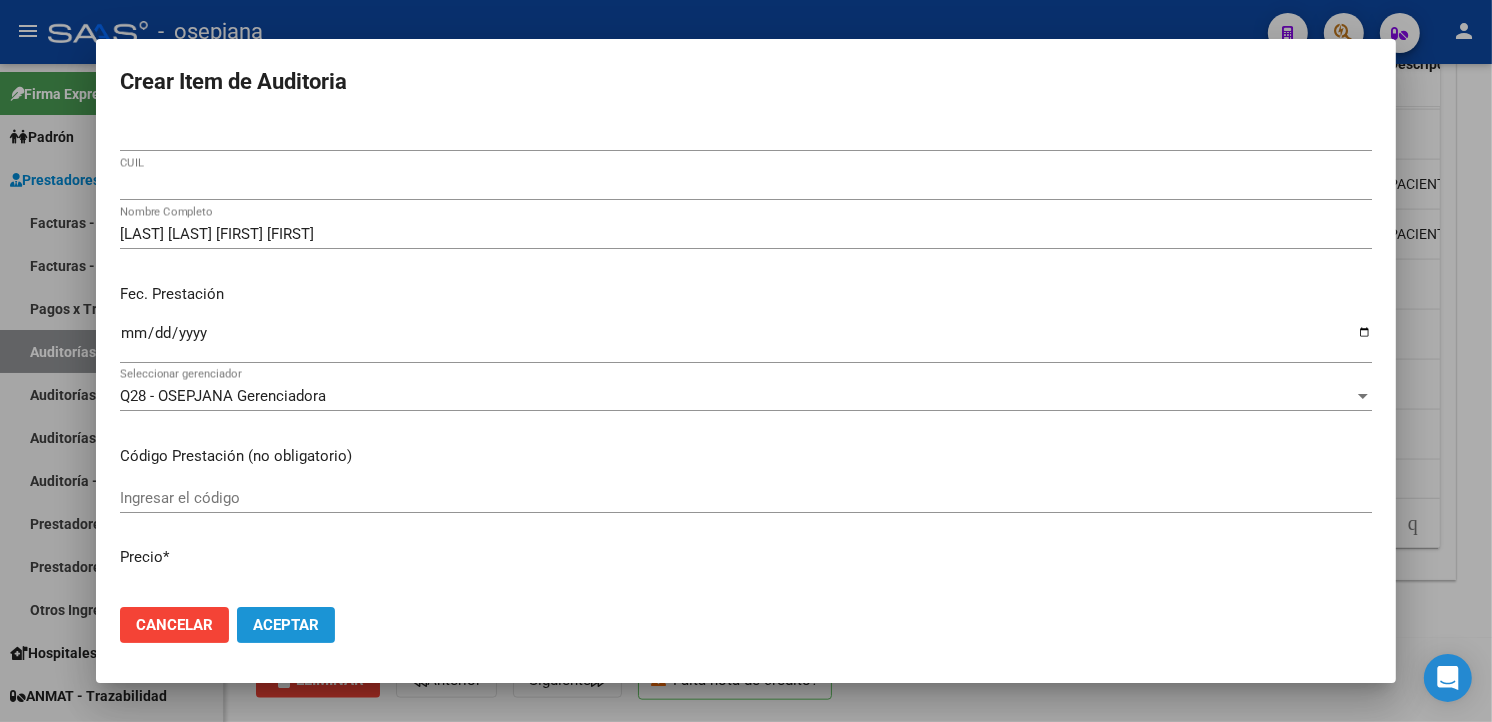 drag, startPoint x: 292, startPoint y: 622, endPoint x: 310, endPoint y: 611, distance: 21.095022 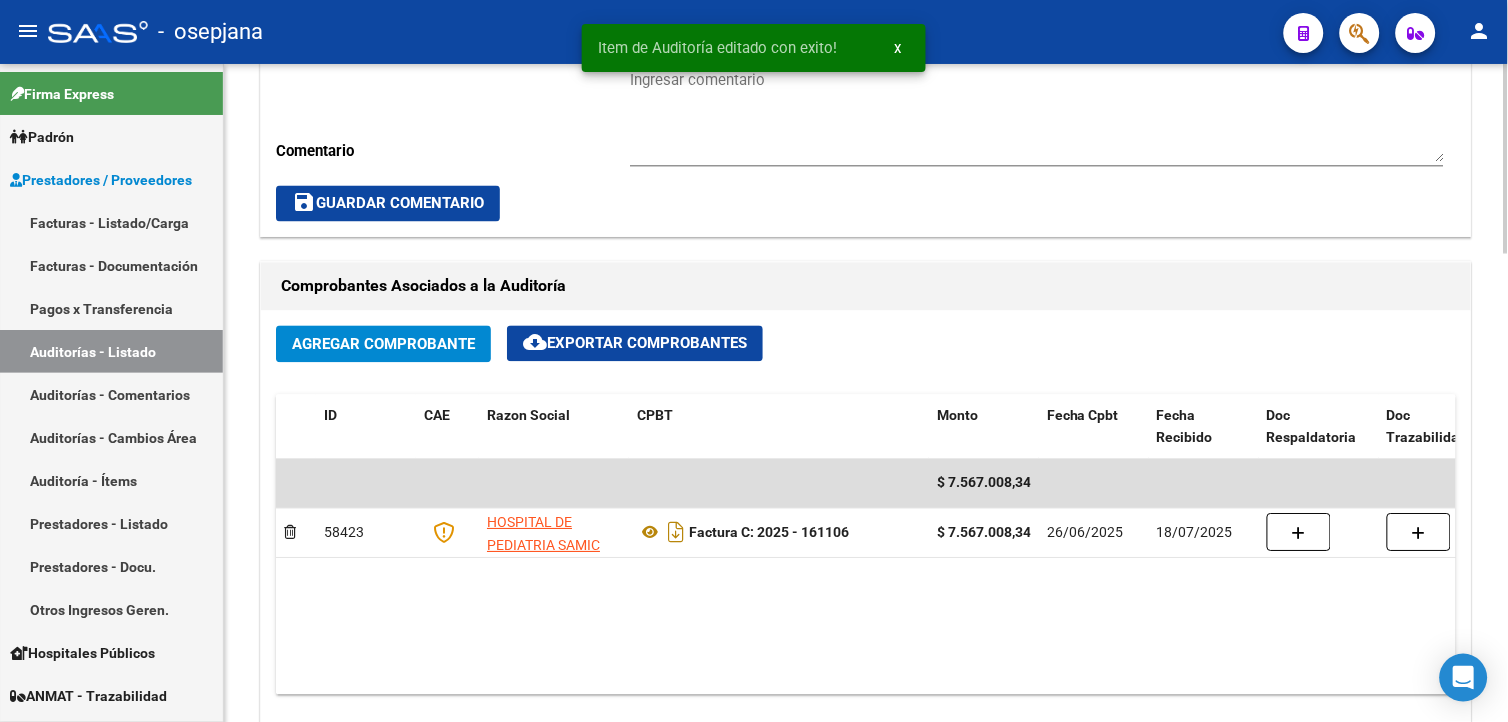 scroll, scrollTop: 1333, scrollLeft: 0, axis: vertical 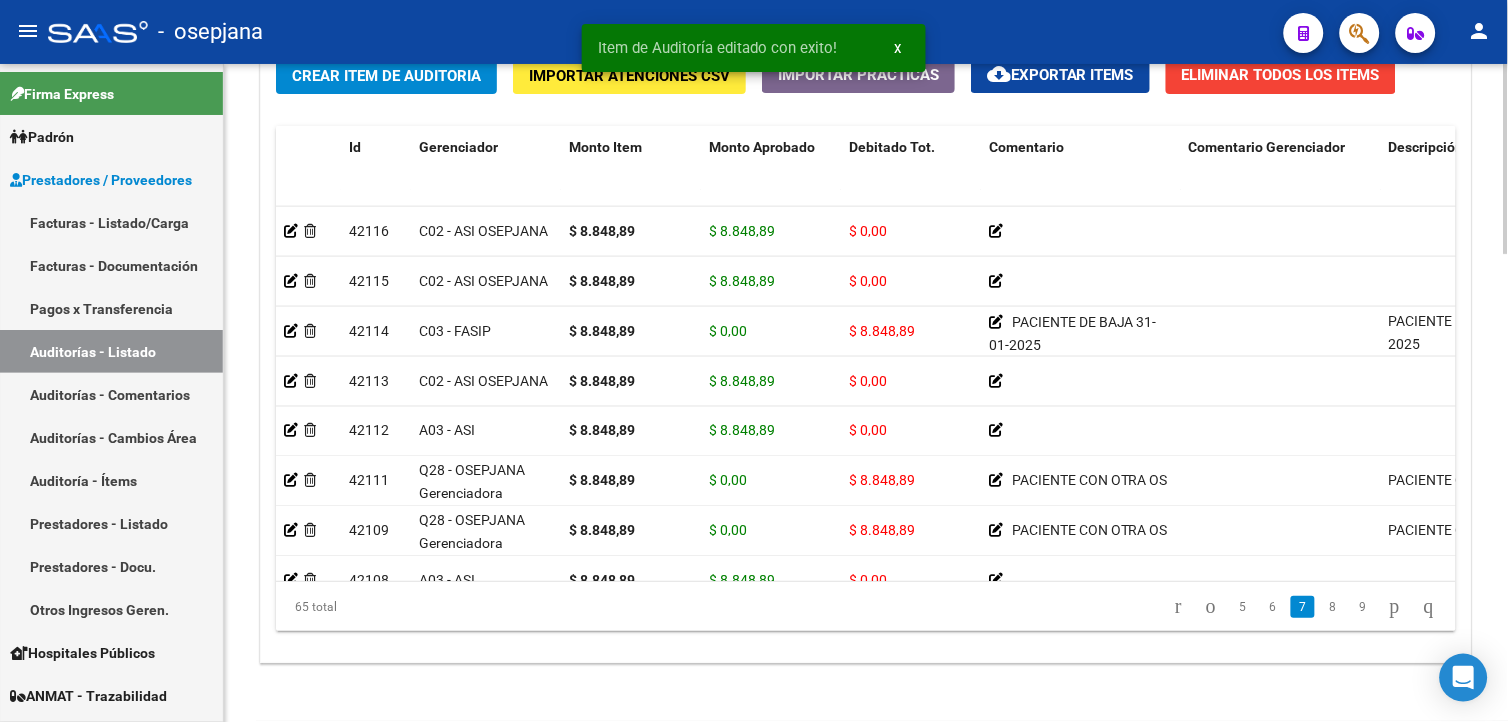 click on "menu -   osepjana  person    Firma Express     Padrón Afiliados Empadronados Categorías    Prestadores / Proveedores Facturas - Listado/Carga Facturas - Documentación Pagos x Transferencia Auditorías - Listado Auditorías - Comentarios Auditorías - Cambios Área Auditoría - Ítems Prestadores - Listado Prestadores - Docu. Otros Ingresos Geren.    Hospitales Públicos SSS - Censo Hospitalario SSS - Preliquidación SSS - Comprobantes SSS - CPBTs Atenciones Notificaciones Internación Débitos Autogestión (viejo)    ANMAT - Trazabilidad    Casos / Tickets Casos Casos Movimientos Comentarios Documentación Adj.    Instructivos    Datos de contacto arrow_back Editar 7415    cloud_download  Generar informe  Puede notificar al gerenciador respecto de esta auditoria, para invitarlo a formar parte de la misma realizando comentarios.  NOTIFICAR Totales Auditoría Total Comprobantes:  $ 7.567.008,34 Total Items Auditados:  $ 7.567.008,34 Falta Identificar:   $ 0,00 Items Auditados Gerenciador" at bounding box center [754, 361] 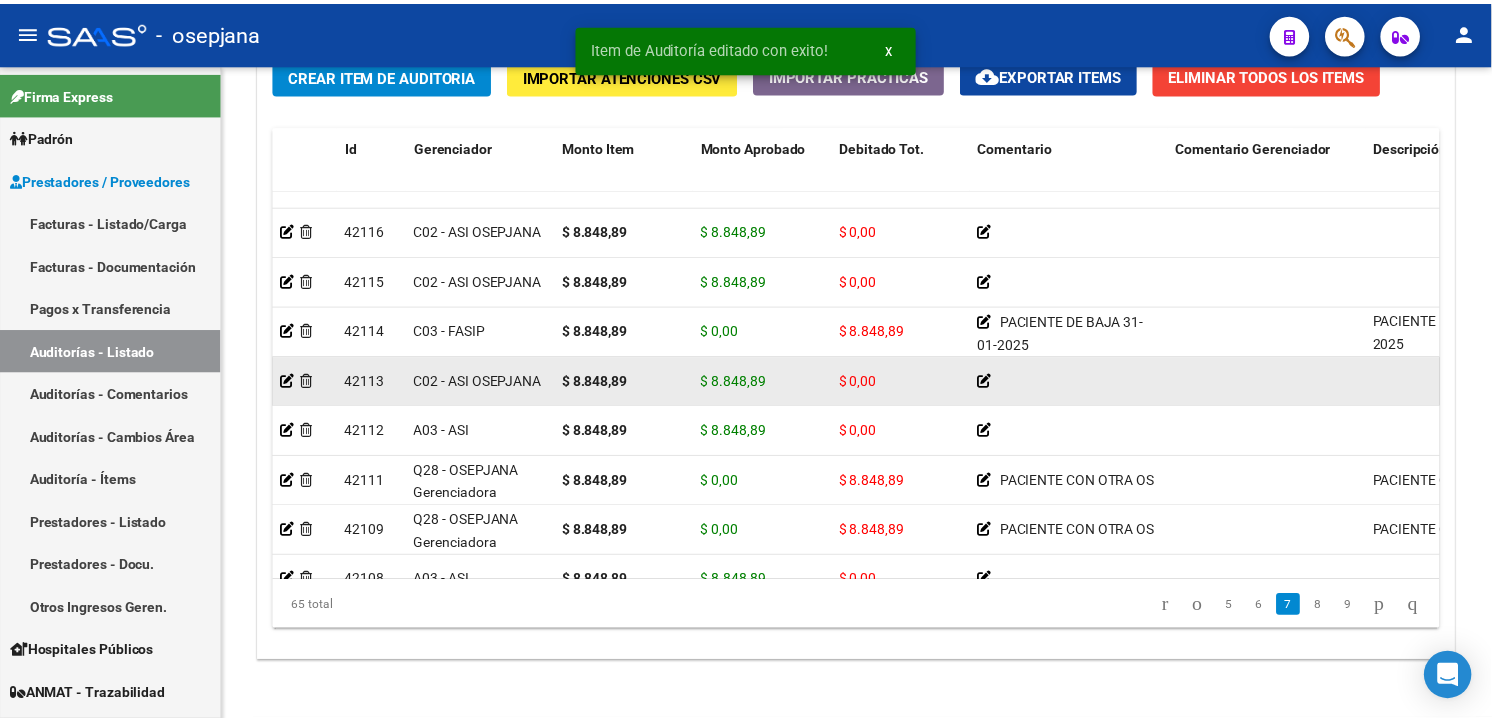 scroll, scrollTop: 1510, scrollLeft: 0, axis: vertical 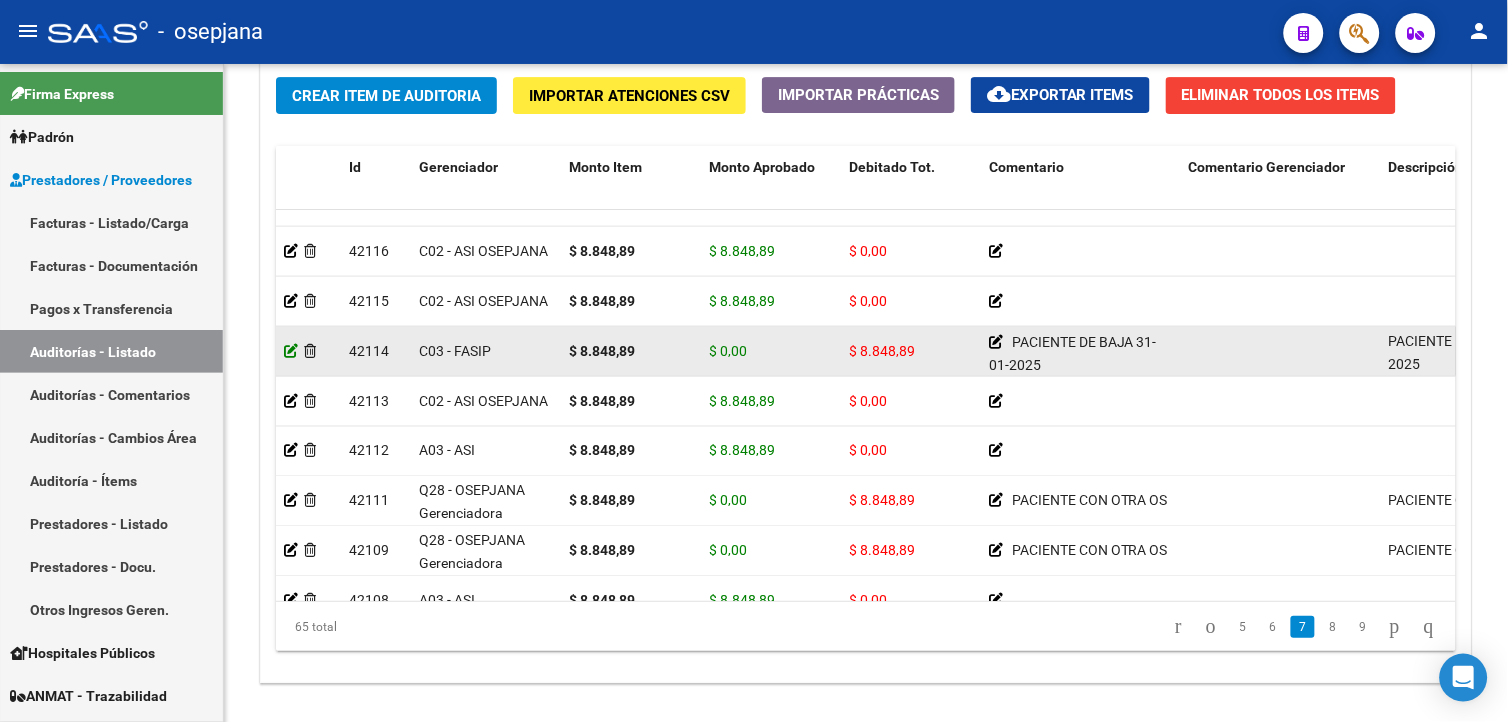 click 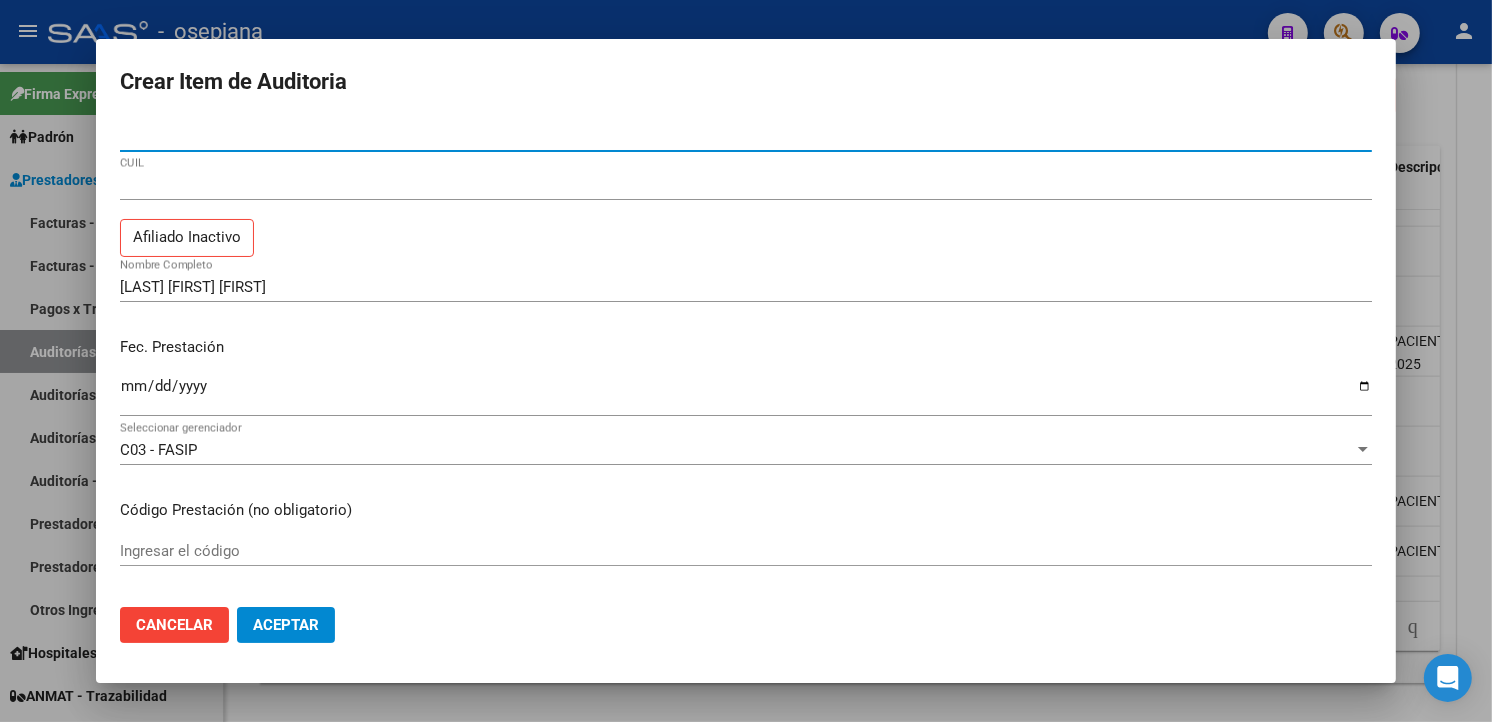 drag, startPoint x: 322, startPoint y: 626, endPoint x: 325, endPoint y: 612, distance: 14.3178215 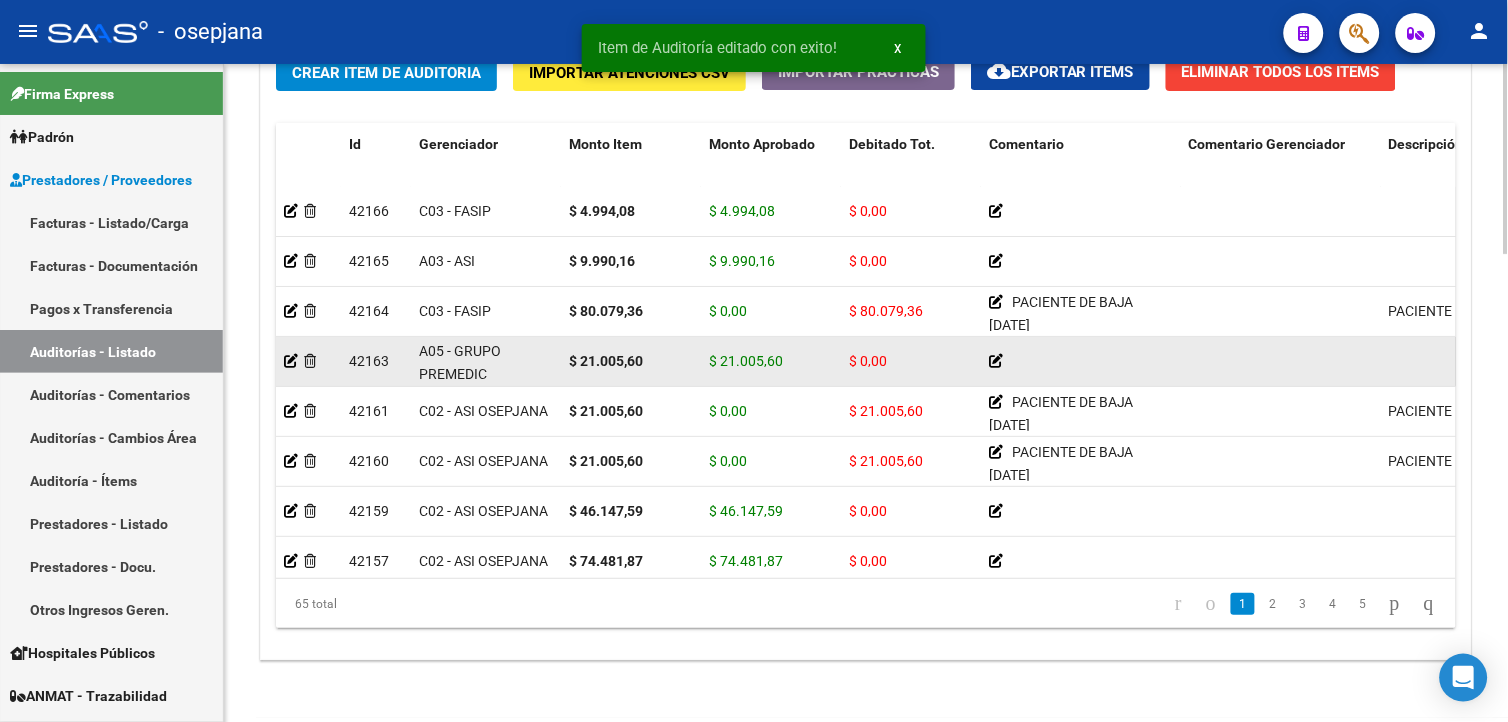 scroll, scrollTop: 1555, scrollLeft: 0, axis: vertical 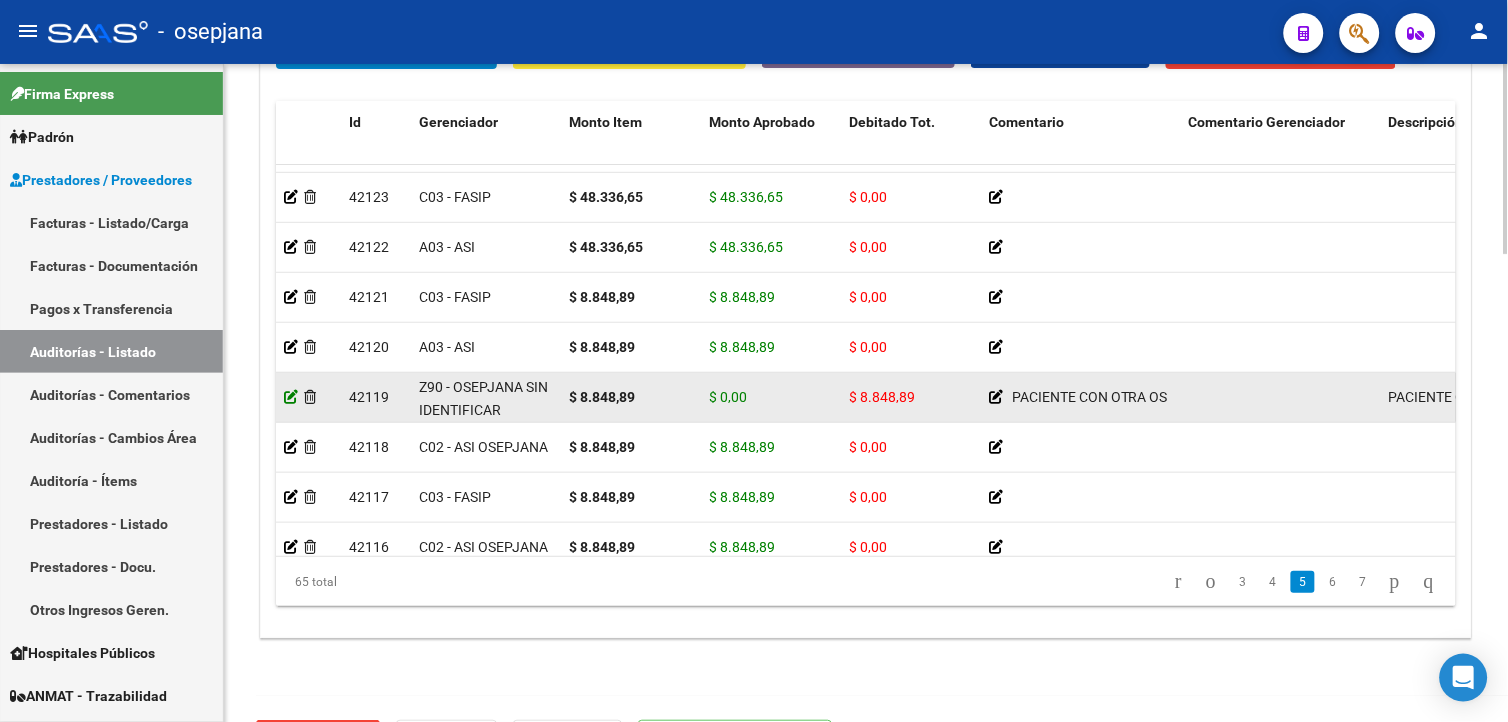 click on "42124  C03 - FASIP $ 48.336,65 $ 48.336,65 $ 0,00         23509680019  50968001   MALDONADO NEHEMIAS NATANAEL    -   17/05/2025   Ambulatorio  CARLA BOLANO   08/08/2025   Hospitales de Autogestión     42123  C03 - FASIP $ 48.336,65 $ 48.336,65 $ 0,00         23509680019  50968001   MALDONADO NEHEMIAS NATANAEL    -   18/05/2025   Ambulatorio  CARLA BOLANO   08/08/2025   Hospitales de Autogestión     42122  A03 - ASI $ 48.336,65 $ 48.336,65 $ 0,00         27523164371  52316437   ANDRADA PEREIRA CANDELARIA LUJAN   17/05/2025   Ambulatorio  CARLA BOLANO   08/08/2025   Hospitales de Autogestión     42121  C03 - FASIP $ 8.848,89 $ 8.848,89 $ 0,00         27589671800  58967180   TEVEZ CIELO AITANA   07/05/2025   Ambulatorio  CARLA BOLANO   08/08/2025   Hospitales de Autogestión     42120  A03 - ASI $ 8.848,89 $ 8.848,89 $ 0,00         20492452778  49245277   COCERES KEVIN                  -   05/05/2025   Ambulatorio  CARLA BOLANO   08/08/2025   Hospitales de Autogestión" 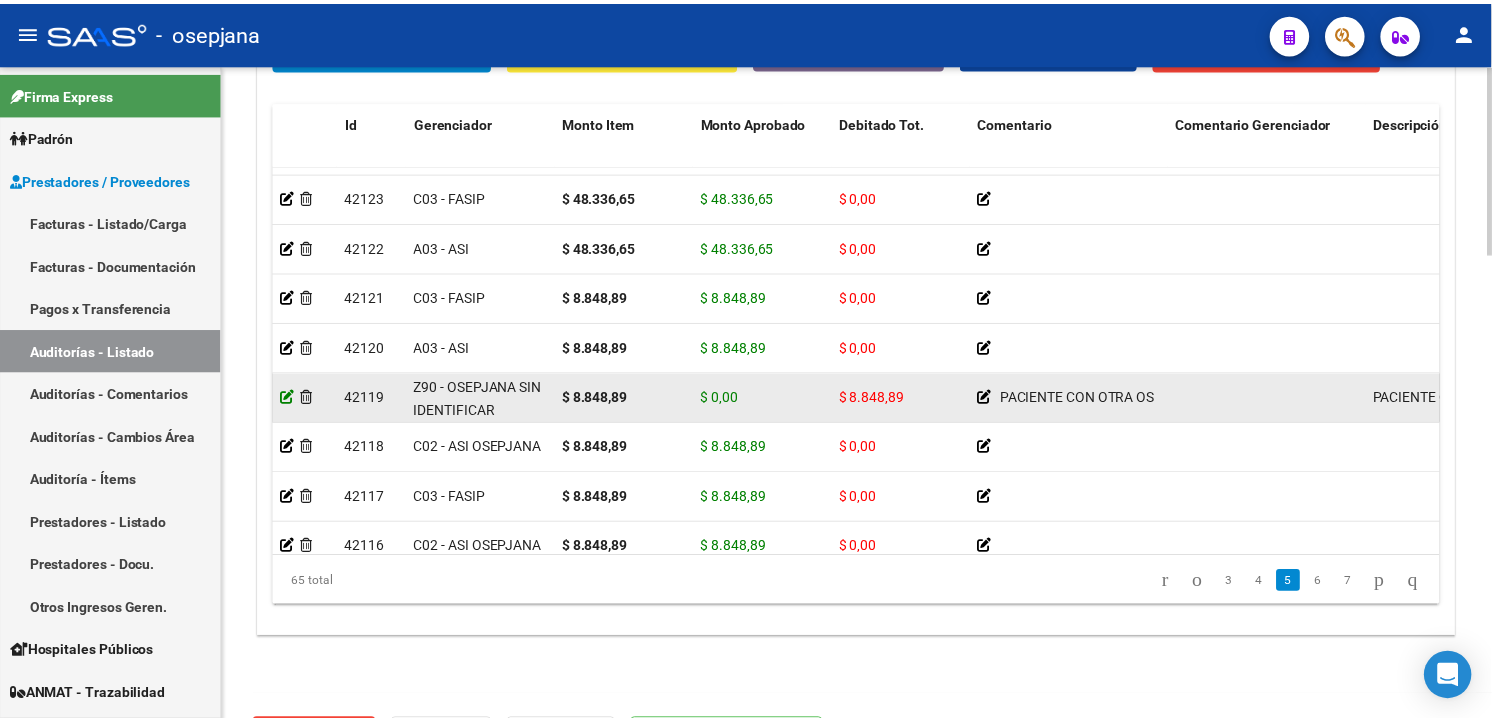 scroll, scrollTop: 1881, scrollLeft: 0, axis: vertical 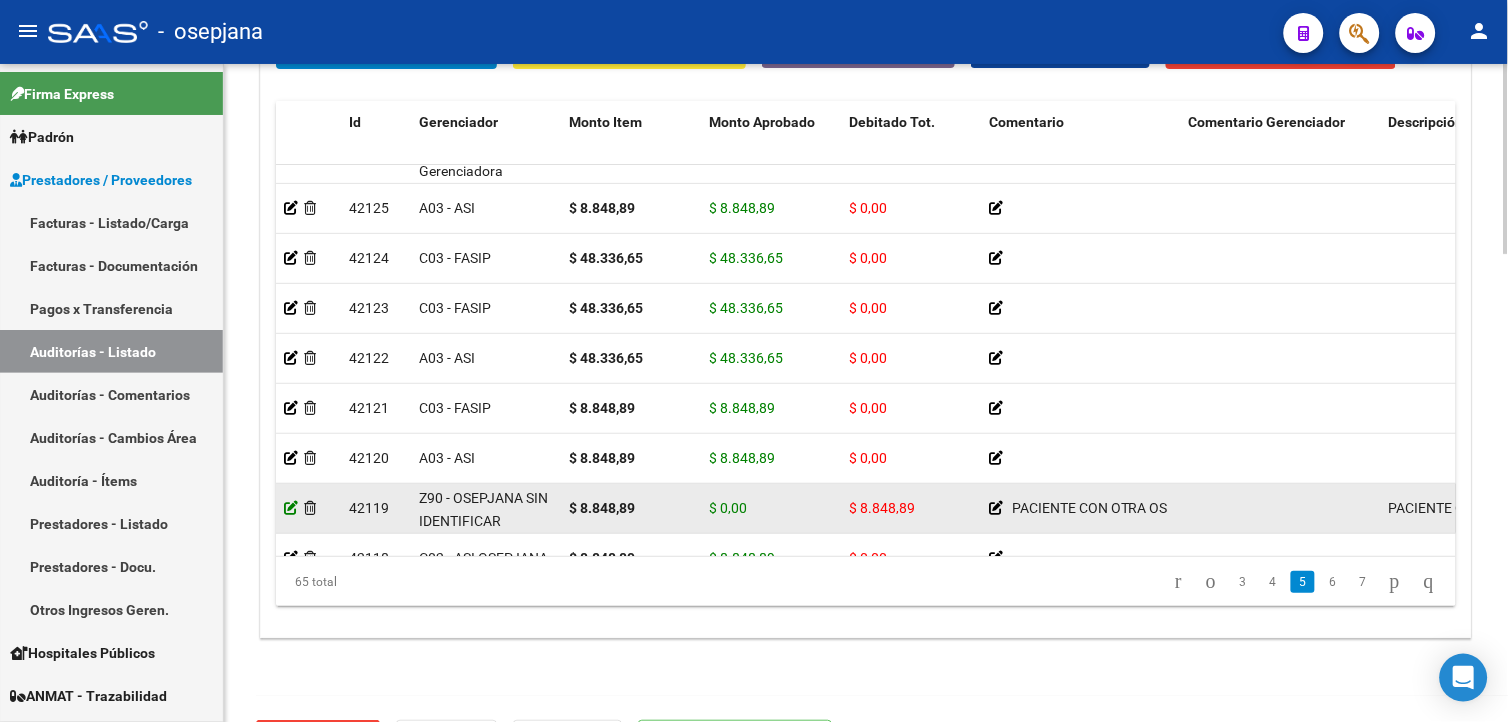 click 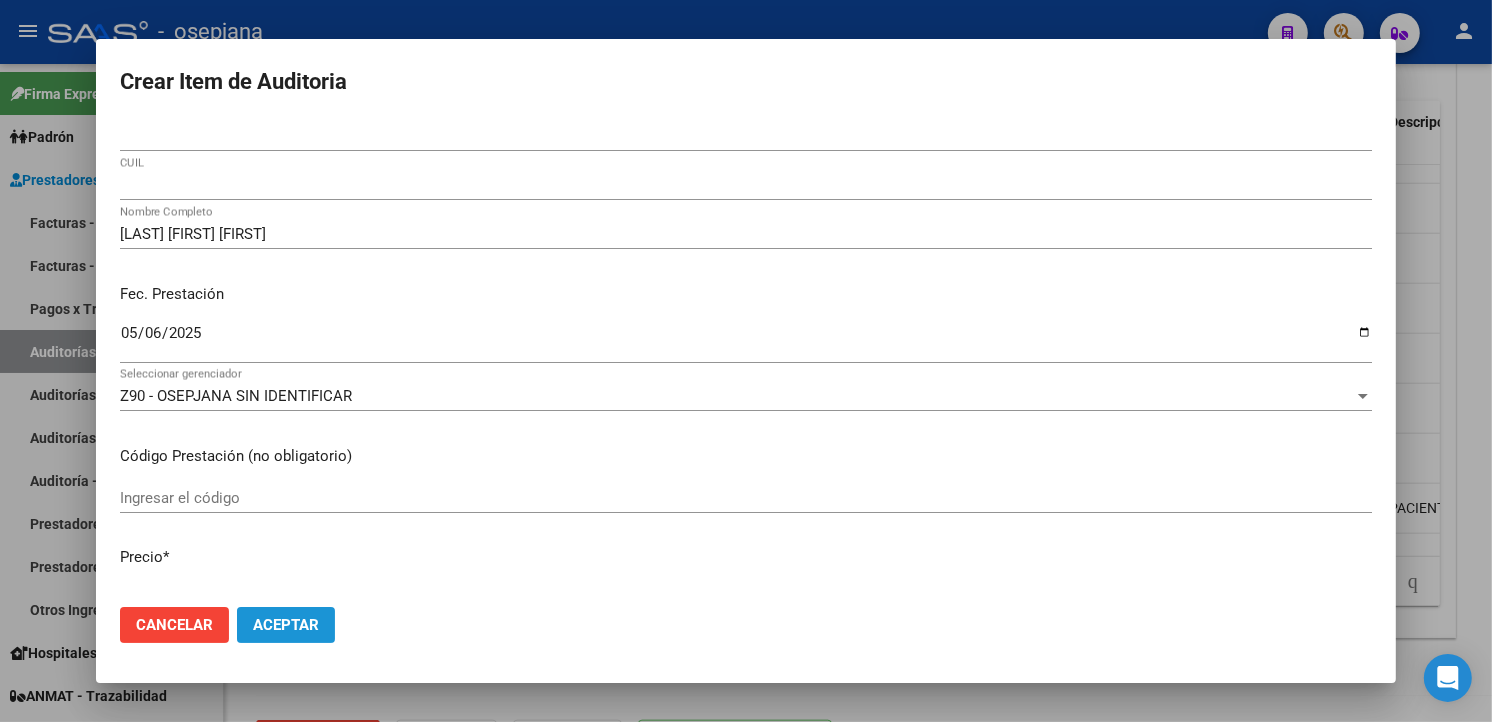 click on "Aceptar" 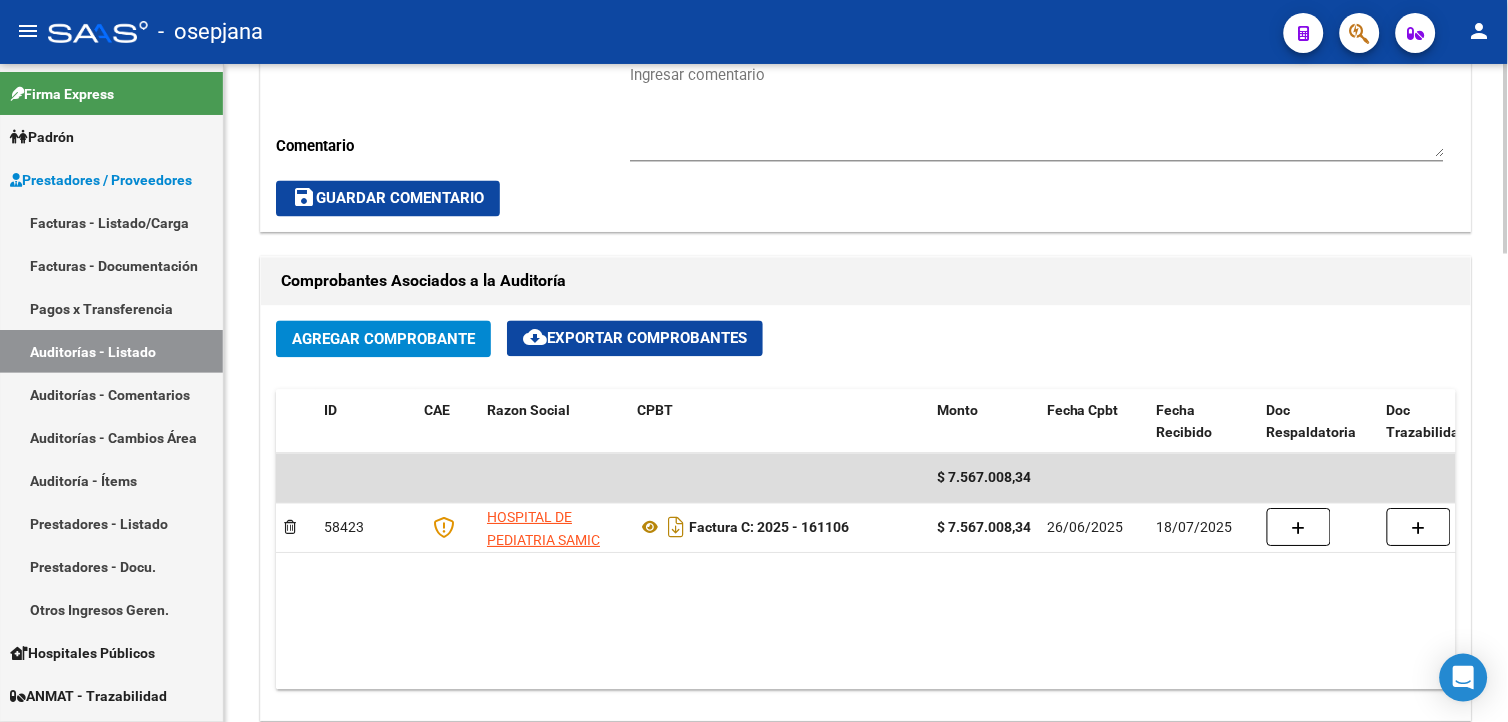 scroll, scrollTop: 1222, scrollLeft: 0, axis: vertical 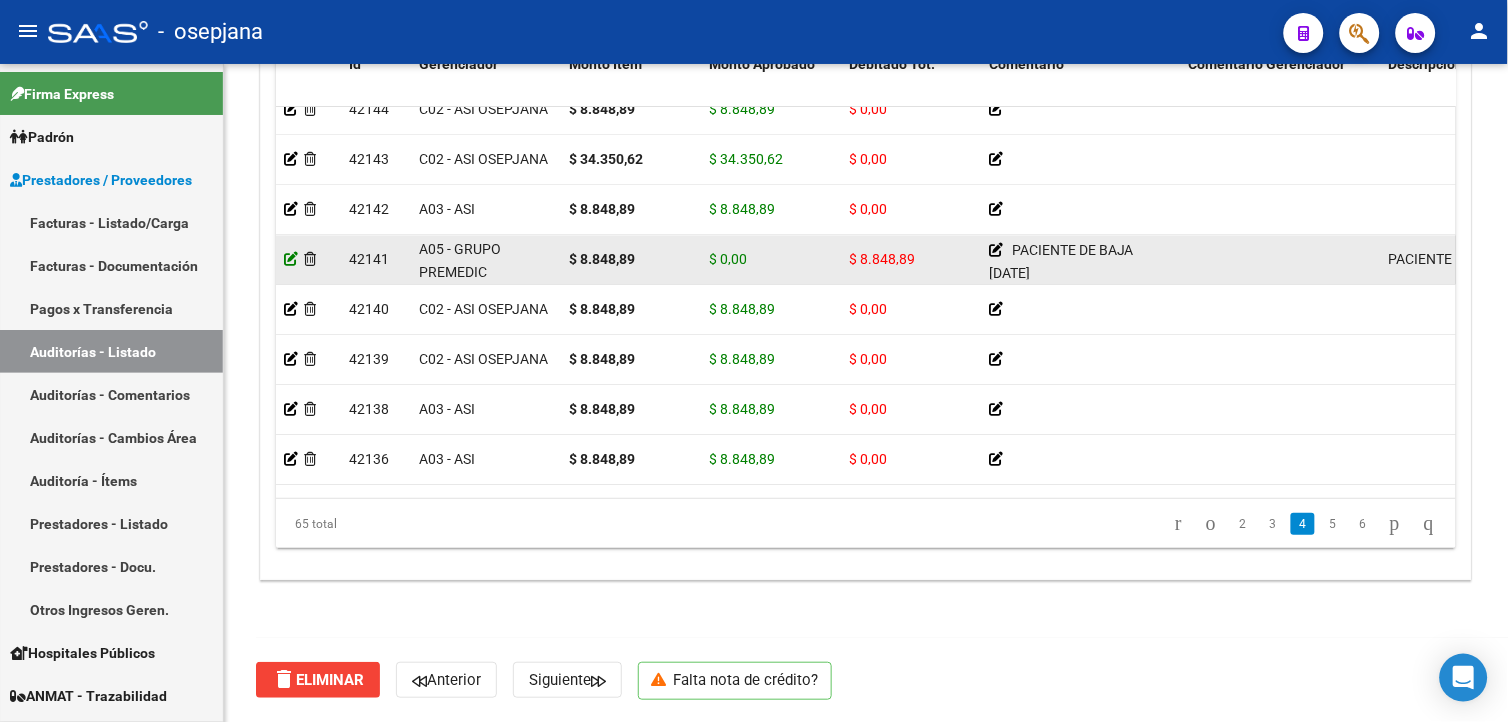 click 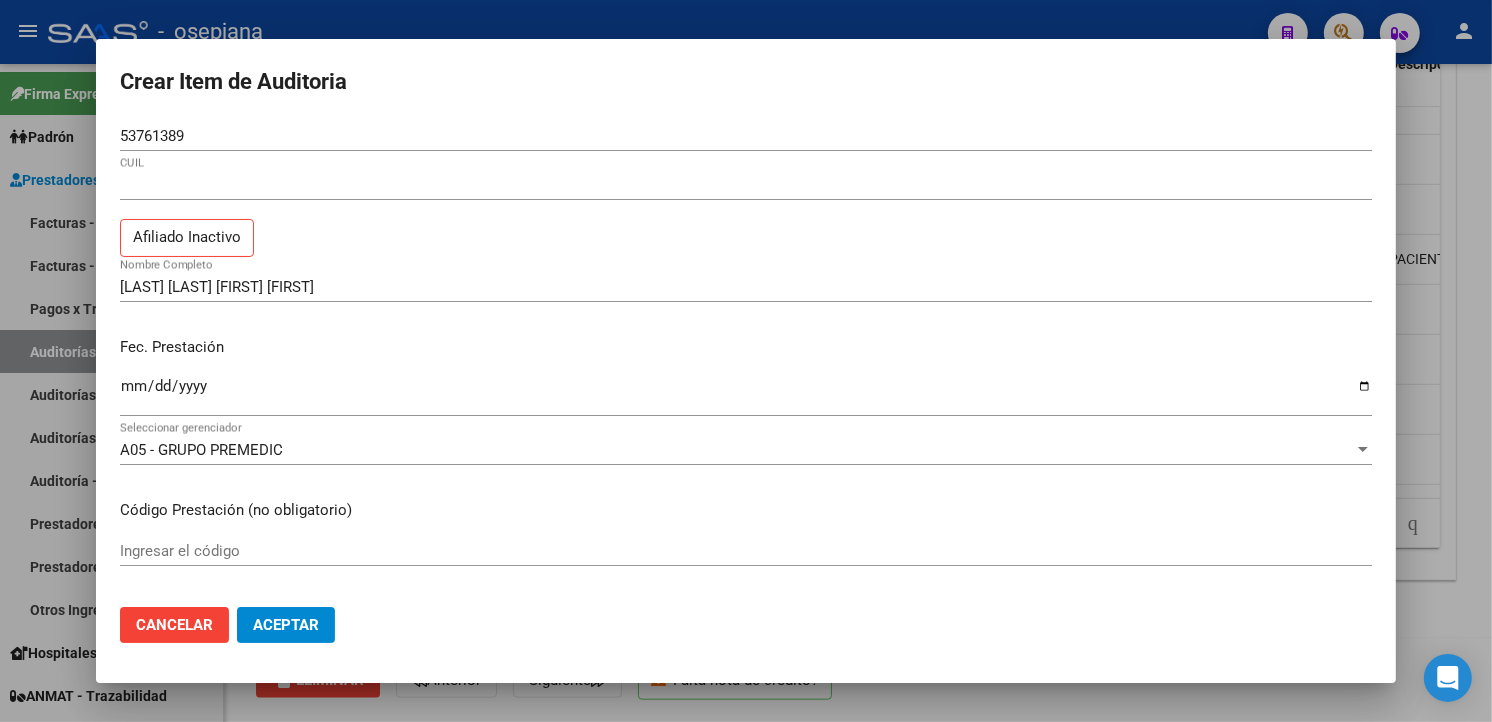 drag, startPoint x: 155, startPoint y: 615, endPoint x: 293, endPoint y: 618, distance: 138.03261 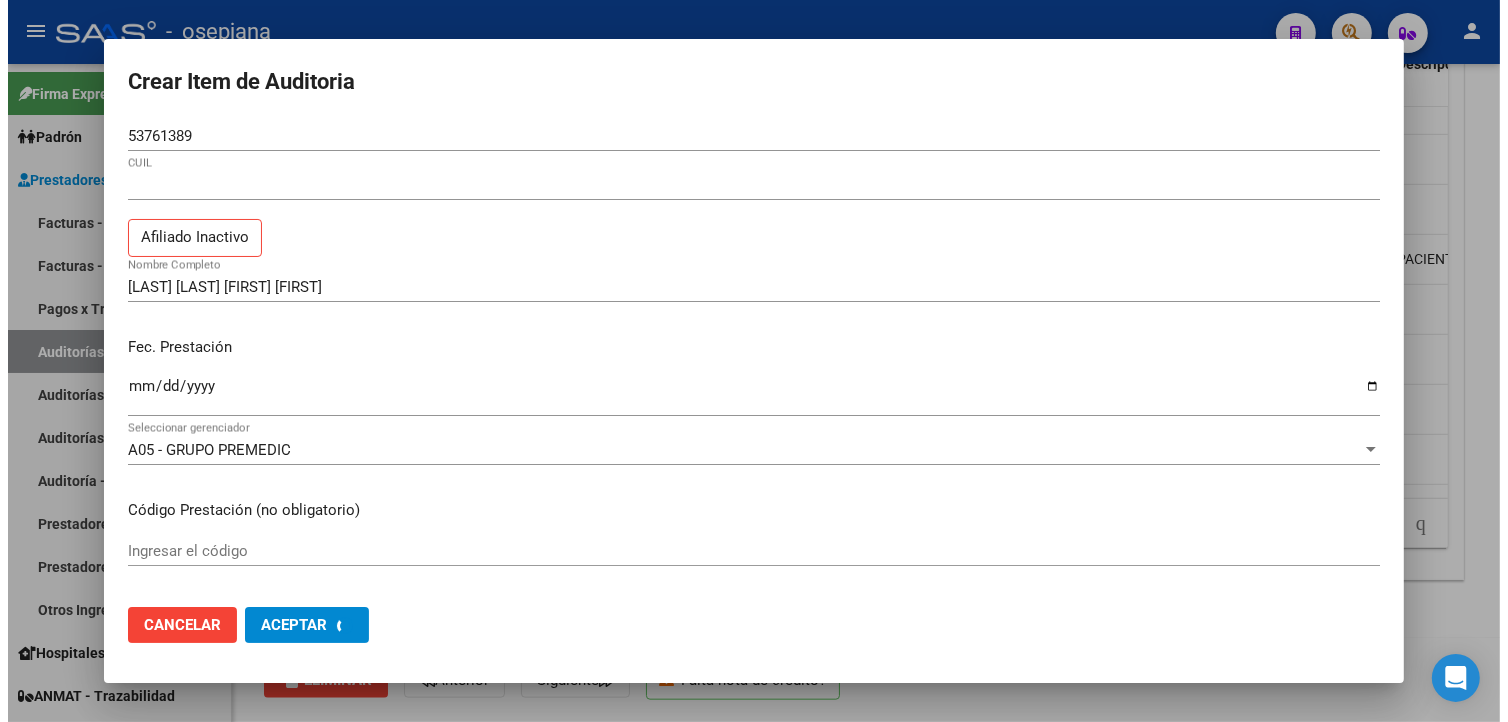 scroll, scrollTop: 0, scrollLeft: 0, axis: both 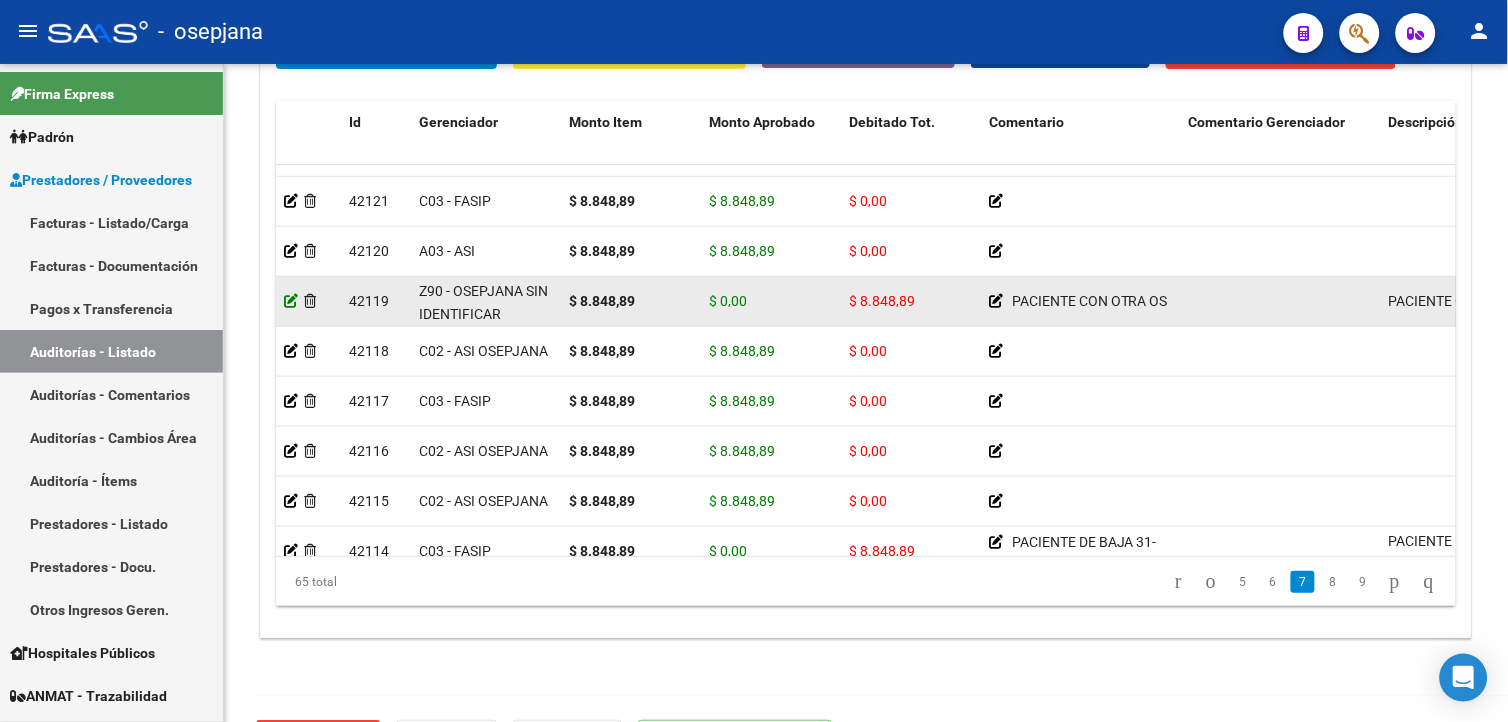 click 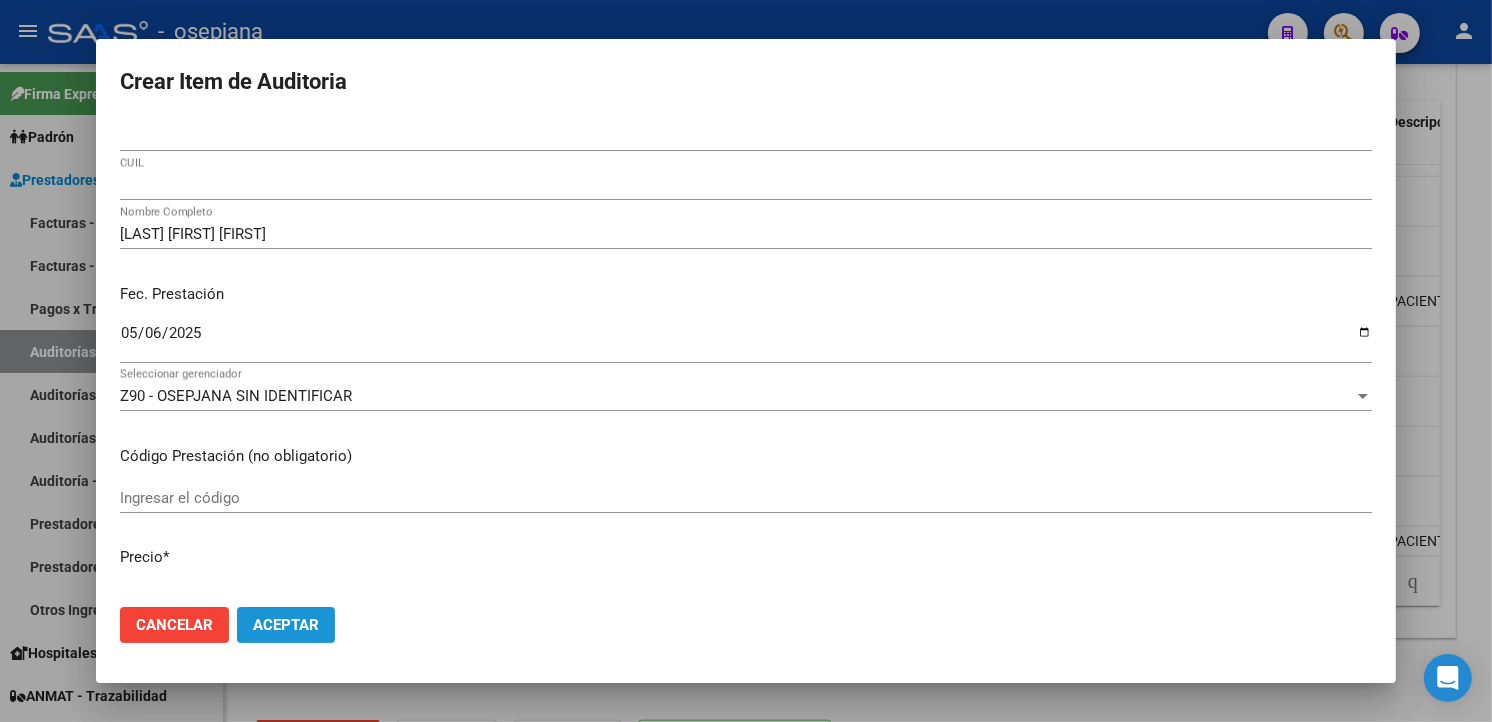 click on "Aceptar" 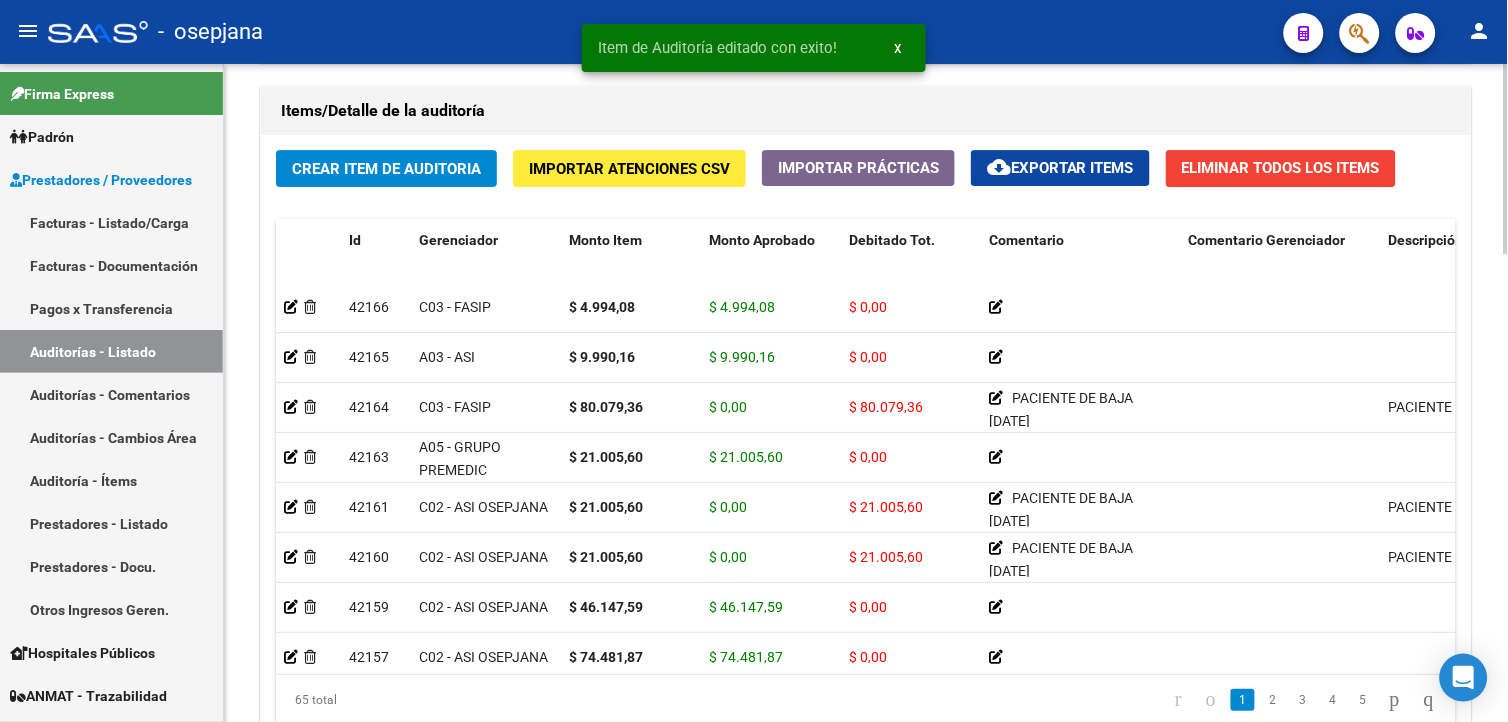 scroll, scrollTop: 1444, scrollLeft: 0, axis: vertical 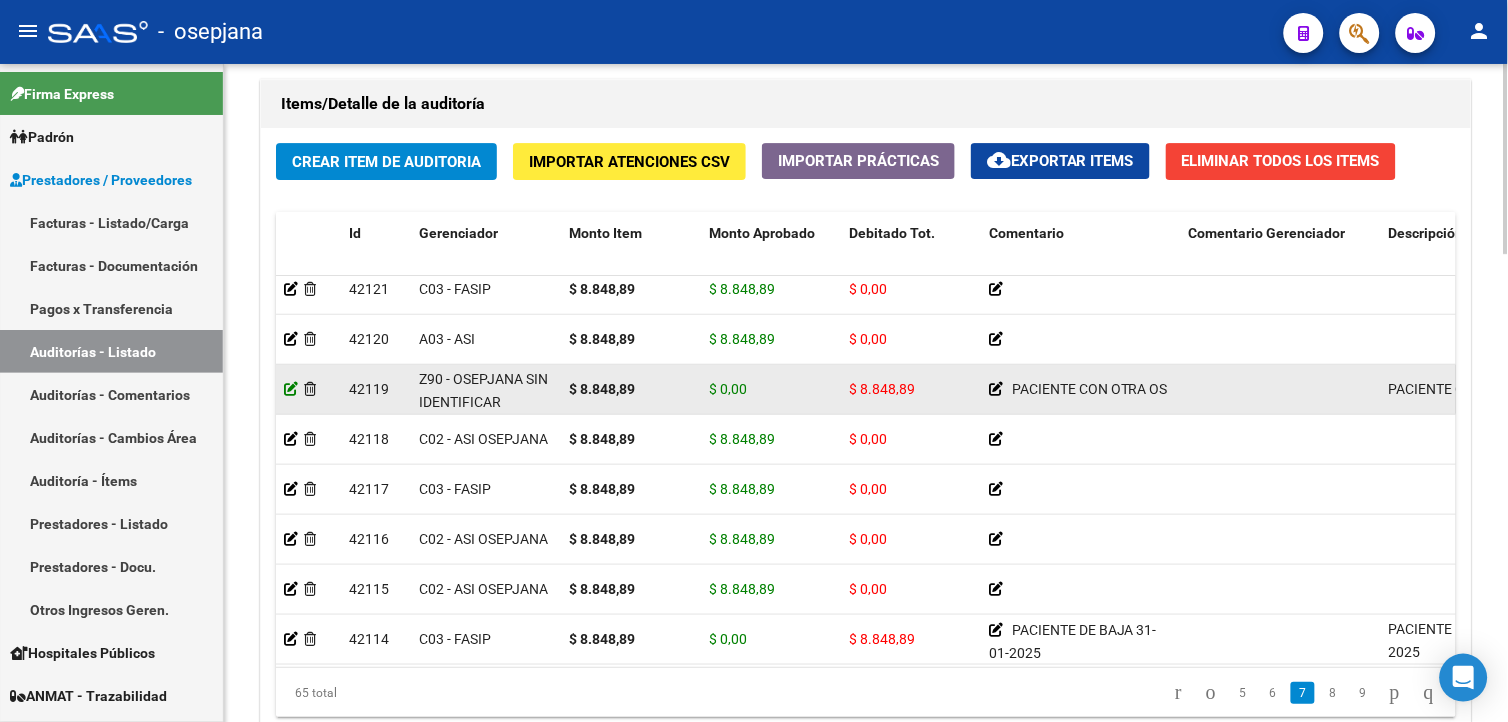click 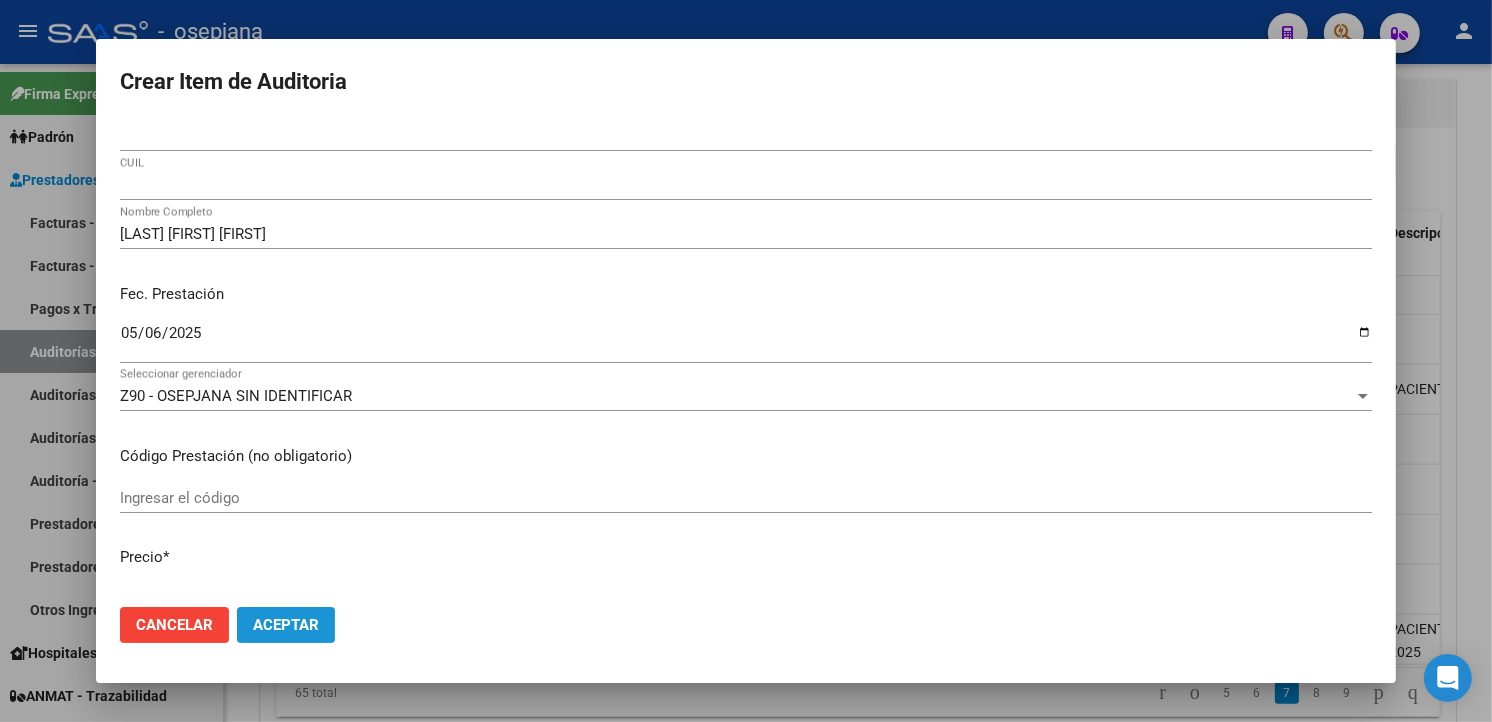 click on "Aceptar" 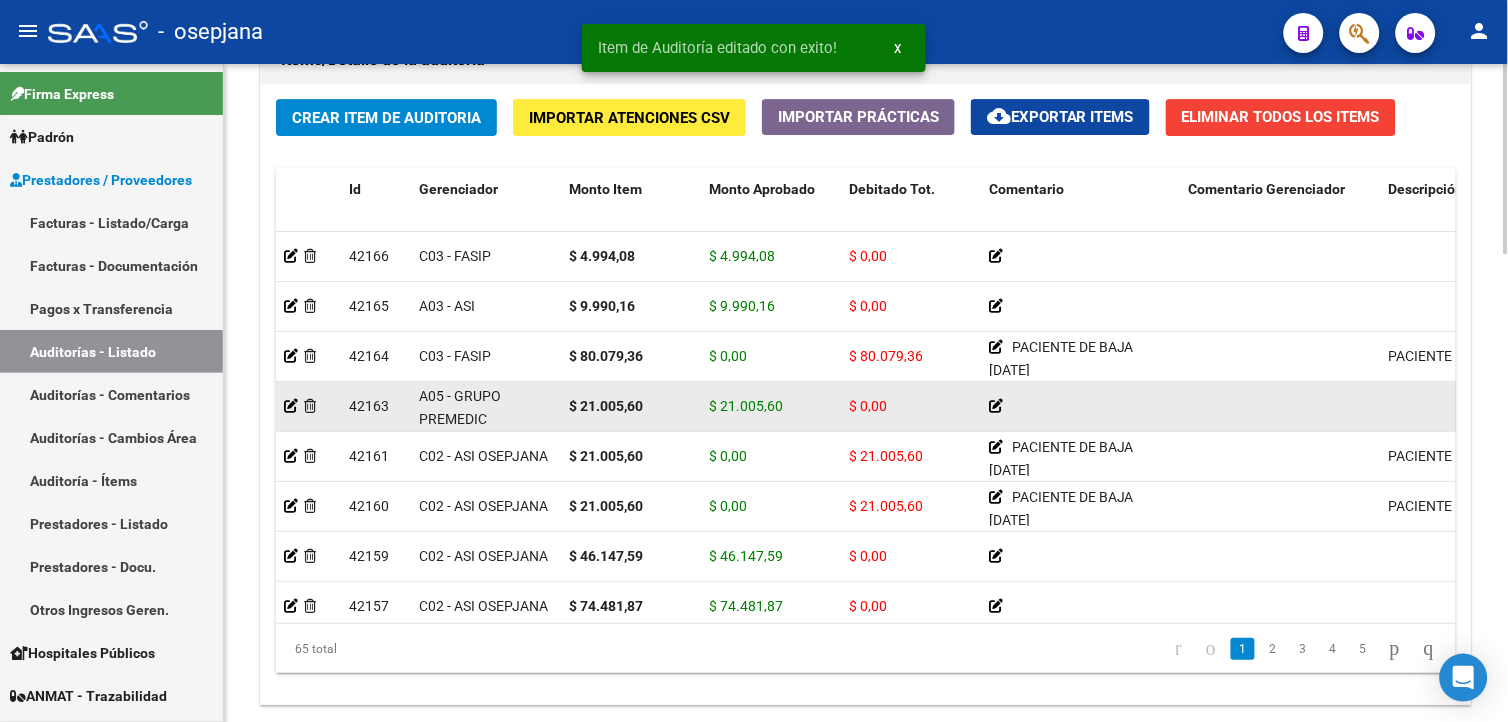 scroll, scrollTop: 1555, scrollLeft: 0, axis: vertical 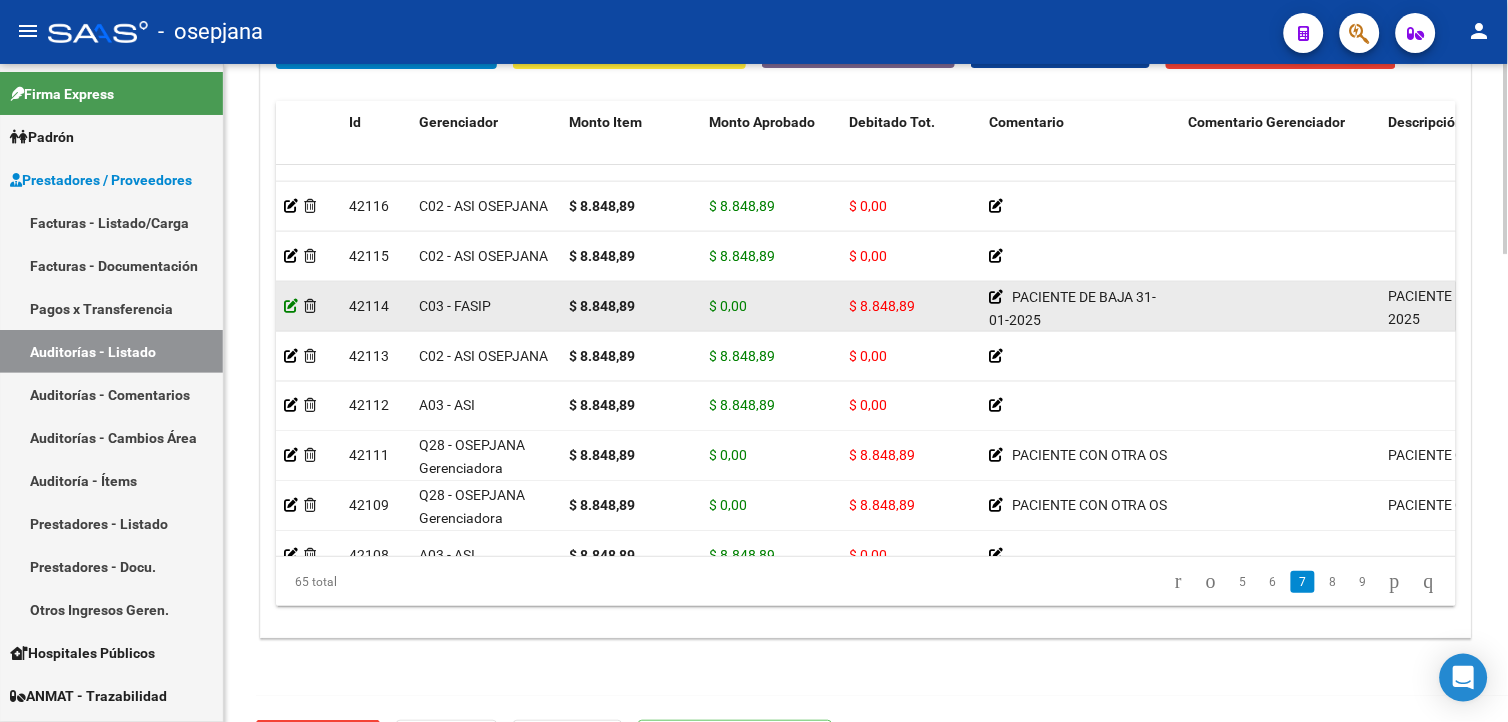 click 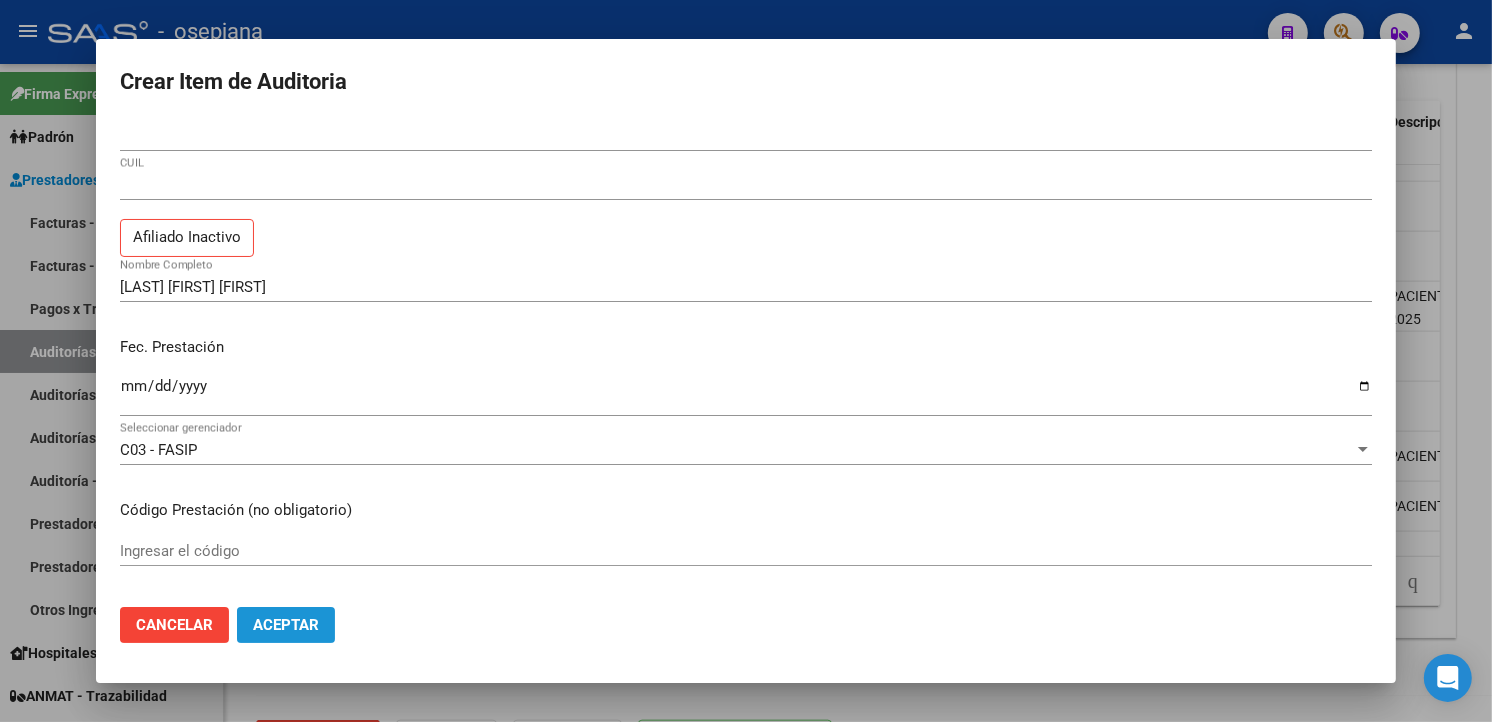 click on "Aceptar" 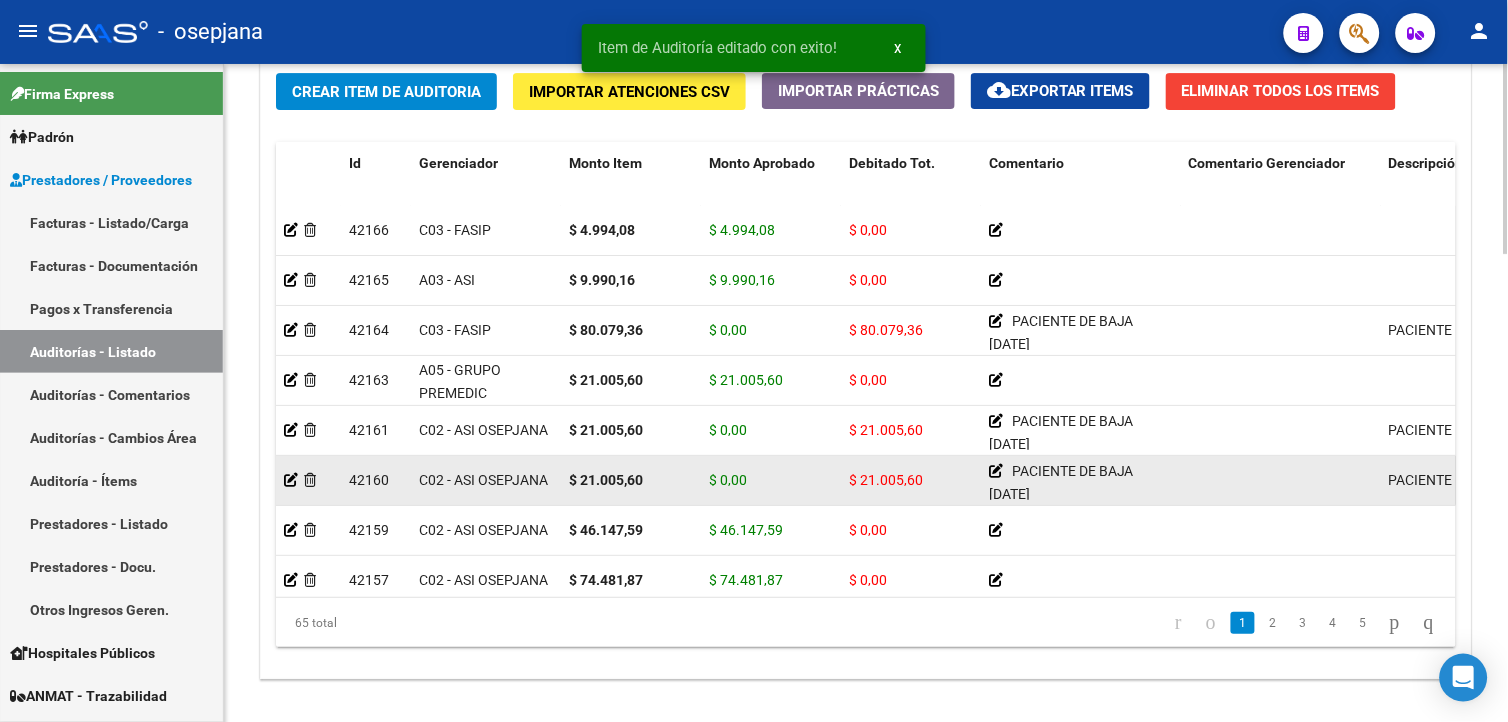 scroll, scrollTop: 1555, scrollLeft: 0, axis: vertical 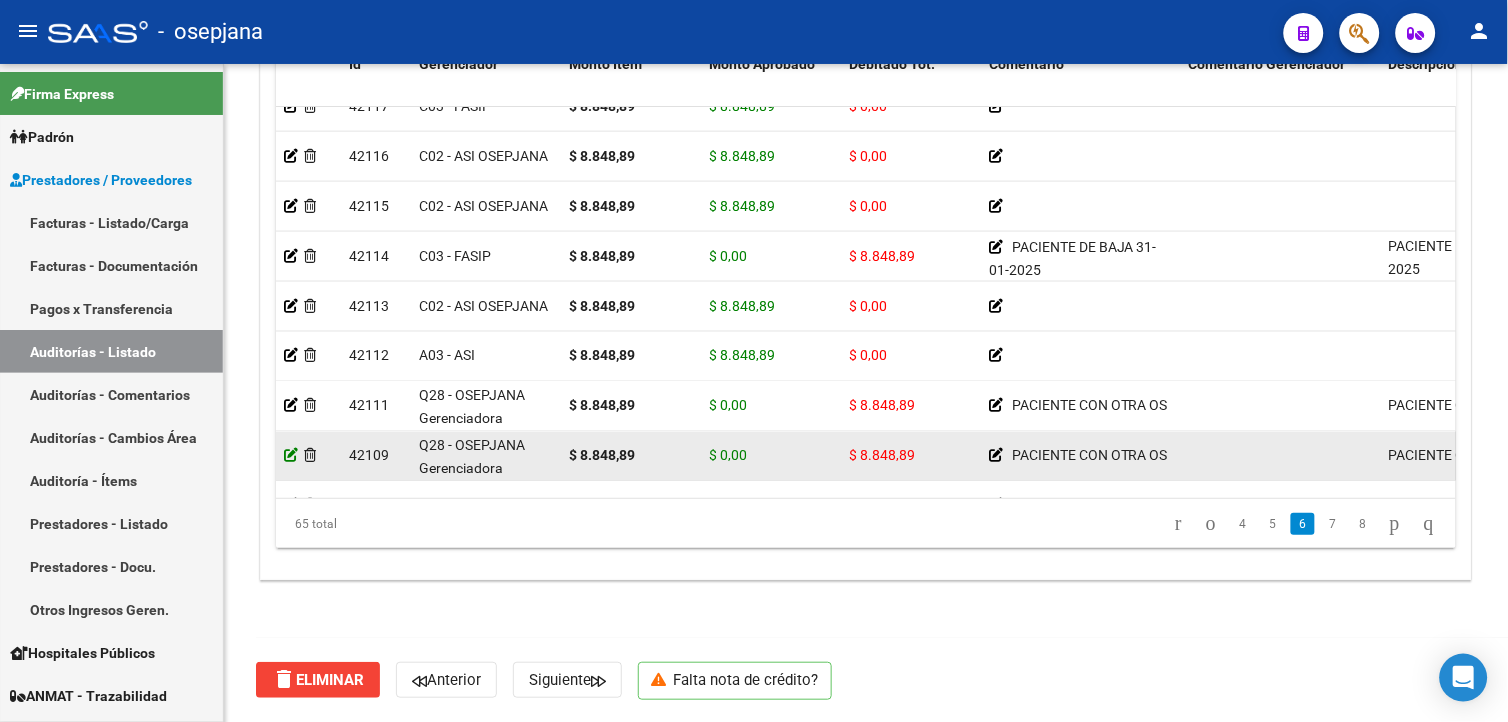 click 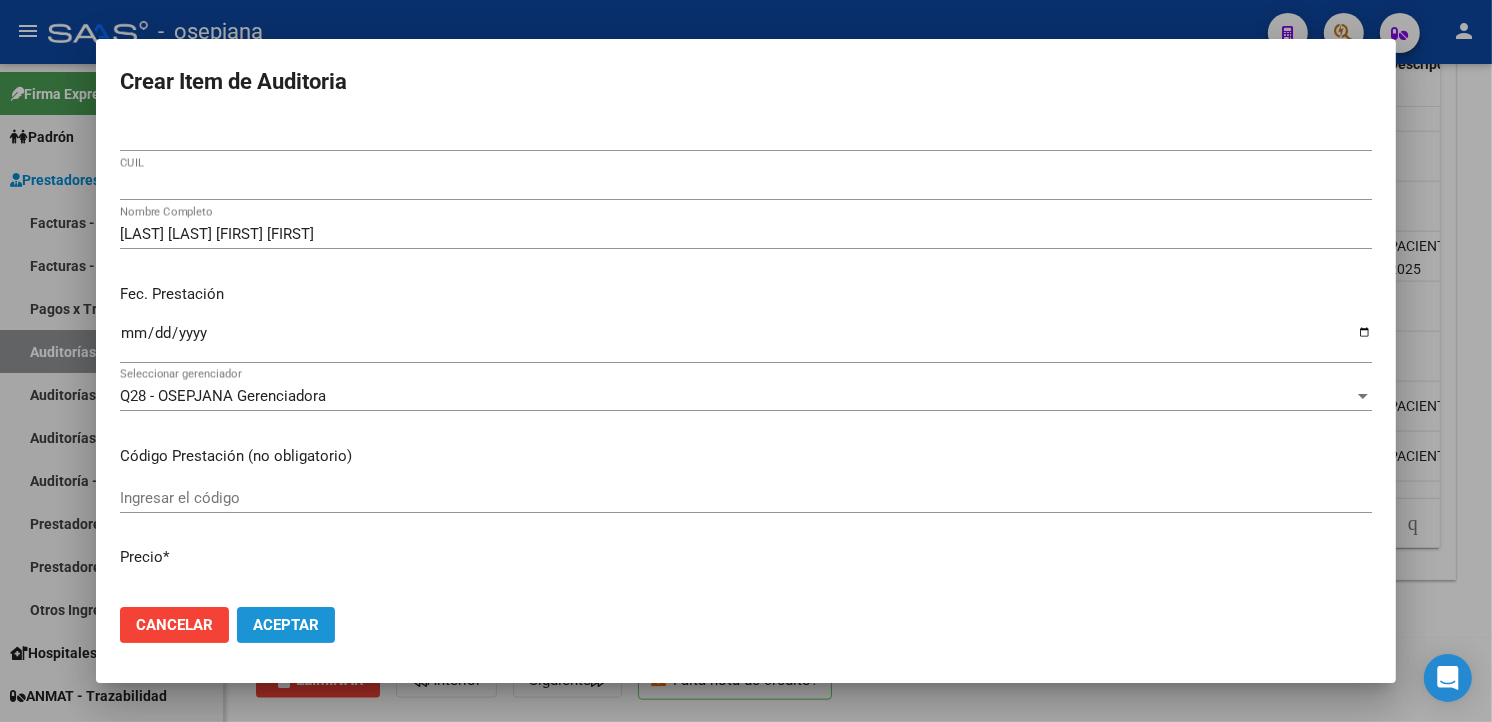 drag, startPoint x: 295, startPoint y: 623, endPoint x: 380, endPoint y: 590, distance: 91.18114 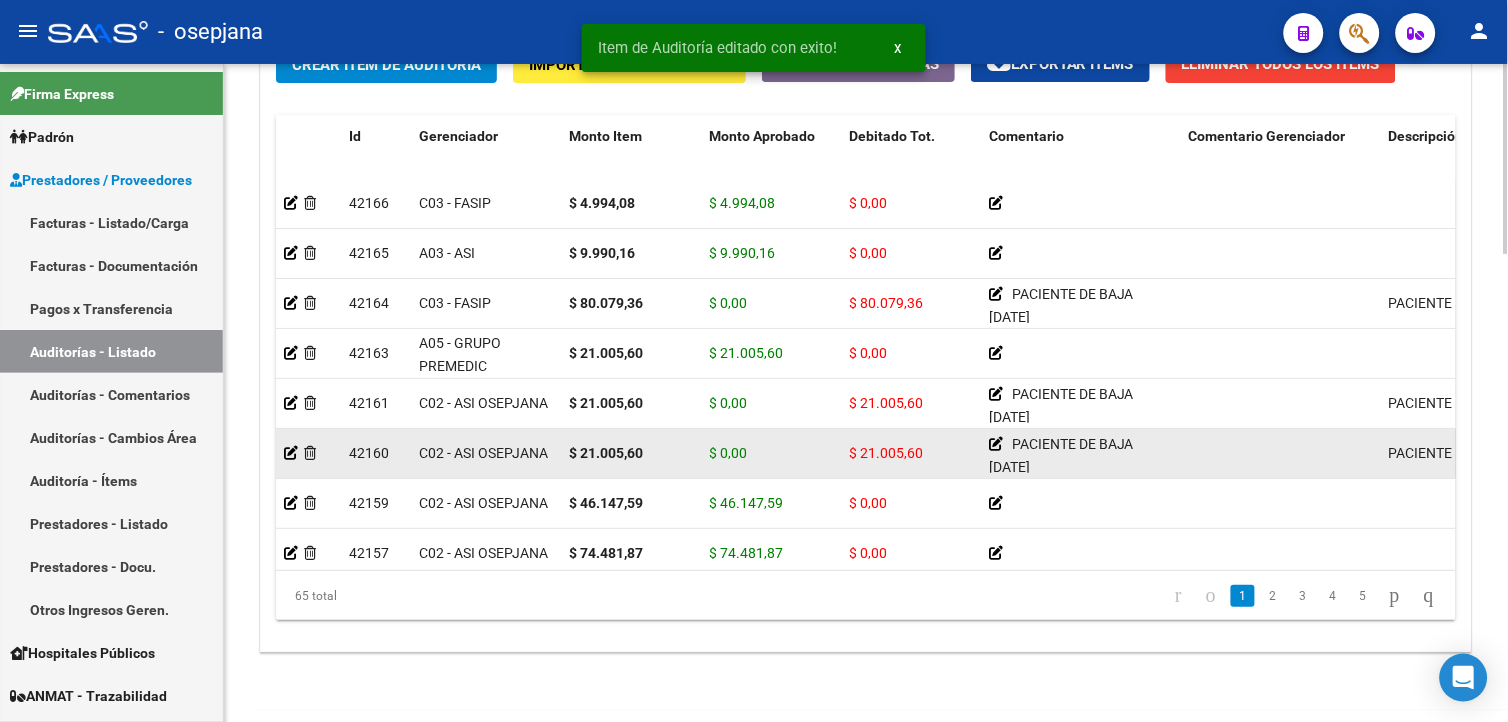 scroll, scrollTop: 1504, scrollLeft: 0, axis: vertical 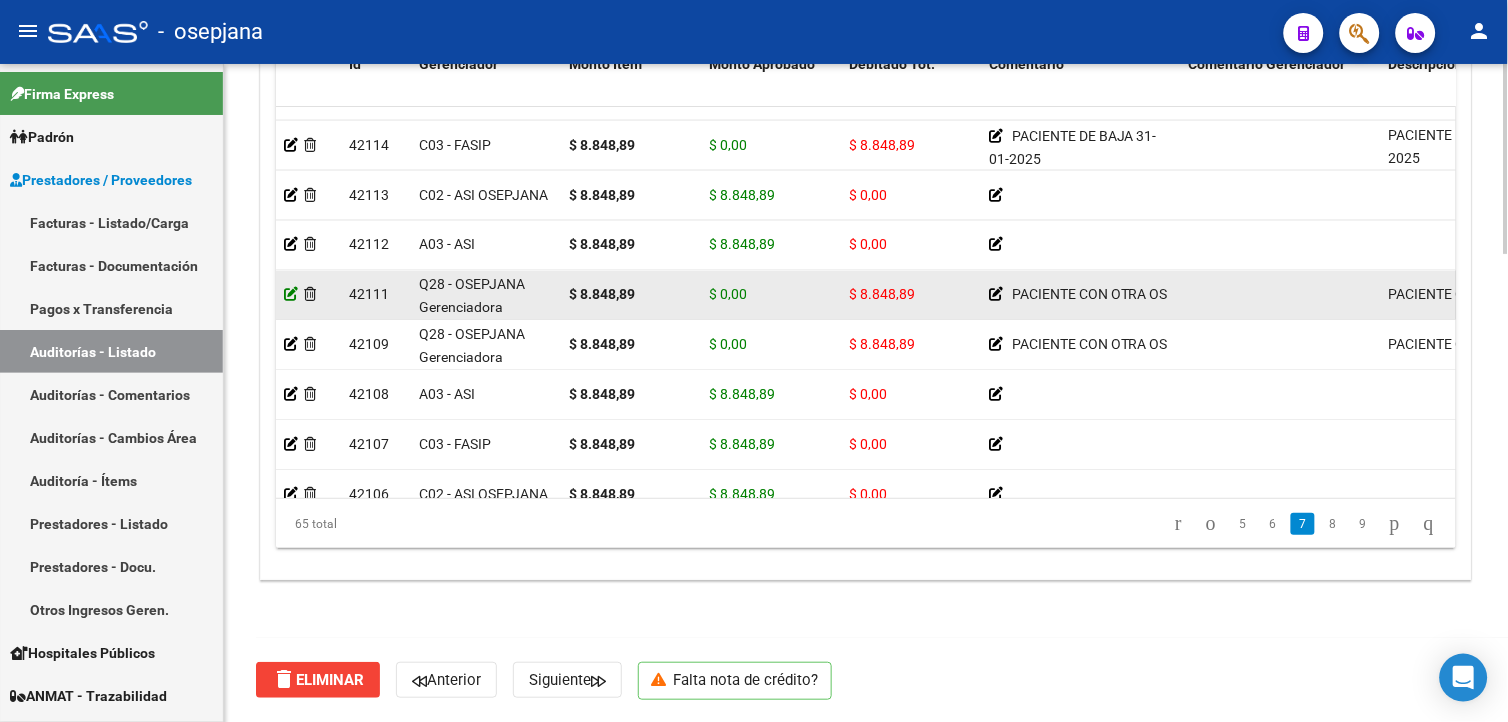 click 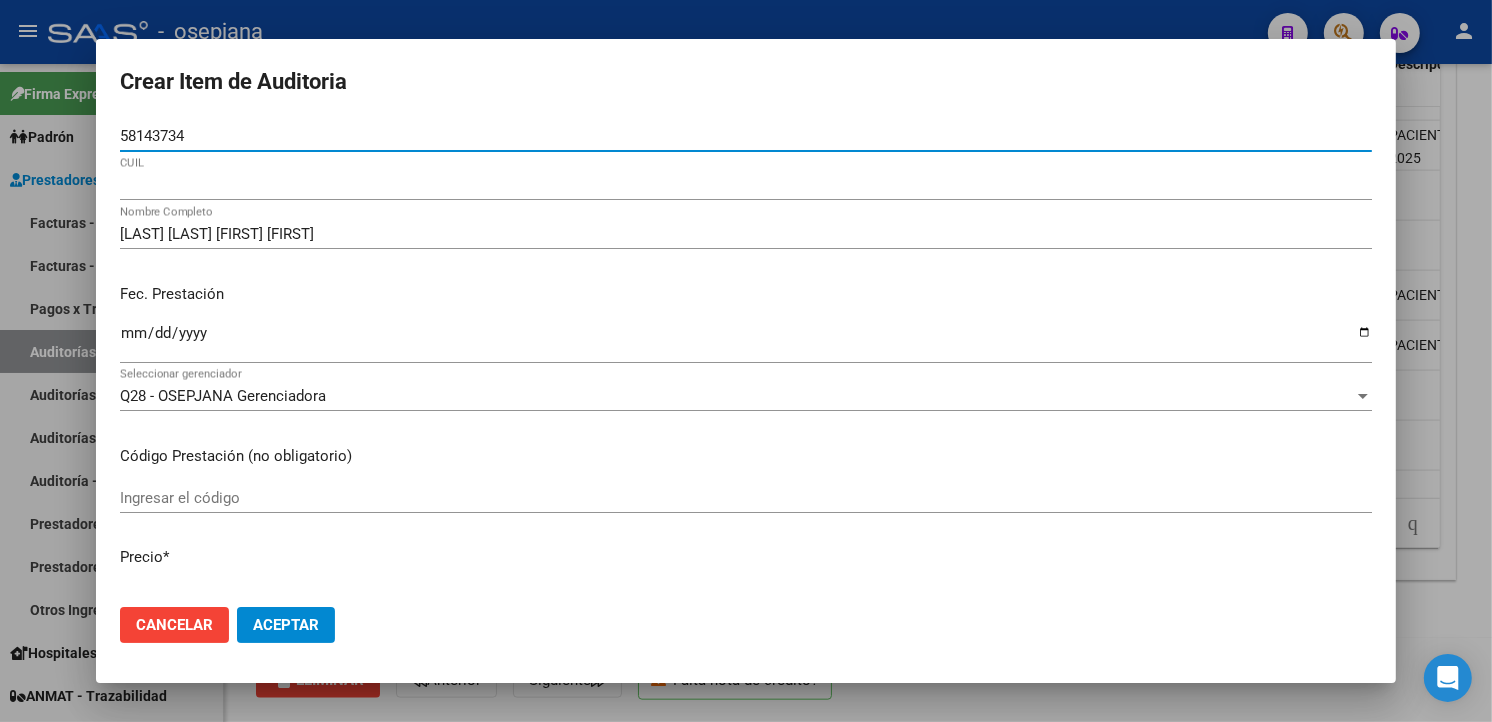drag, startPoint x: 301, startPoint y: 621, endPoint x: 376, endPoint y: 588, distance: 81.939 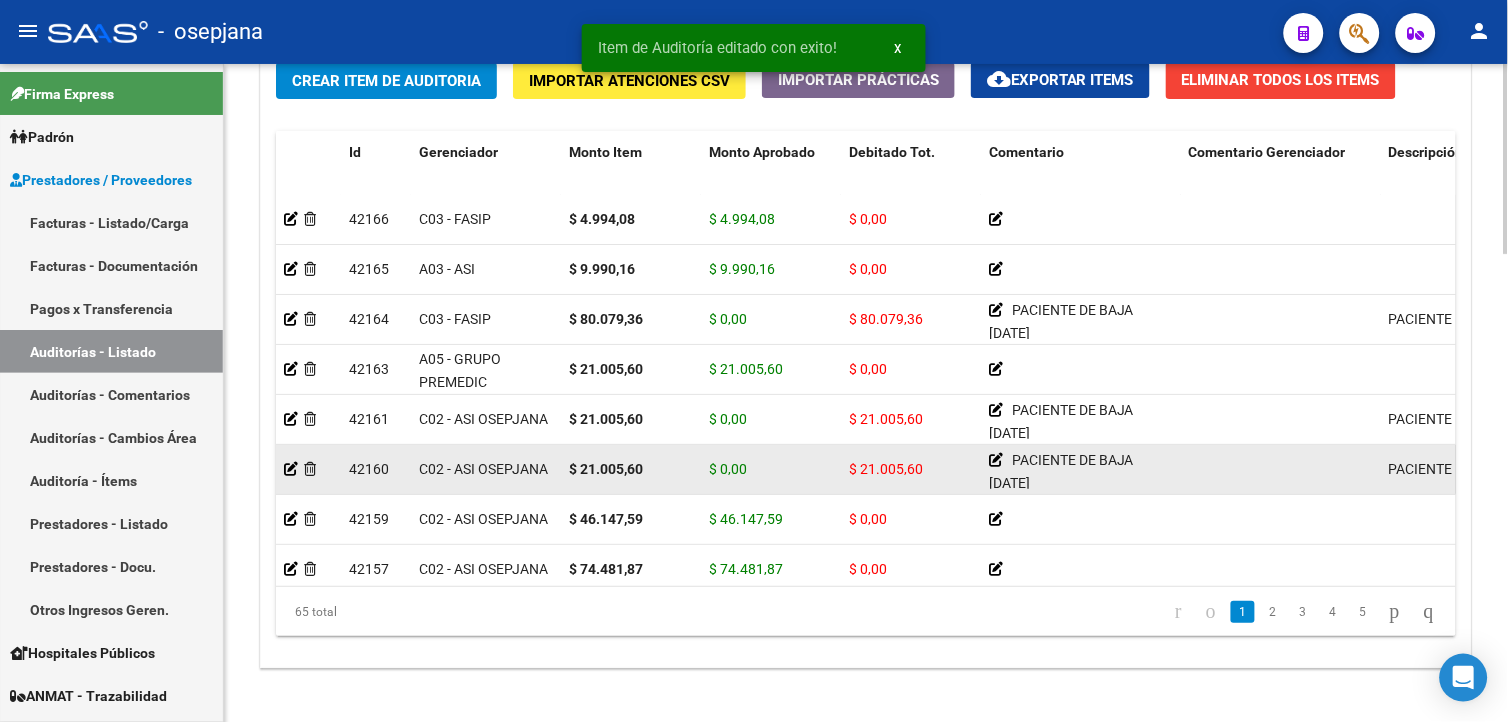 scroll, scrollTop: 1555, scrollLeft: 0, axis: vertical 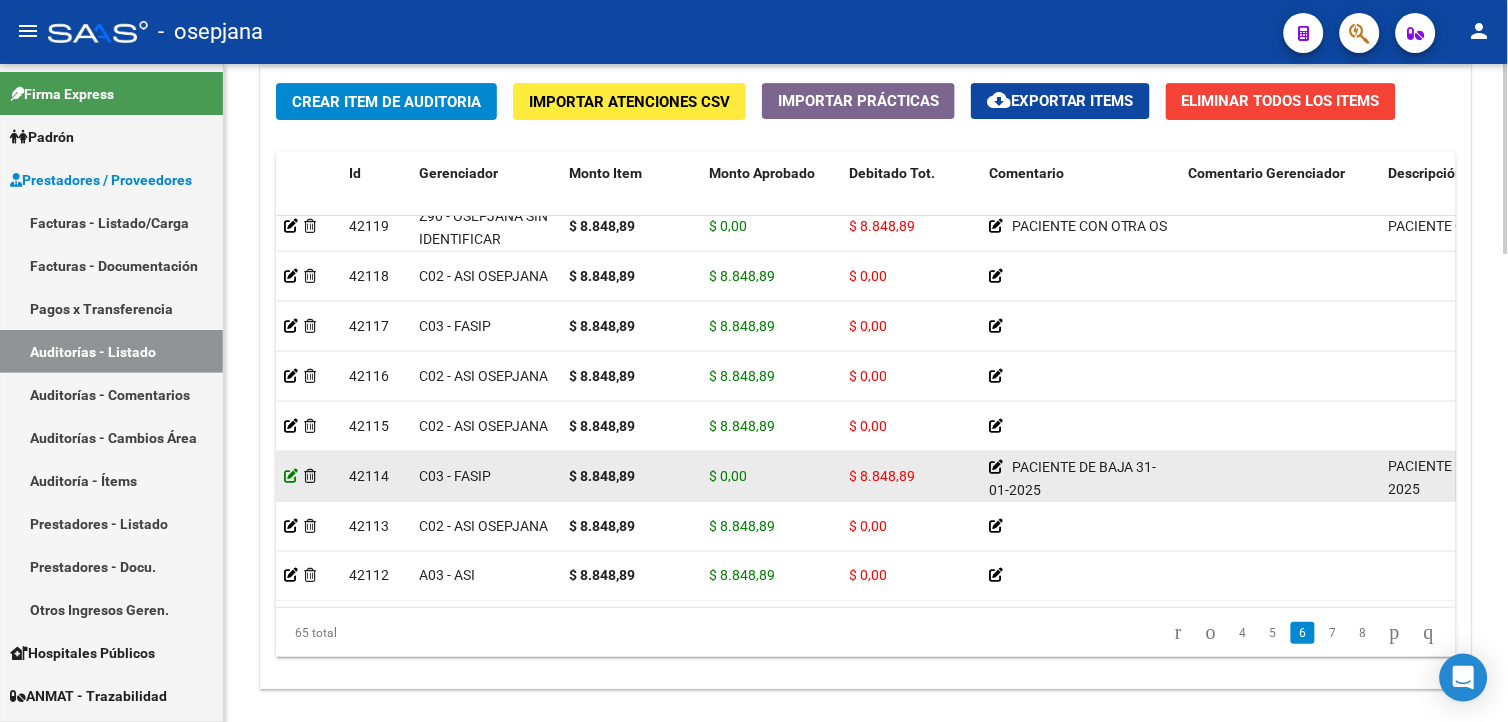 click 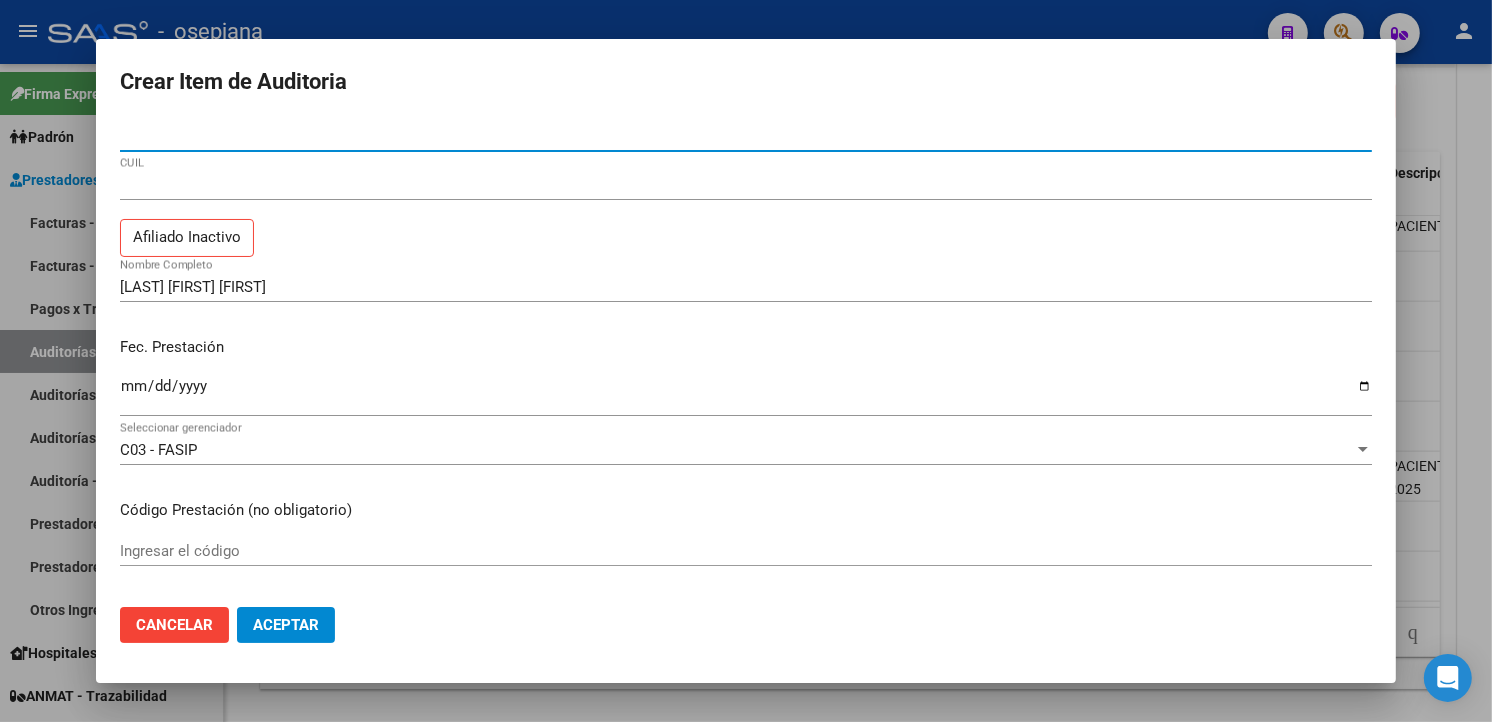 click on "Aceptar" 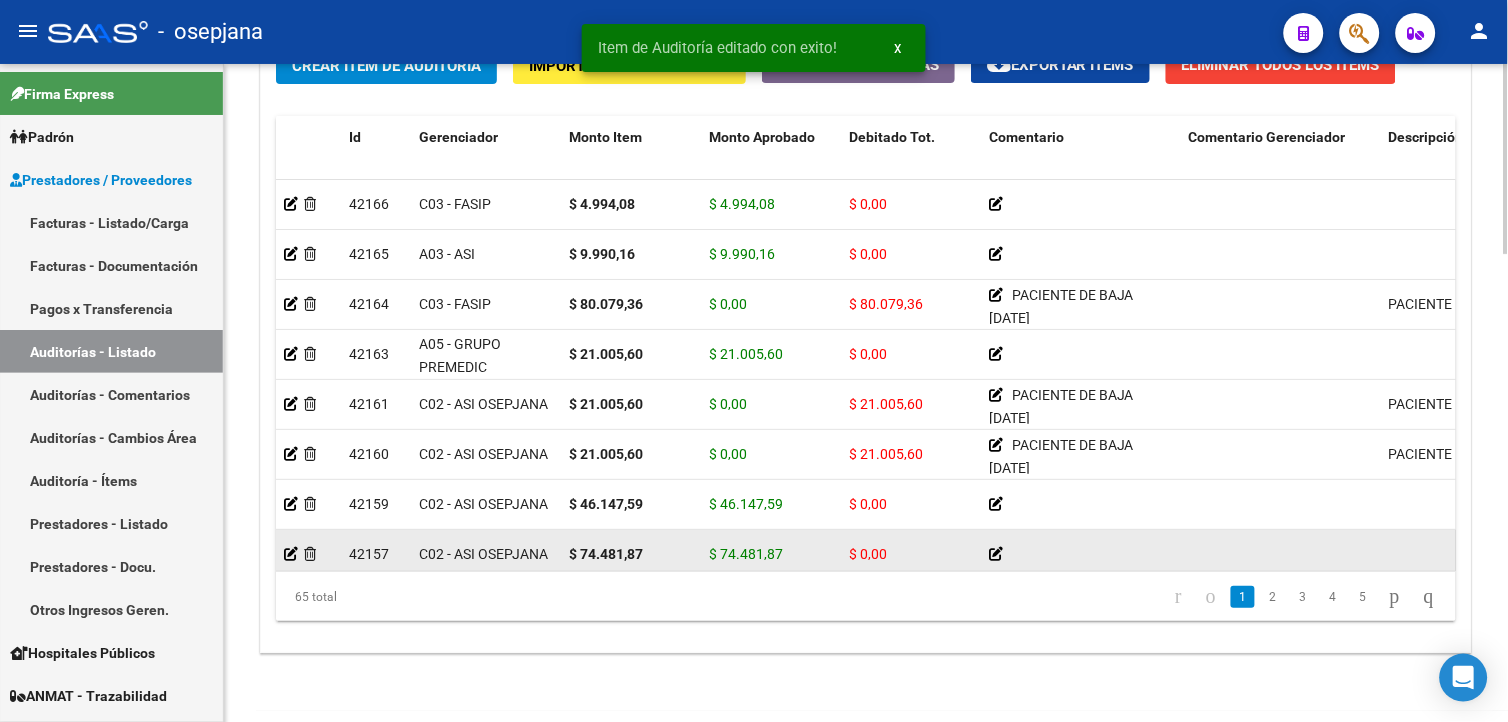 scroll, scrollTop: 1615, scrollLeft: 0, axis: vertical 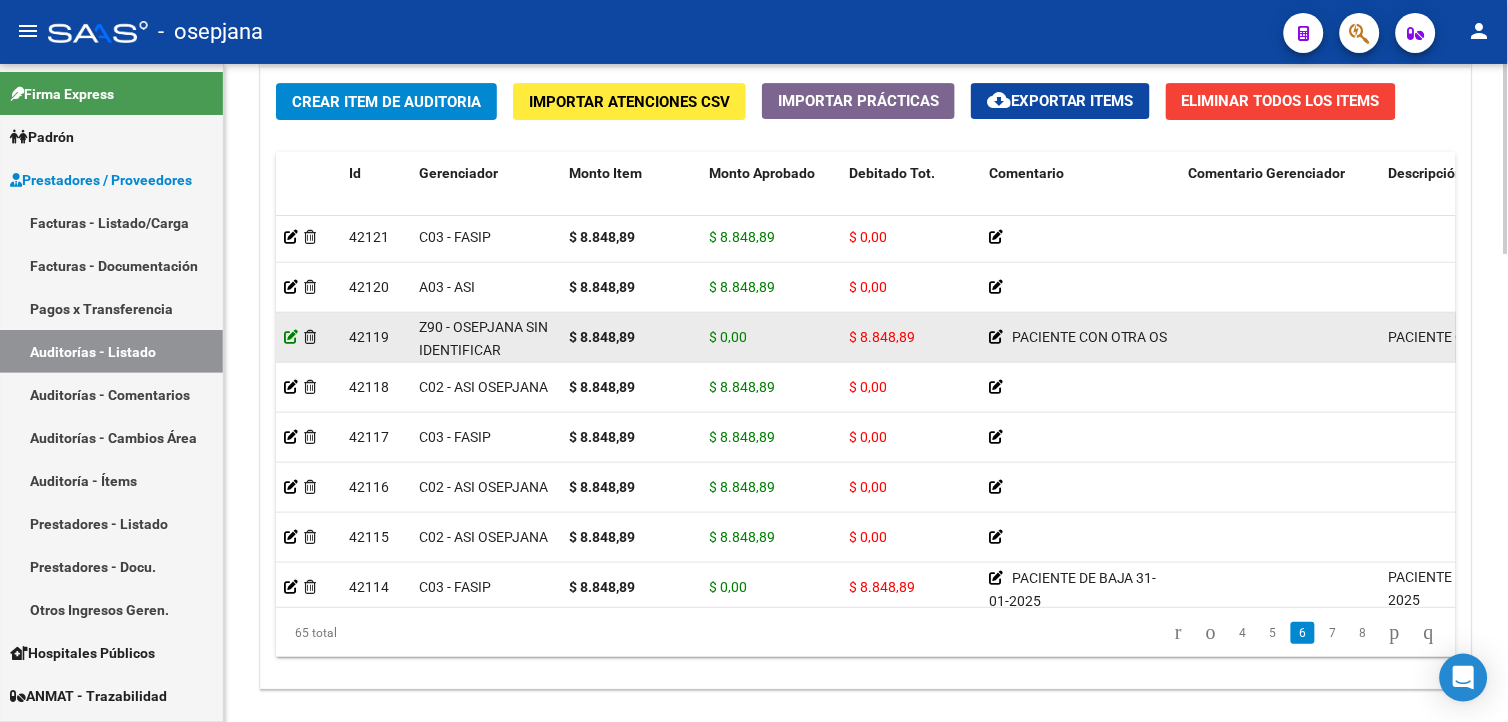click 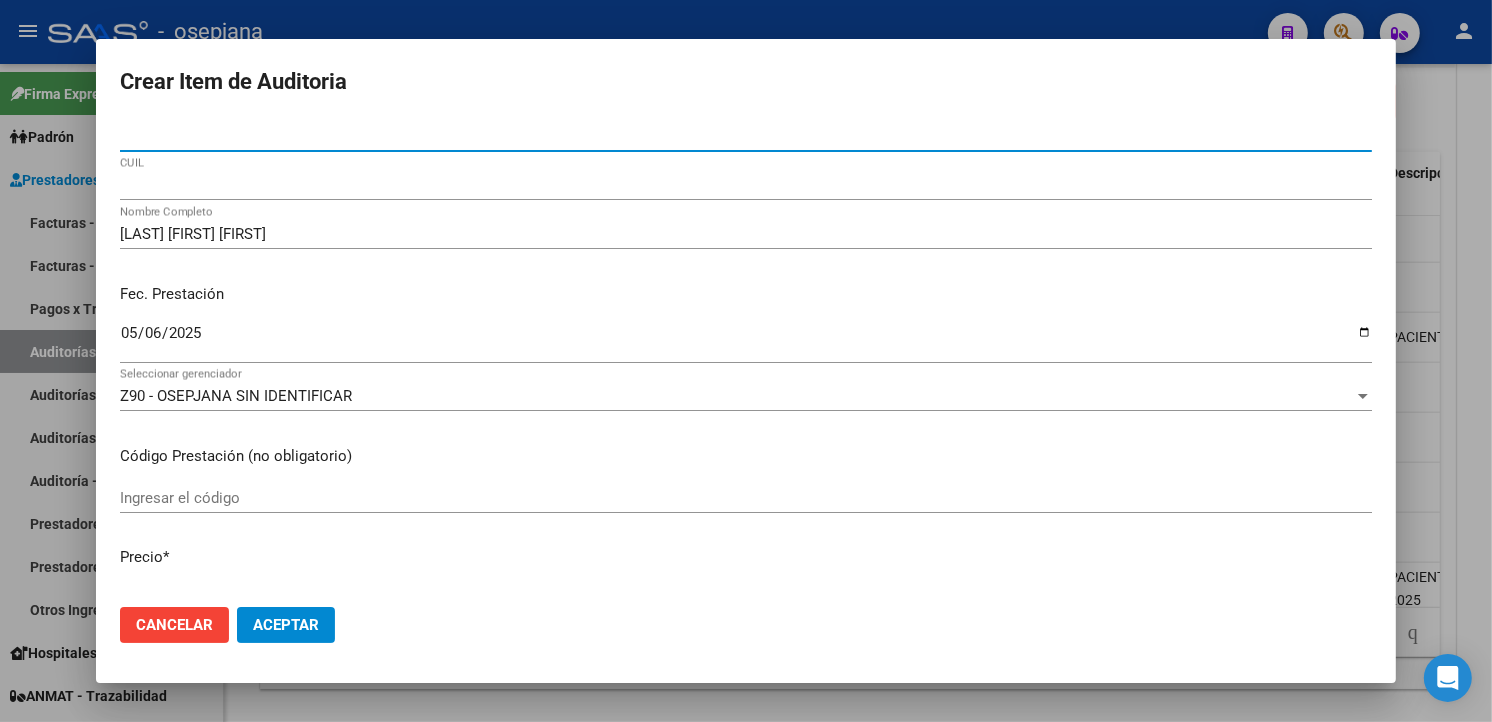 click on "Aceptar" 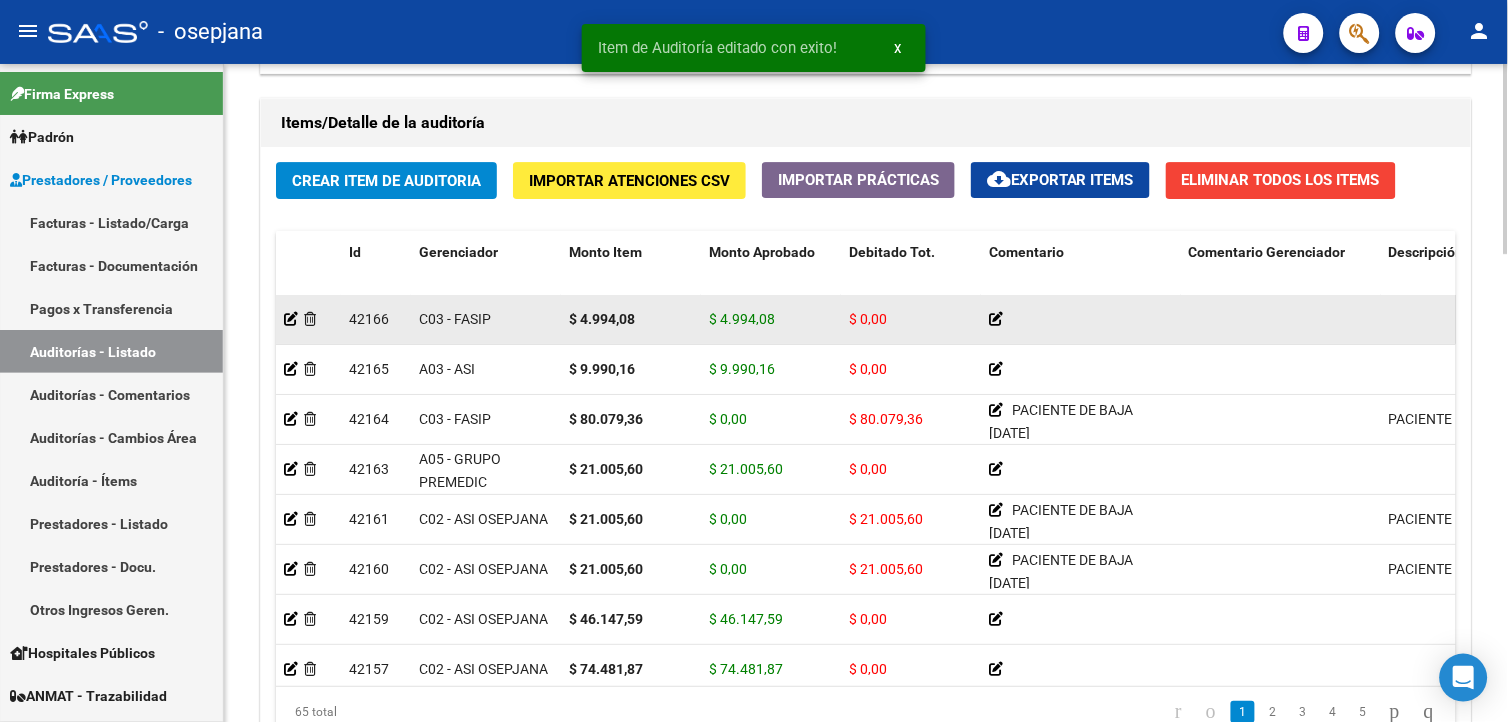 scroll, scrollTop: 1393, scrollLeft: 0, axis: vertical 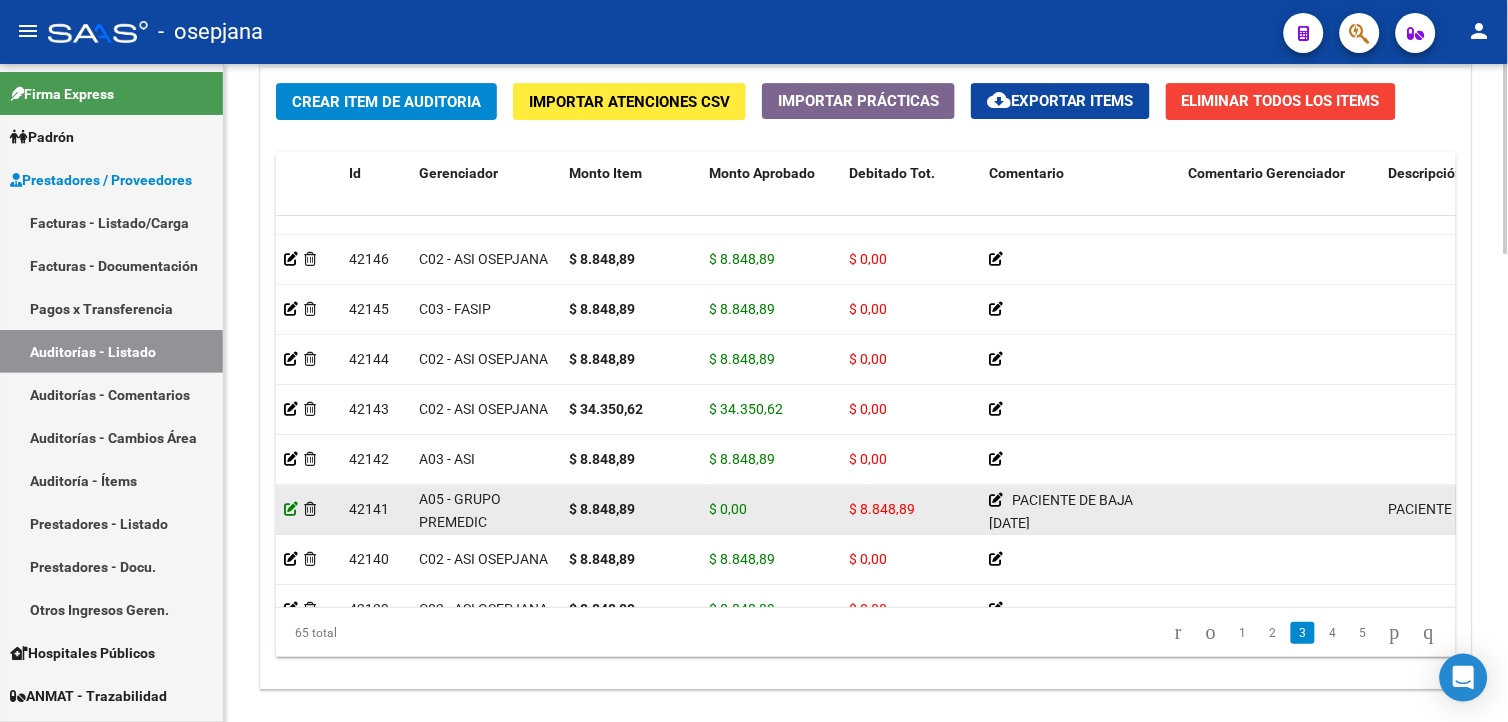 click 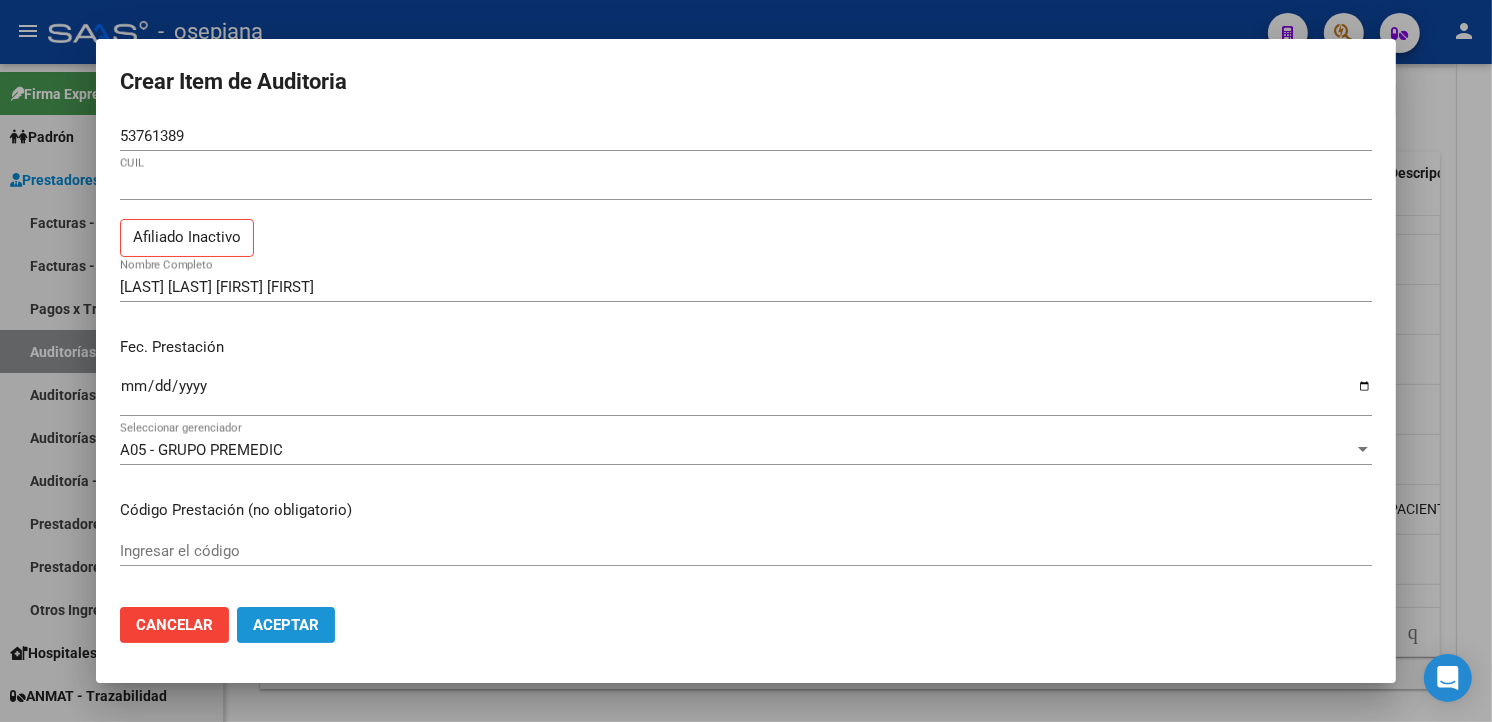 click on "Aceptar" 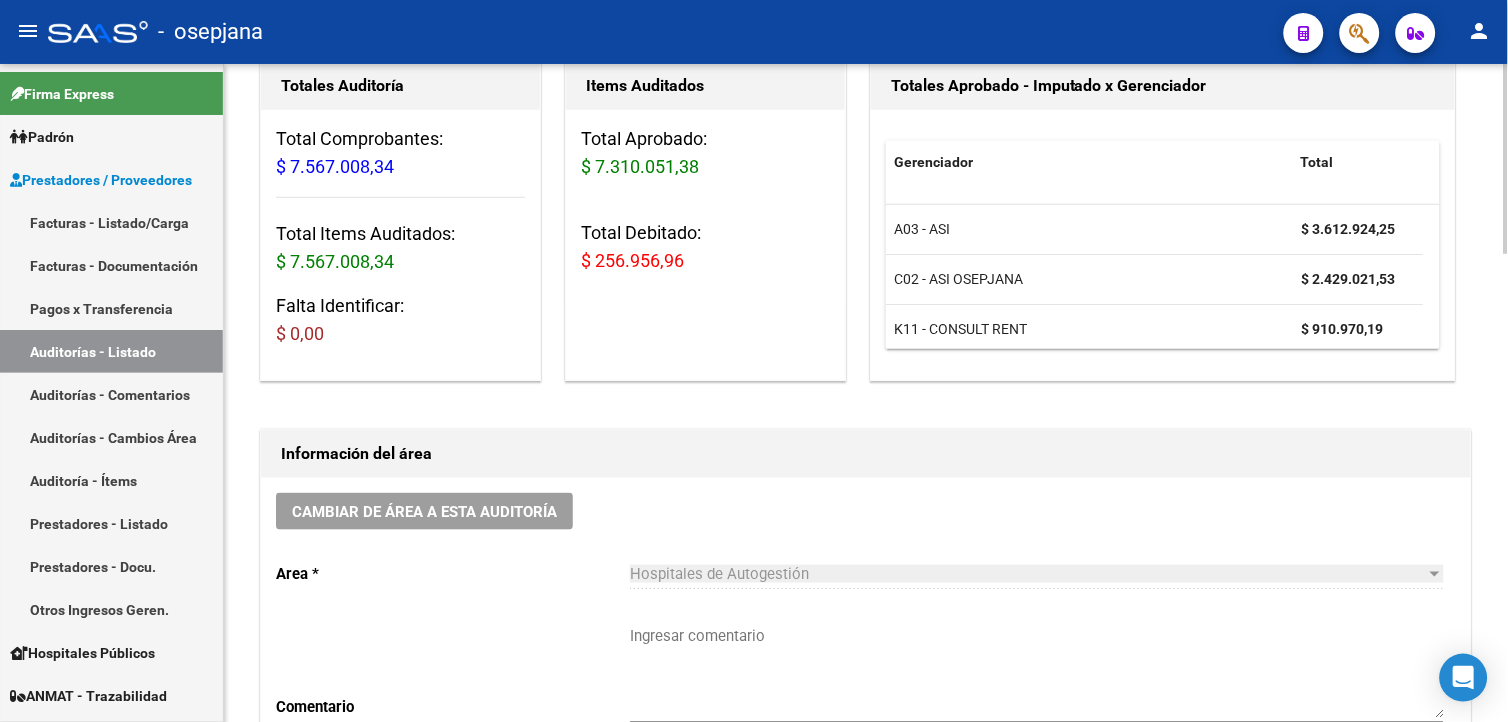 scroll, scrollTop: 222, scrollLeft: 0, axis: vertical 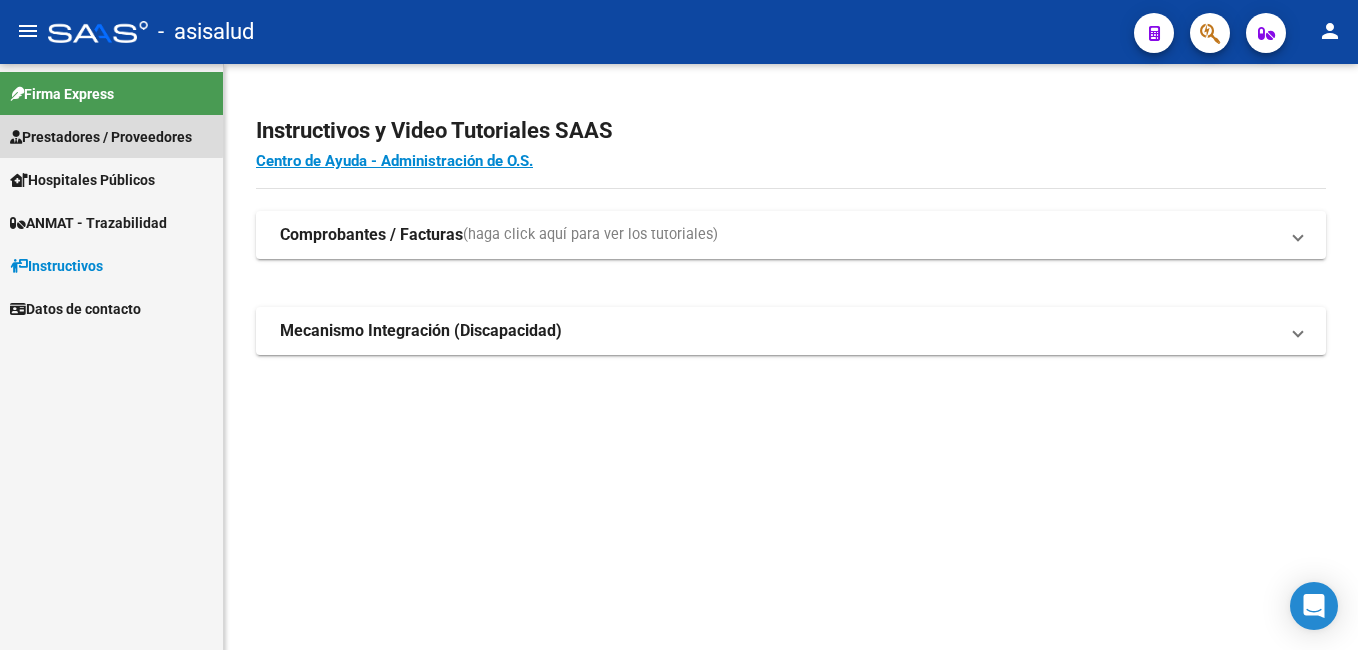 click on "Prestadores / Proveedores" at bounding box center (101, 137) 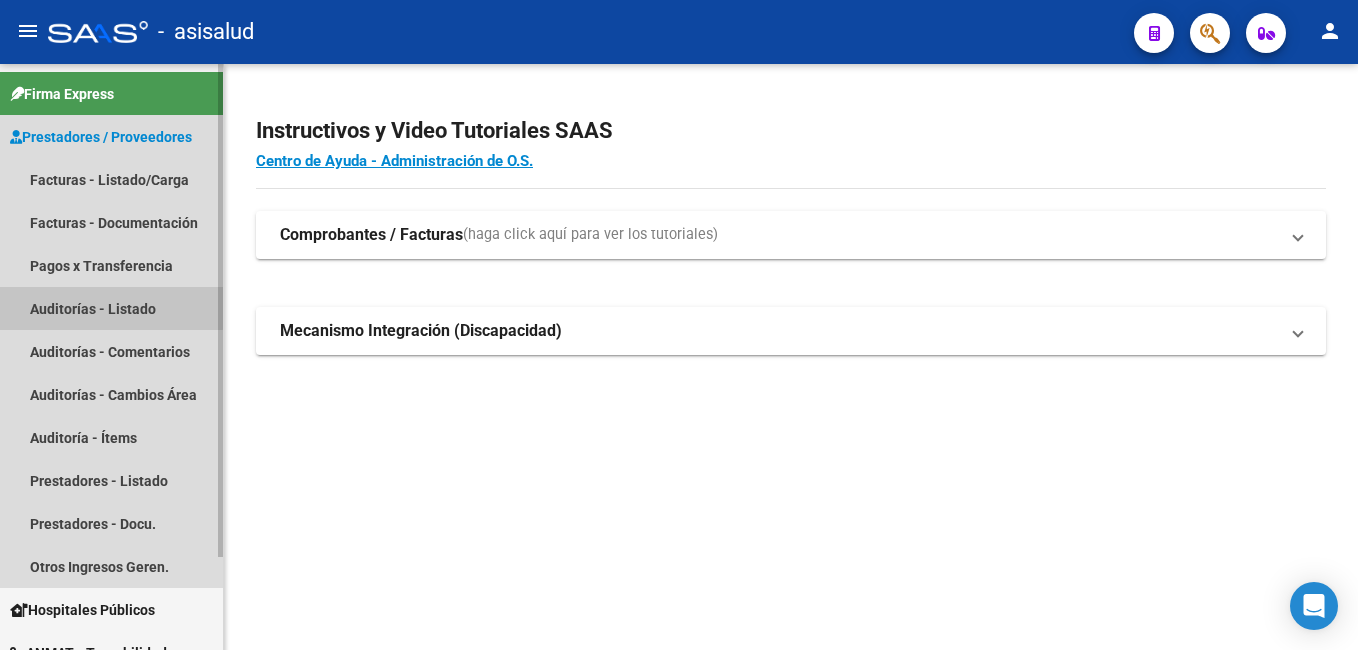 click on "Auditorías - Listado" at bounding box center [111, 308] 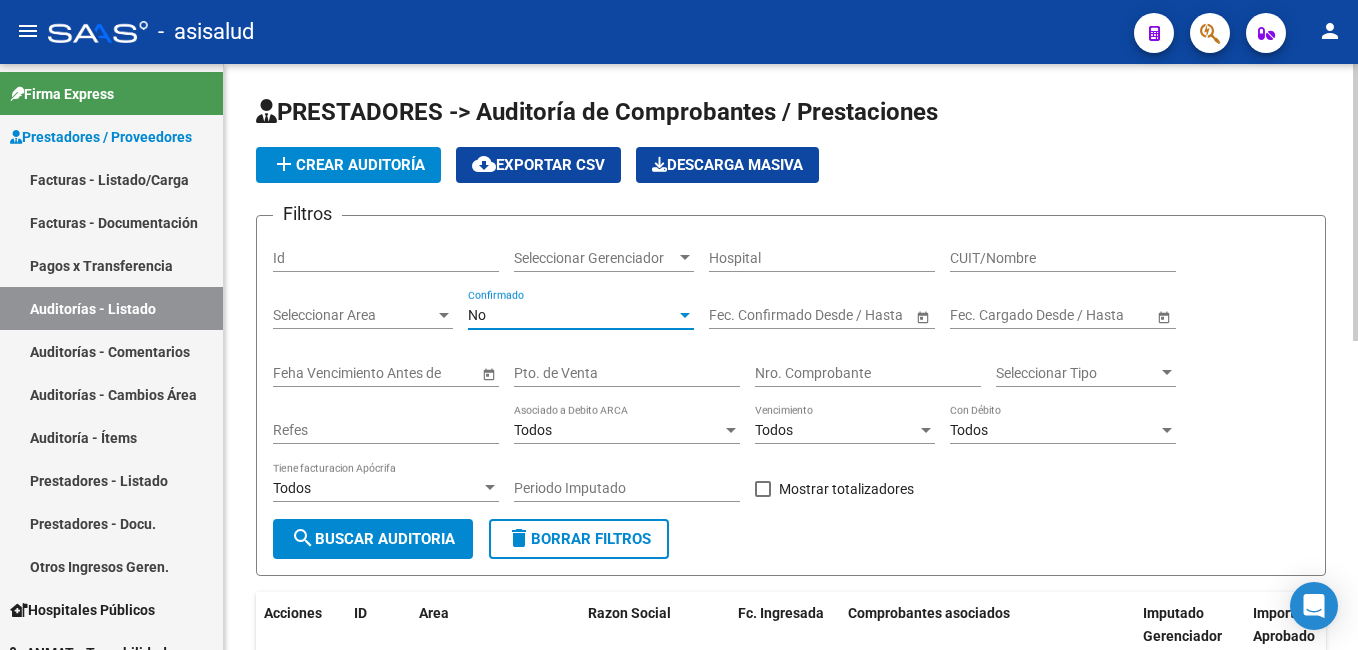 click on "No" at bounding box center [572, 315] 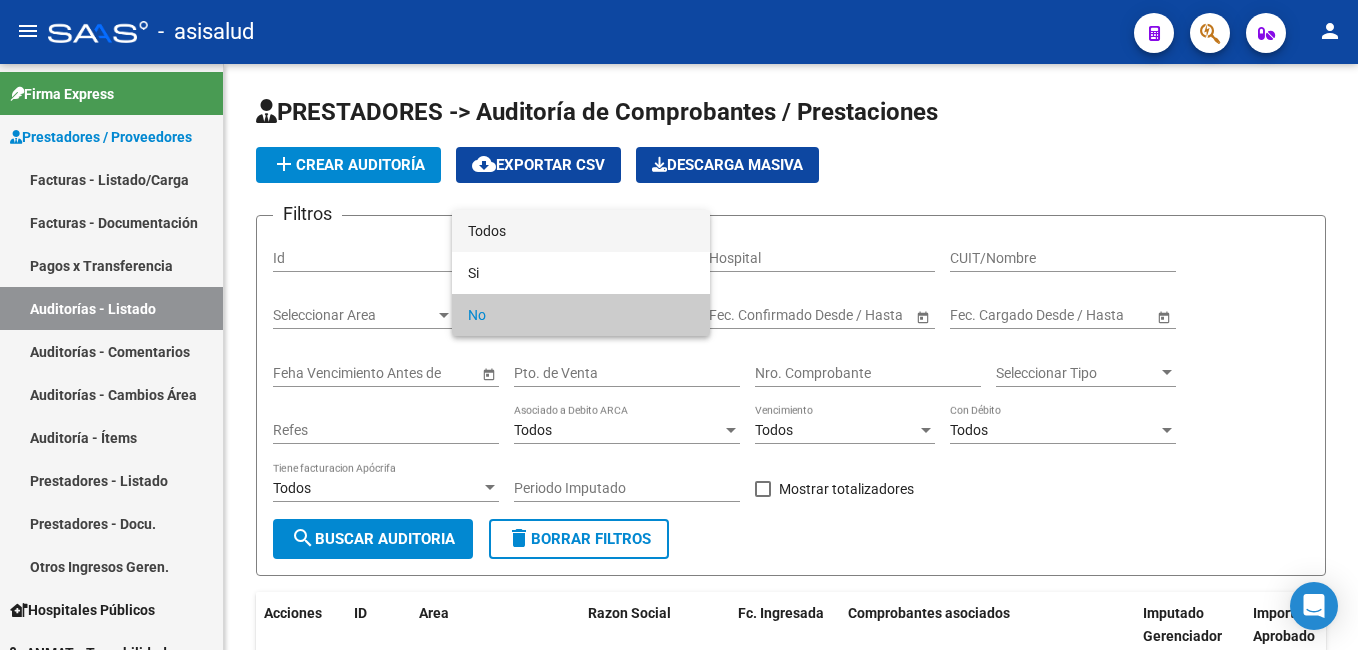 click on "Todos" at bounding box center [581, 231] 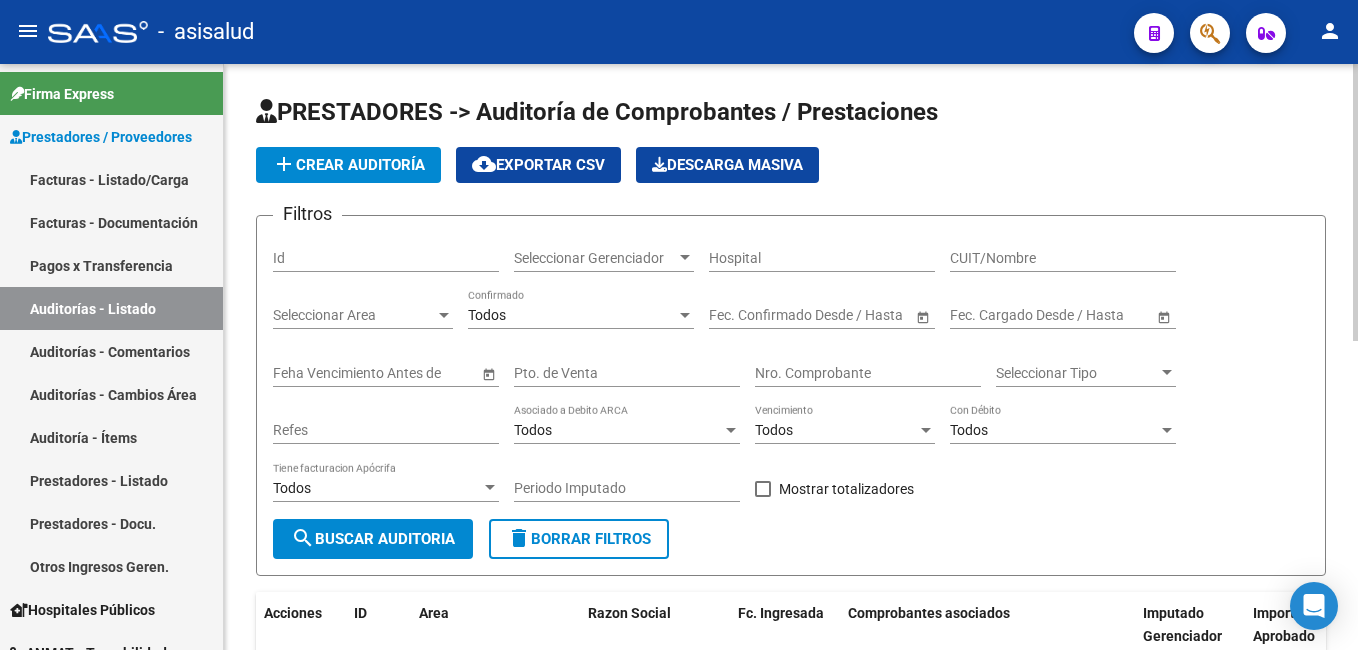 drag, startPoint x: 564, startPoint y: 360, endPoint x: 577, endPoint y: 360, distance: 13 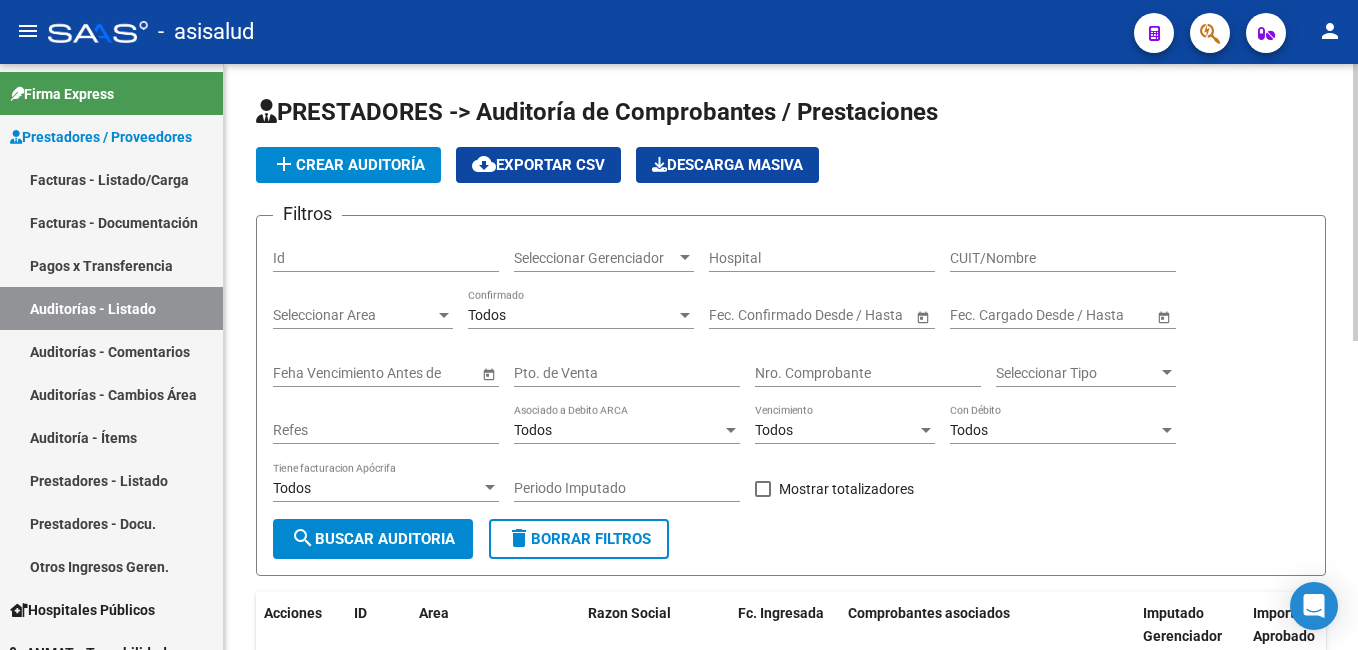 click on "Pto. de Venta" 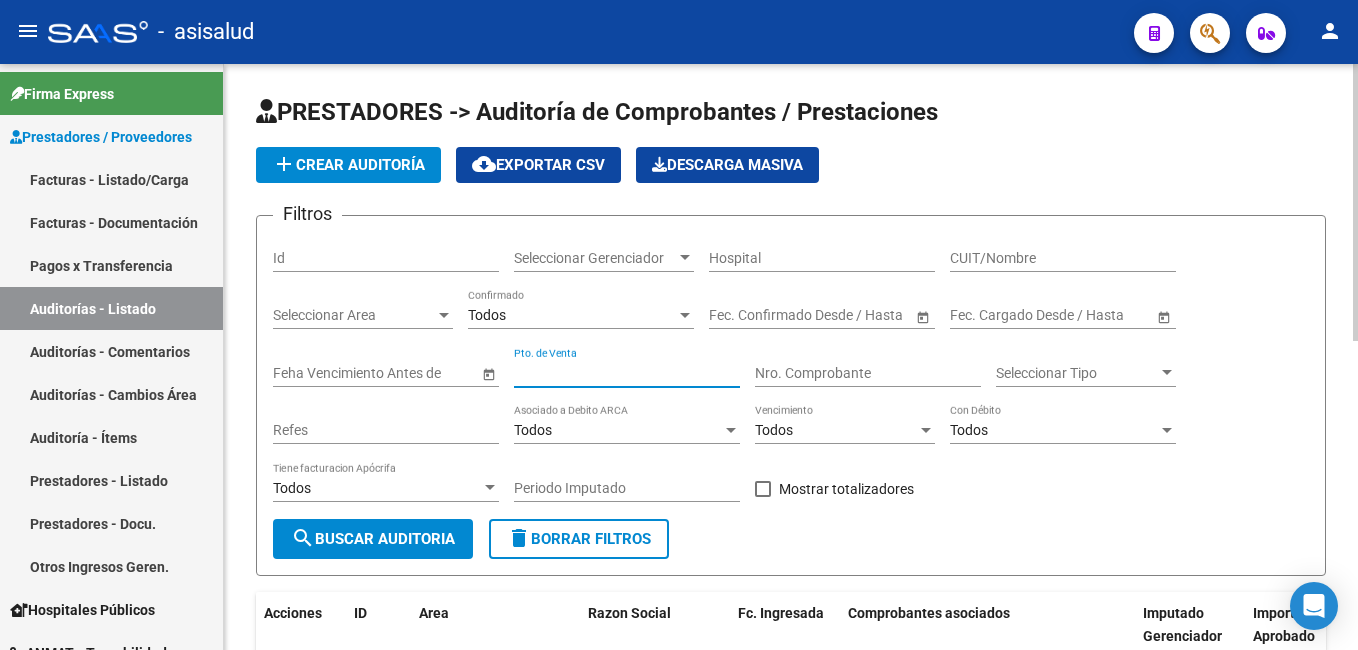 click on "Pto. de Venta" at bounding box center (627, 373) 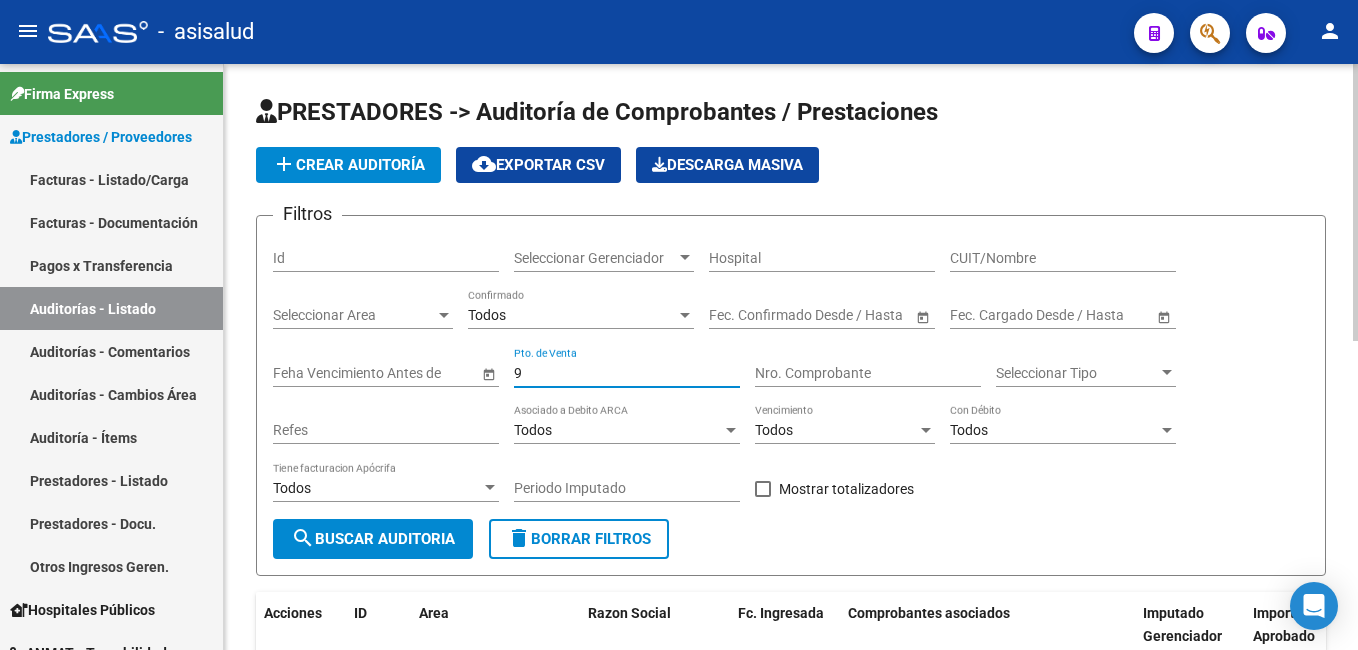 type on "9" 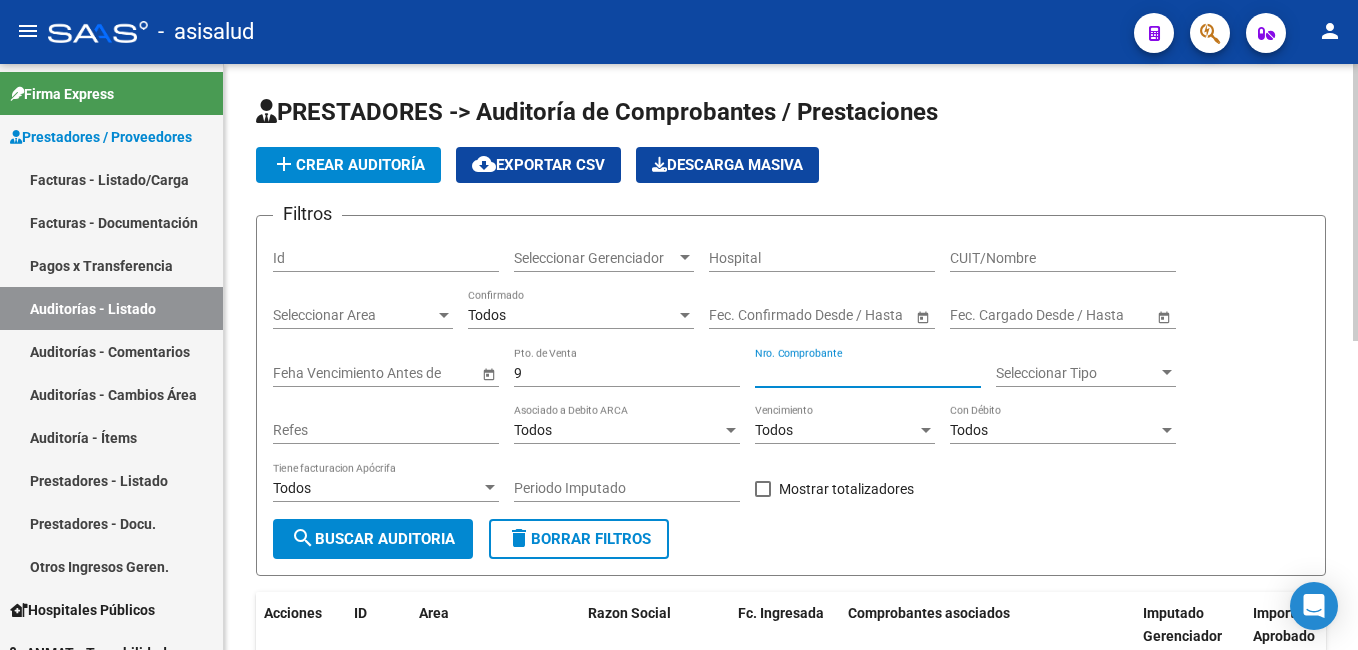 click on "Nro. Comprobante" at bounding box center (868, 373) 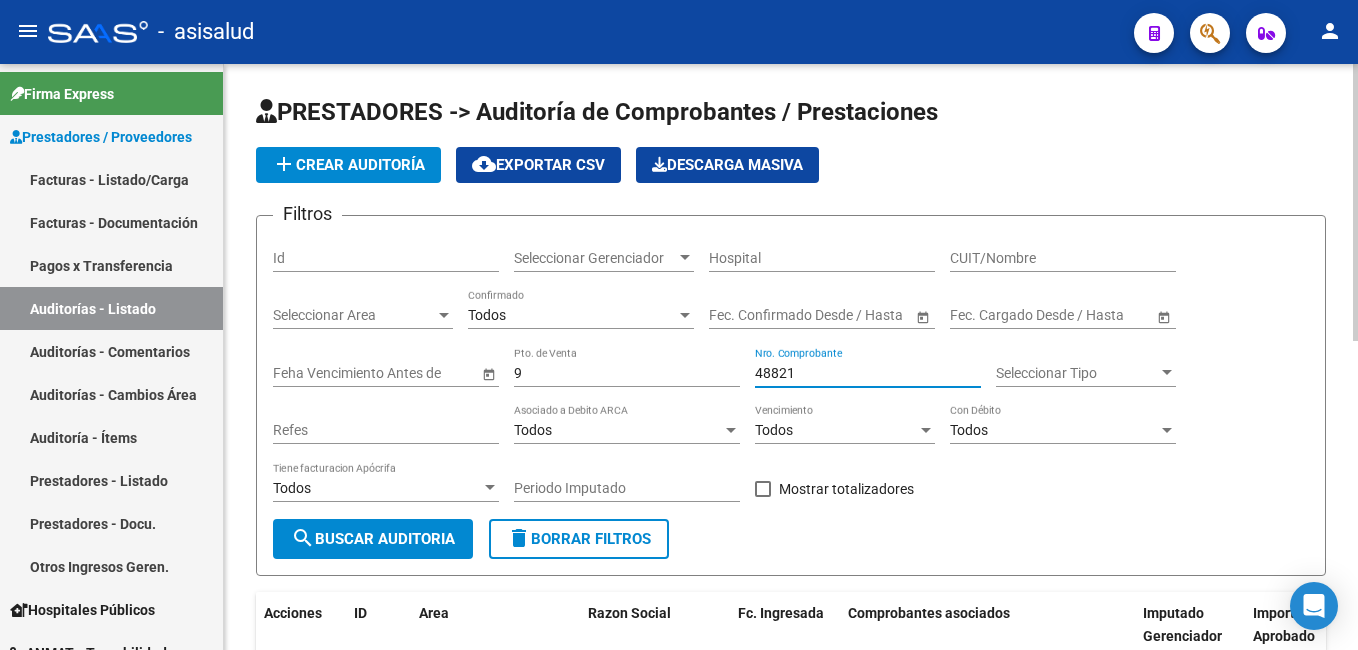 type on "48821" 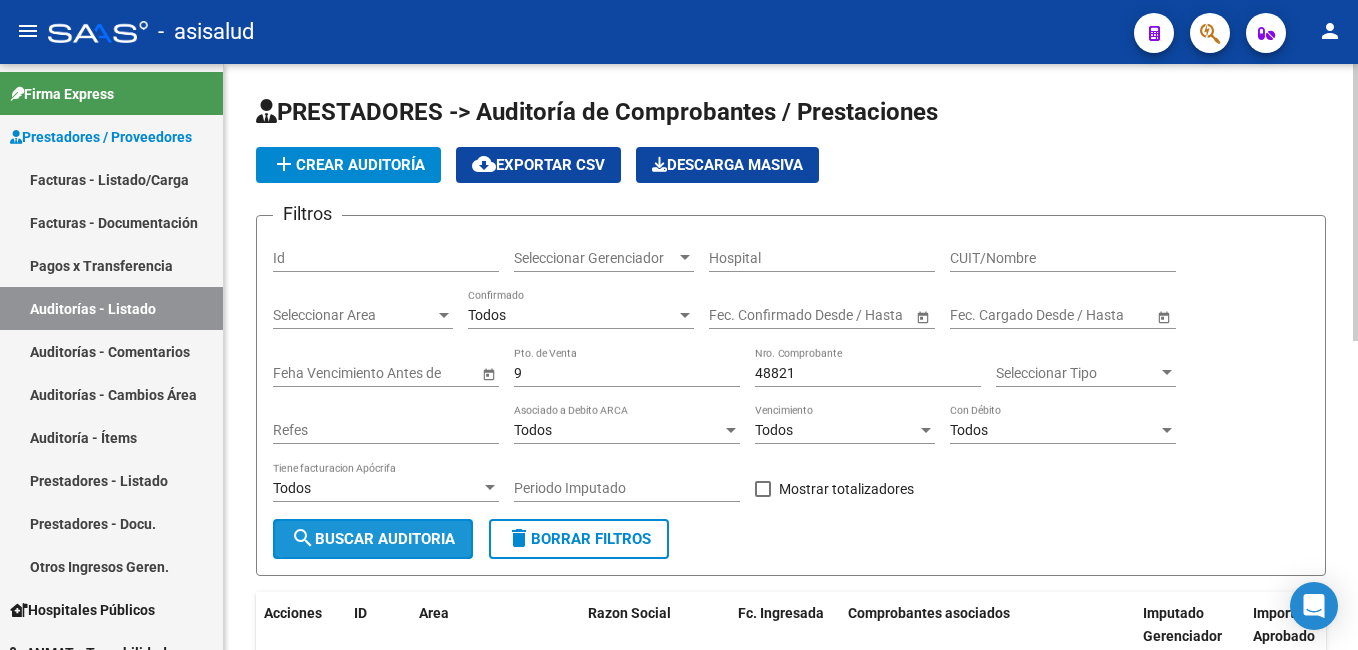 click on "search  Buscar Auditoria" 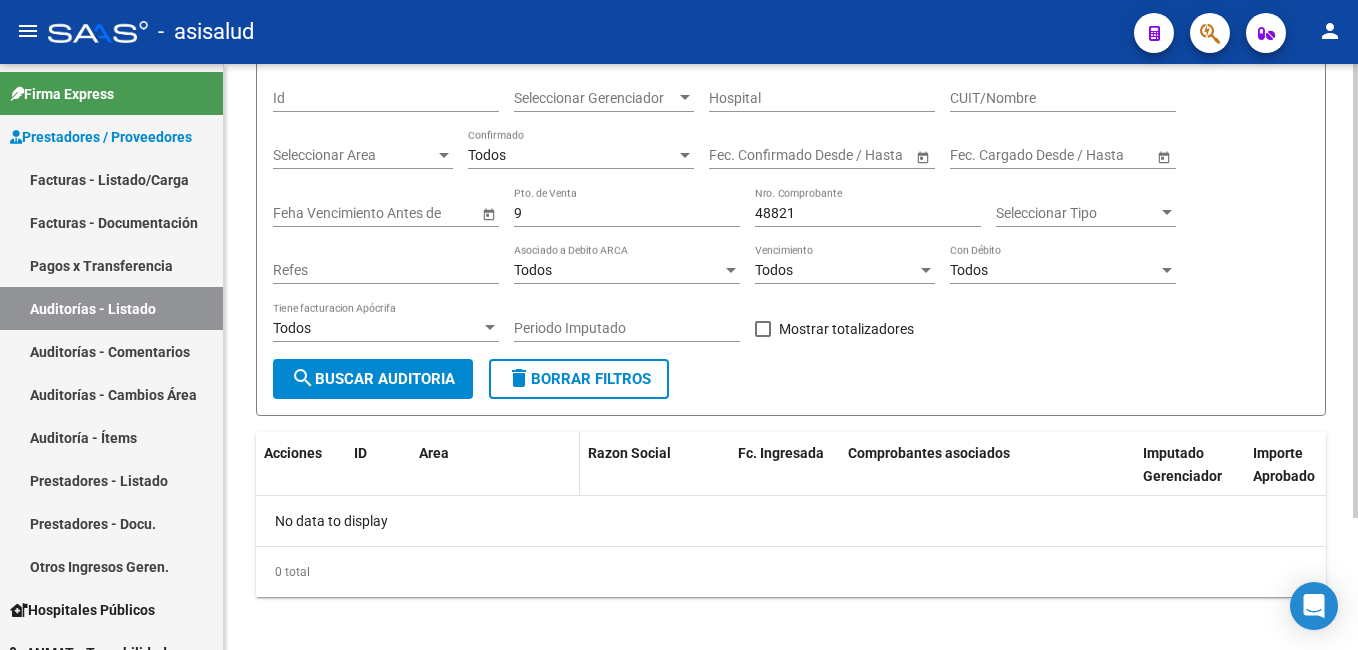 scroll, scrollTop: 171, scrollLeft: 0, axis: vertical 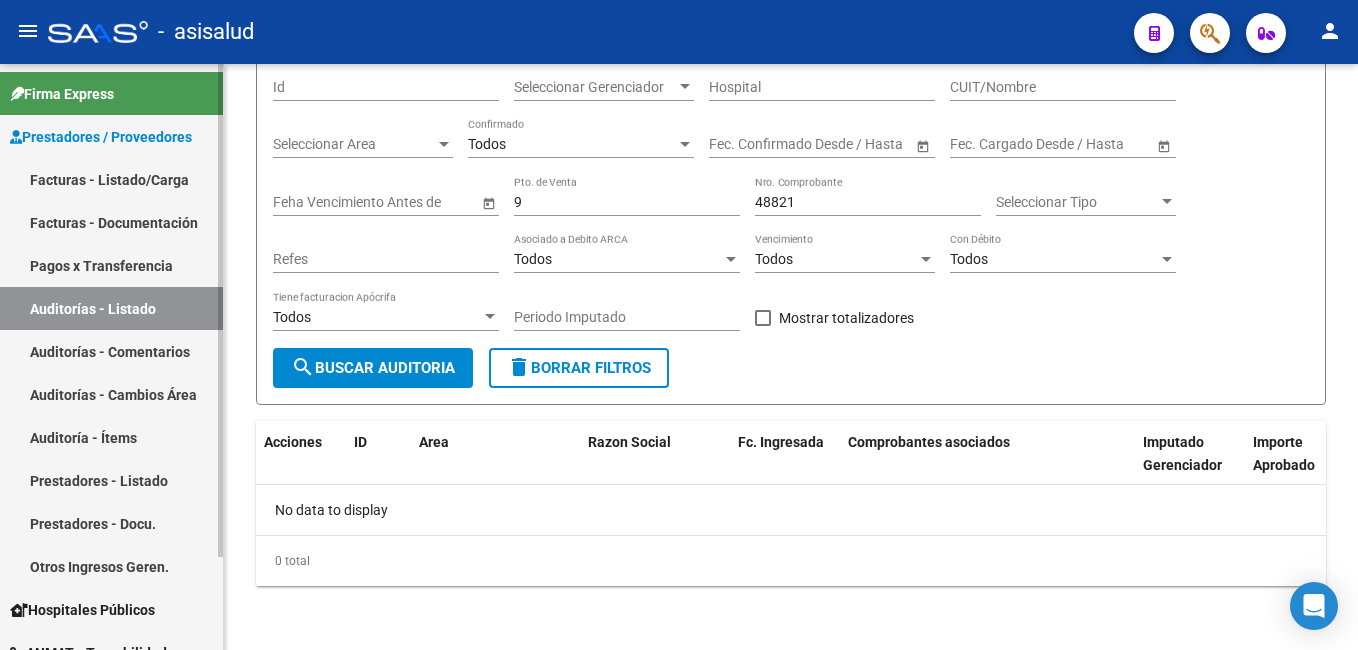 click on "Facturas - Listado/Carga" at bounding box center [111, 179] 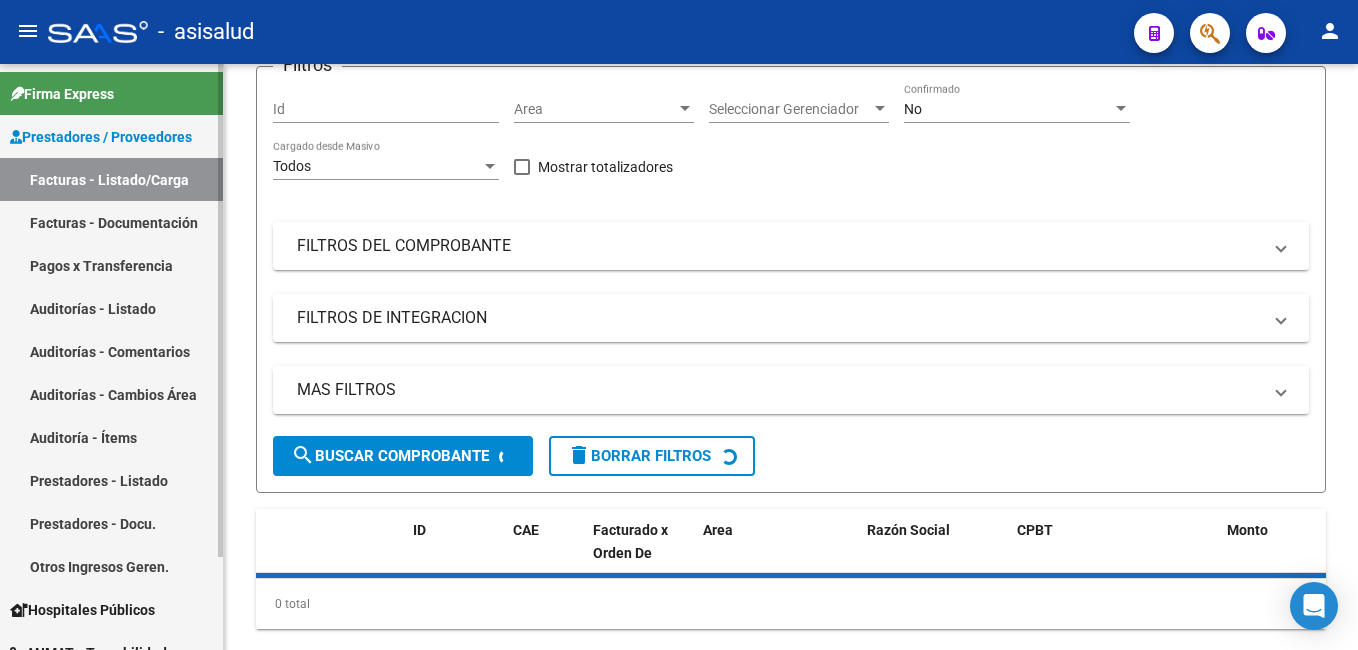 scroll, scrollTop: 0, scrollLeft: 0, axis: both 